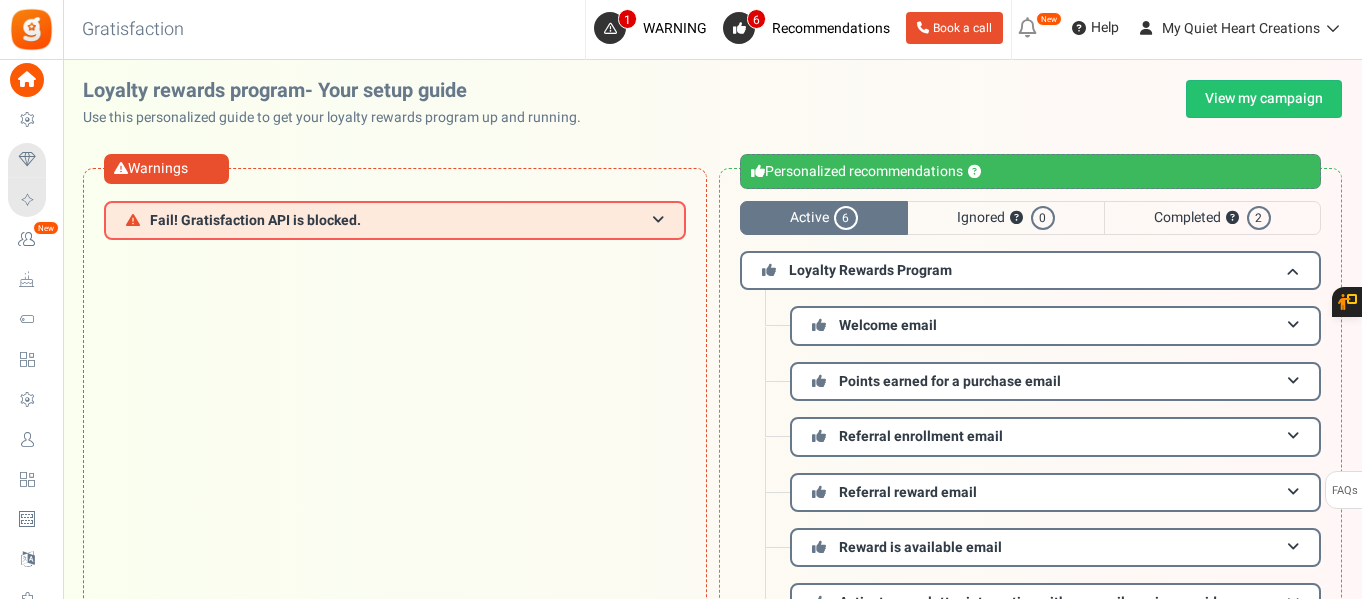 scroll, scrollTop: 0, scrollLeft: 0, axis: both 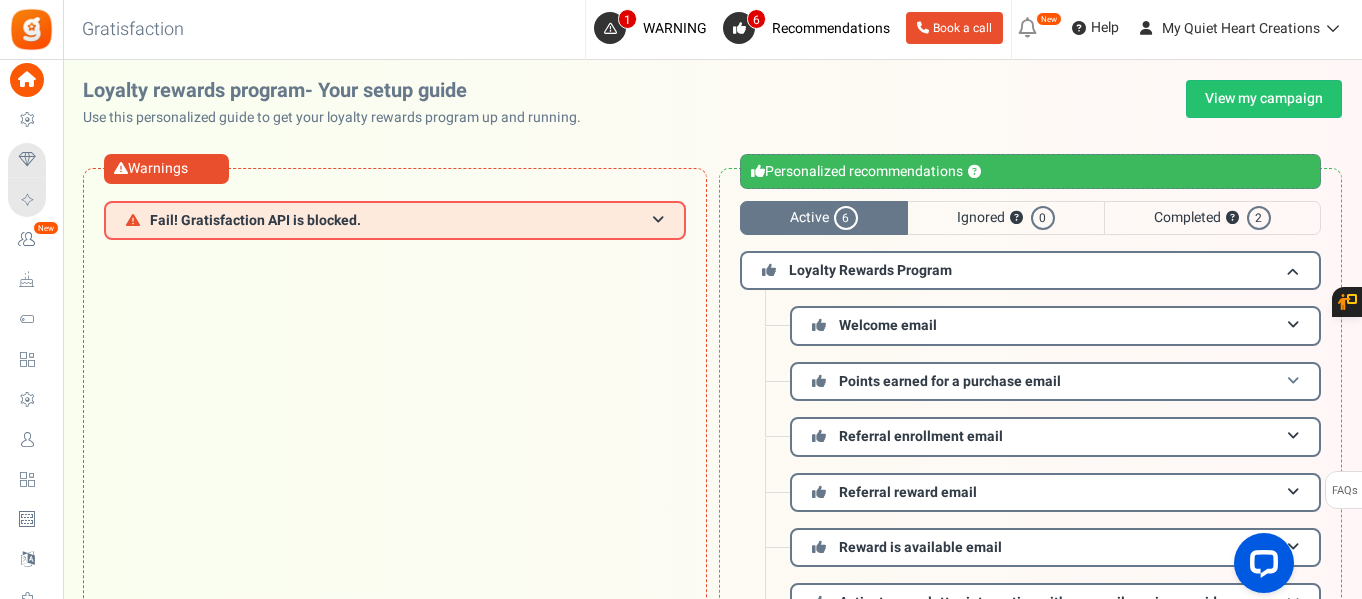 click at bounding box center [1293, 381] 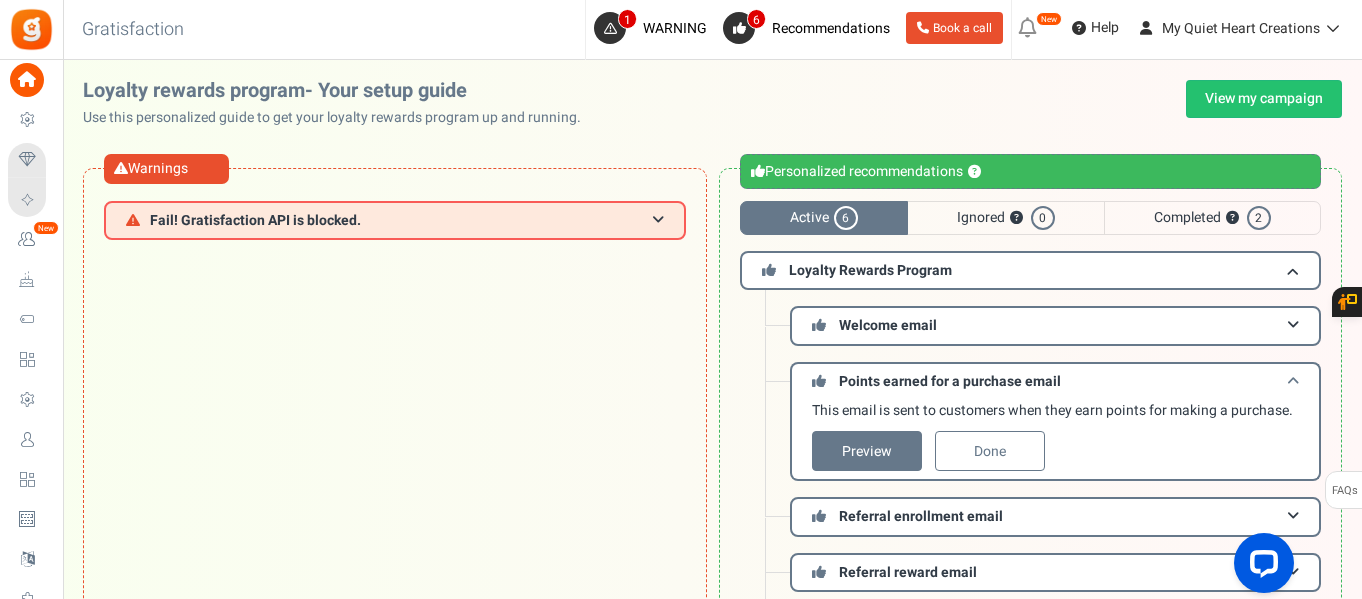 click at bounding box center (1293, 381) 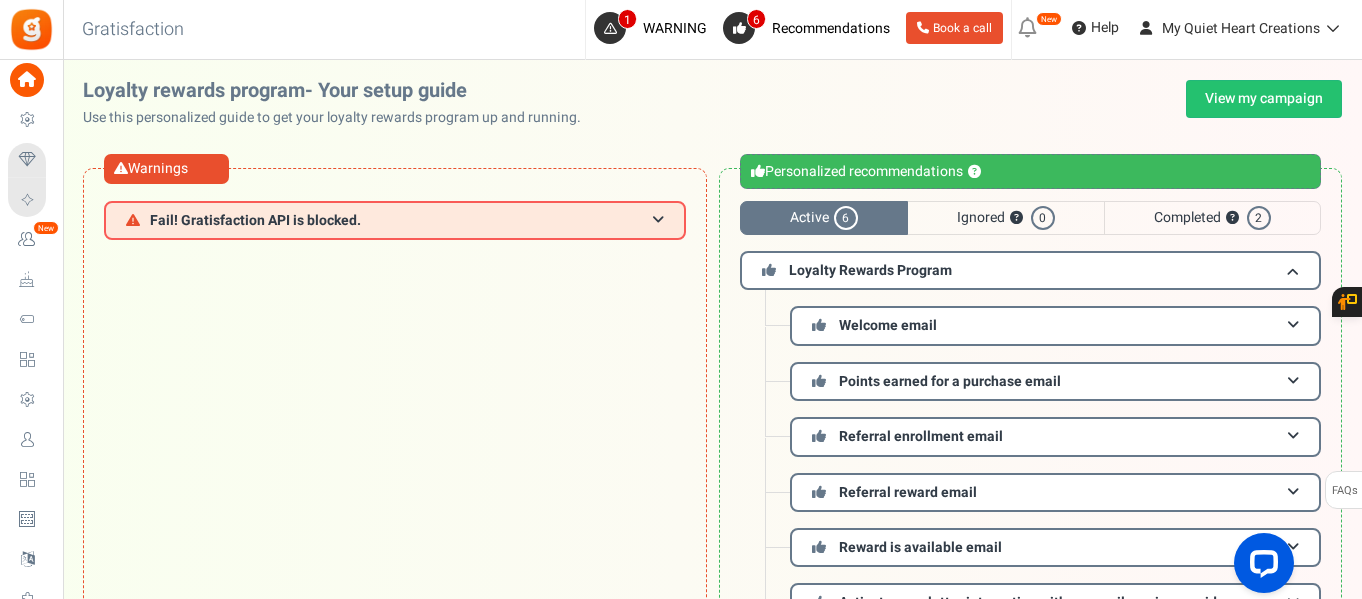 drag, startPoint x: 1360, startPoint y: 257, endPoint x: 1365, endPoint y: 298, distance: 41.303753 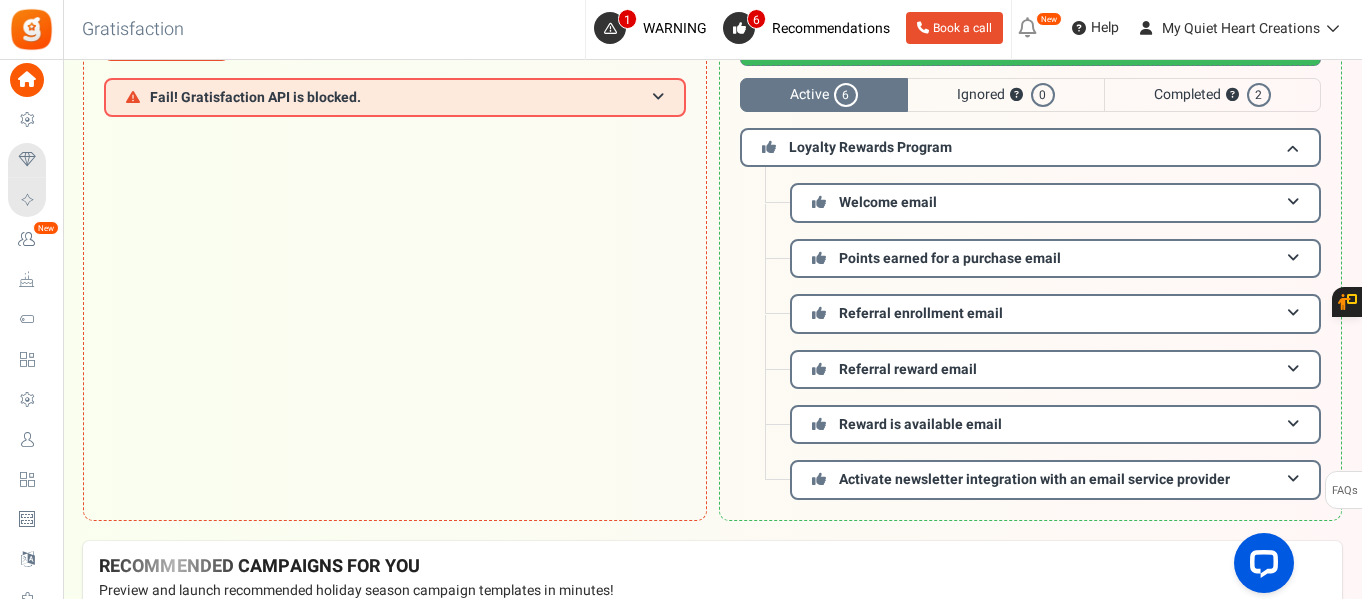 scroll, scrollTop: 120, scrollLeft: 0, axis: vertical 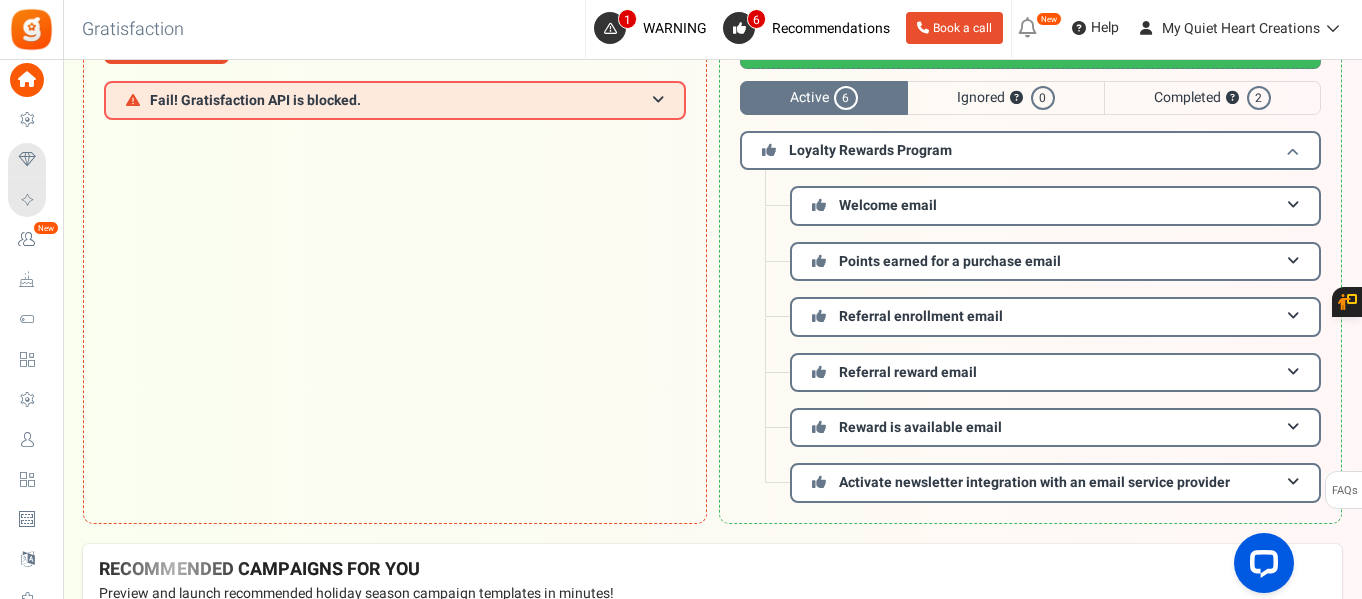 click at bounding box center [1293, 150] 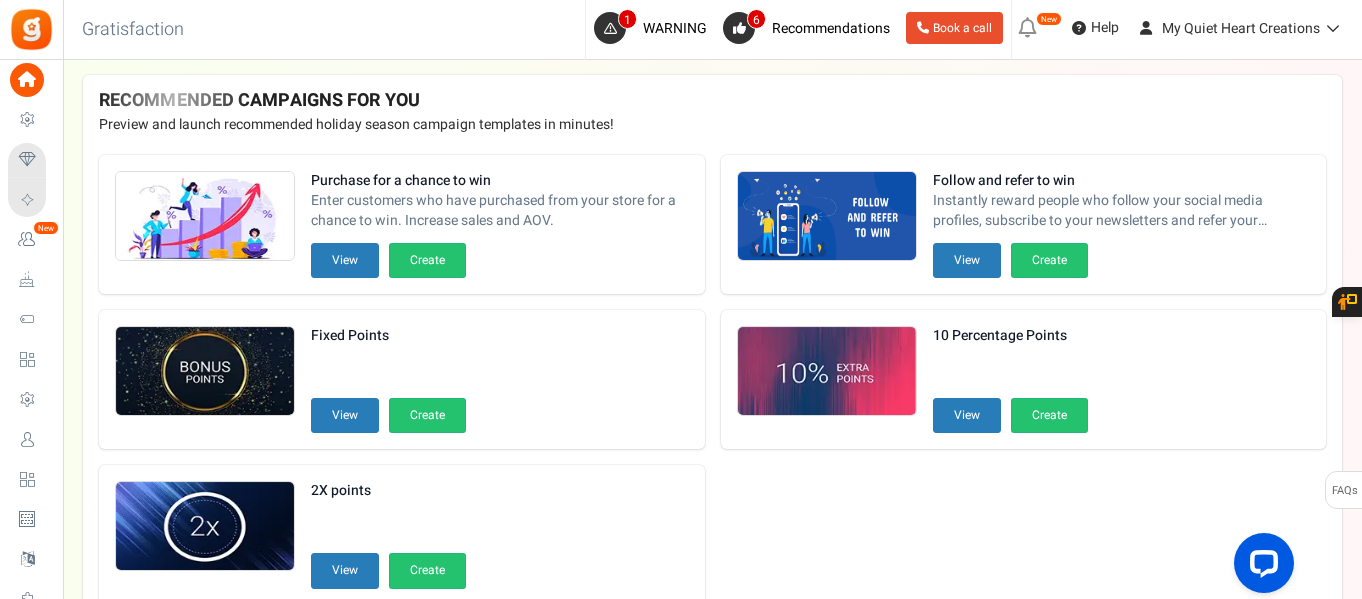 scroll, scrollTop: 259, scrollLeft: 0, axis: vertical 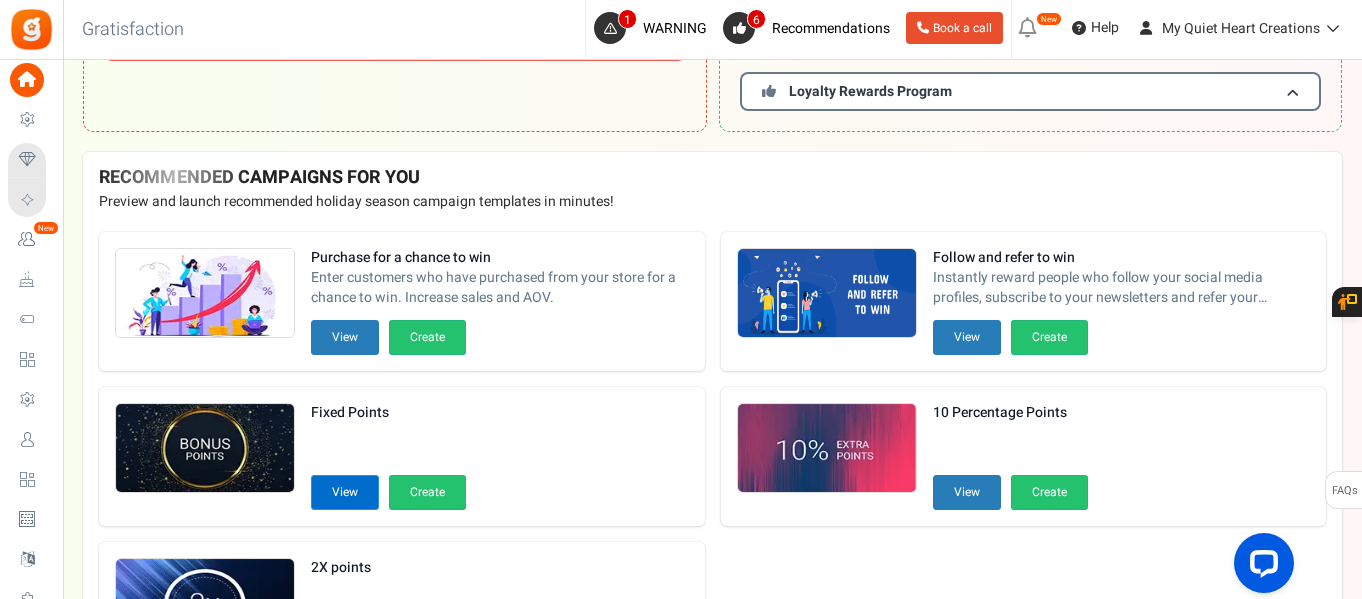 click on "View" at bounding box center [345, 492] 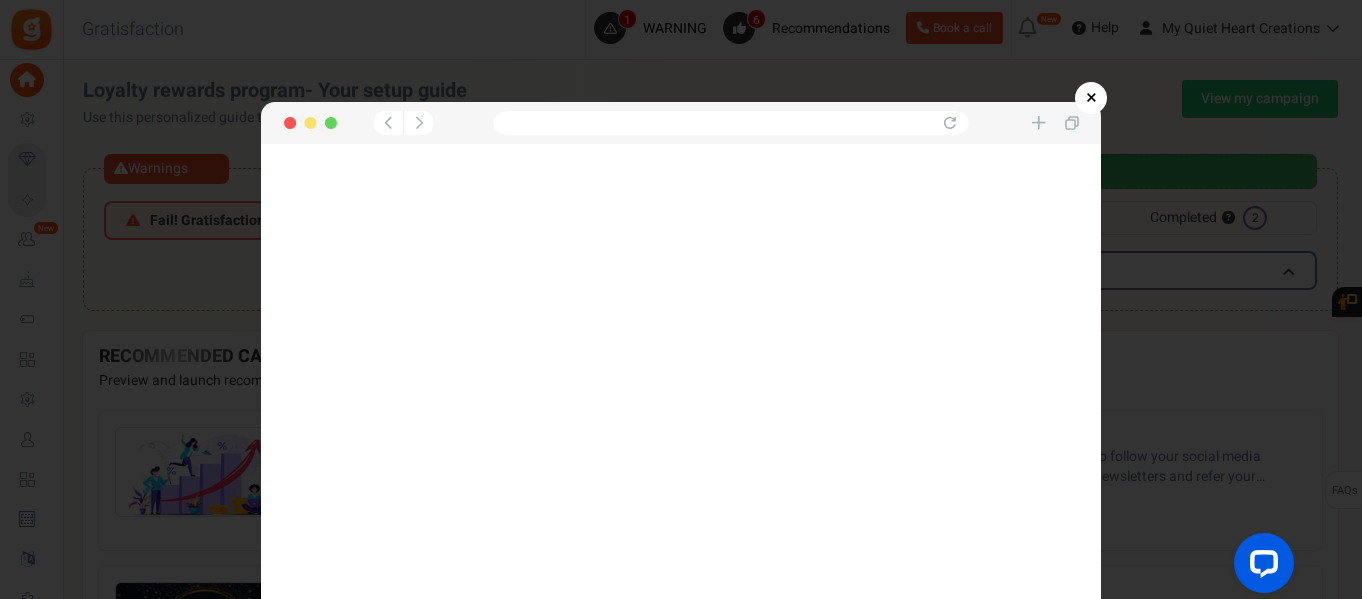 scroll, scrollTop: 386, scrollLeft: 0, axis: vertical 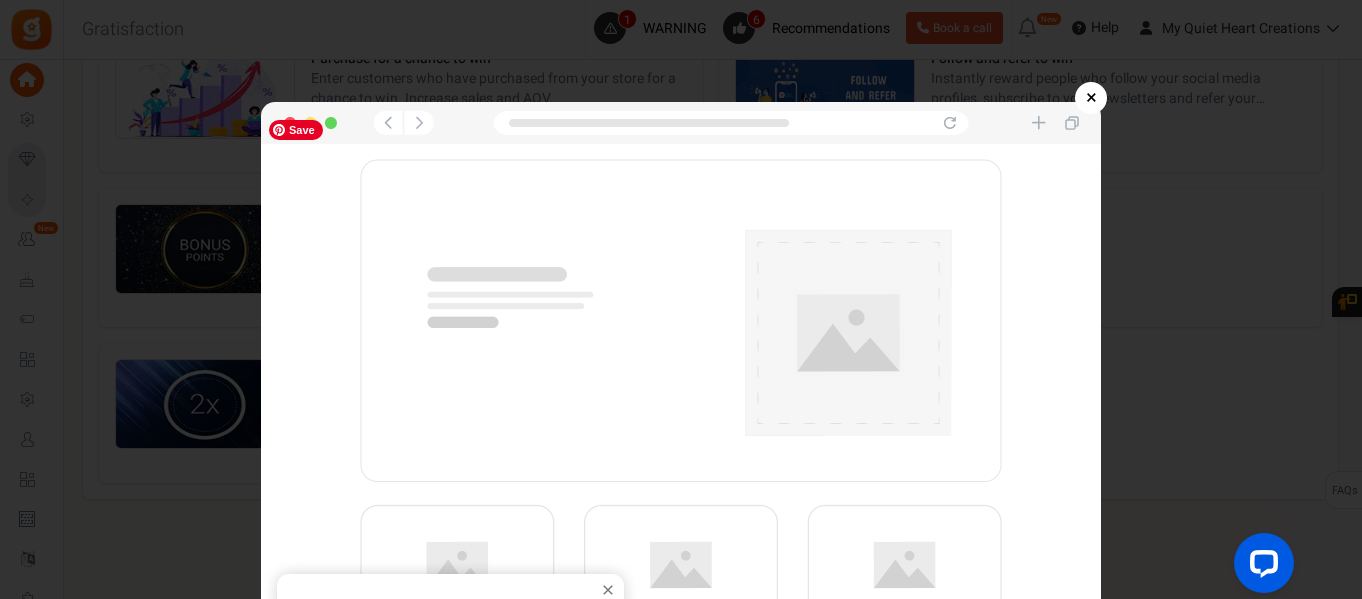 click at bounding box center [681, 402] 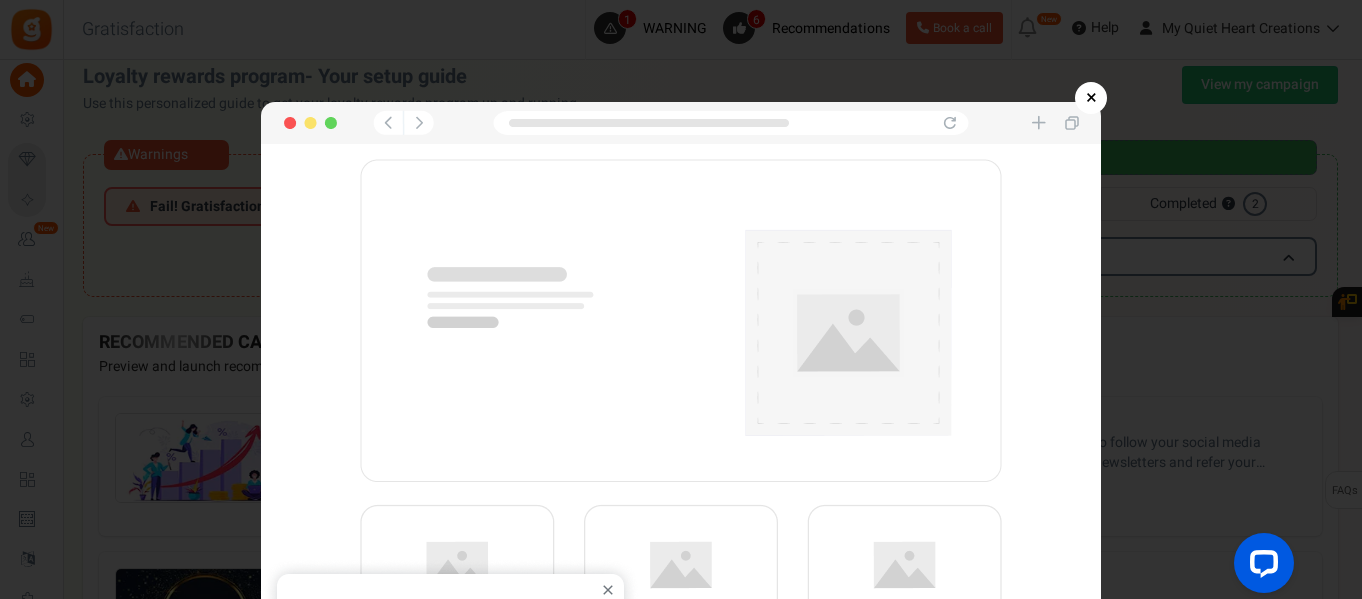 scroll, scrollTop: 0, scrollLeft: 0, axis: both 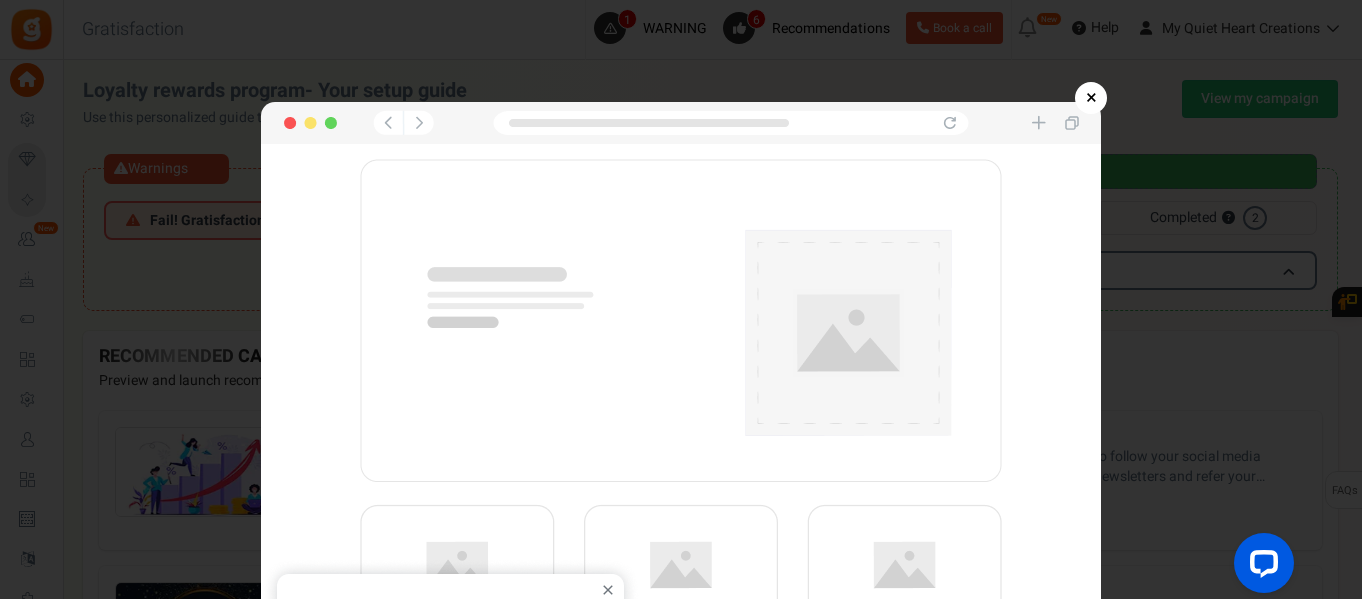 click on "×" at bounding box center (1091, 98) 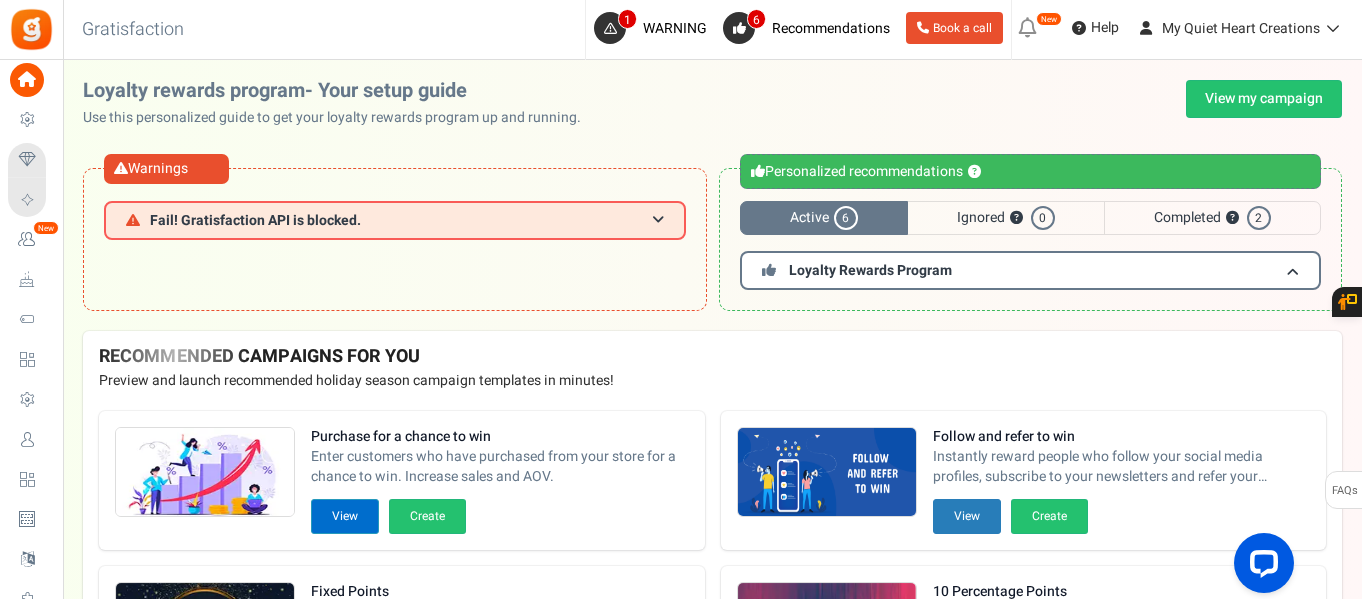 click on "View" at bounding box center [345, 516] 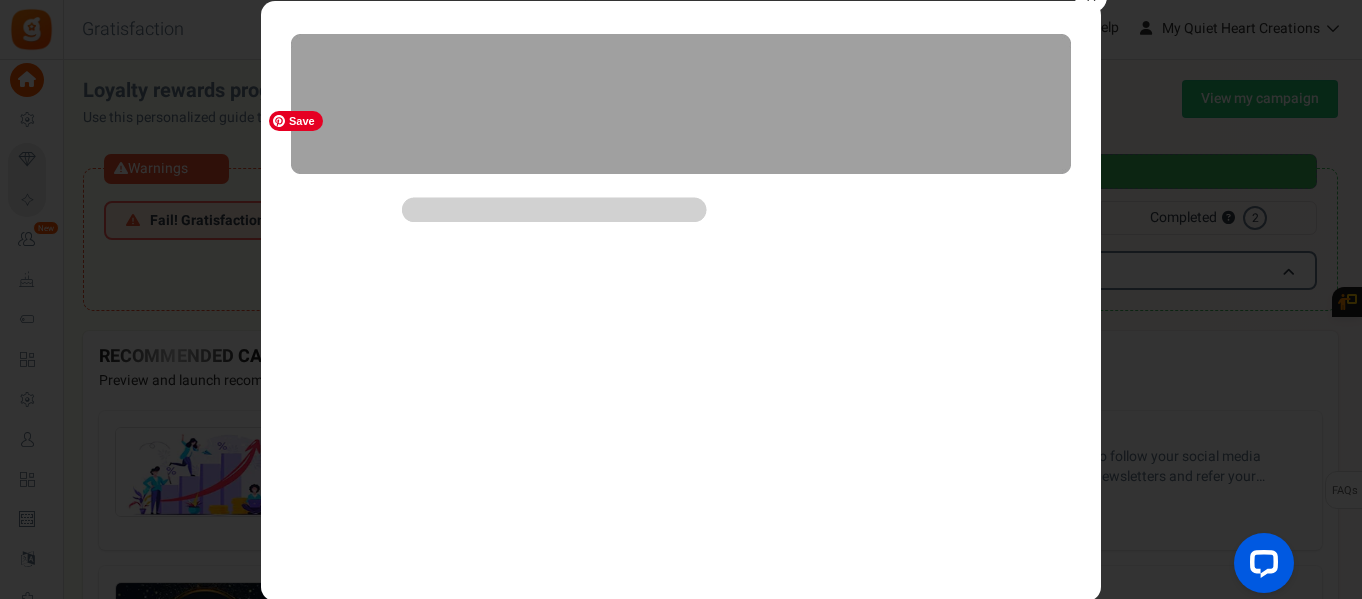 scroll, scrollTop: 103, scrollLeft: 0, axis: vertical 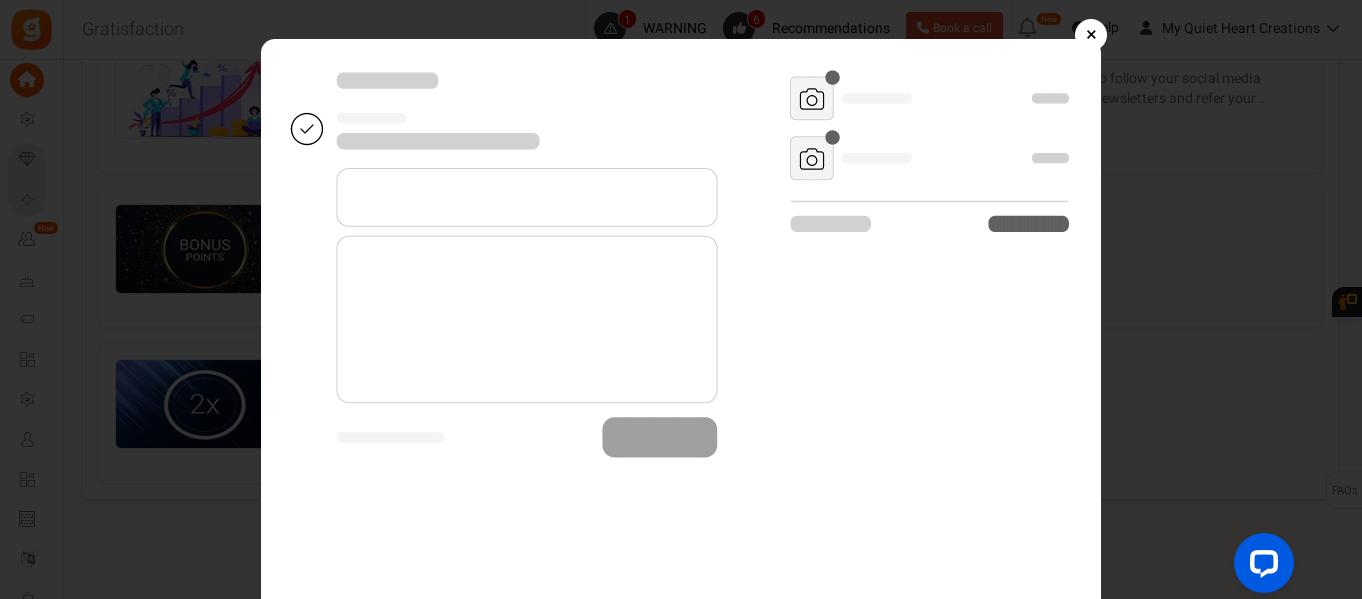click on "×" at bounding box center [1091, 35] 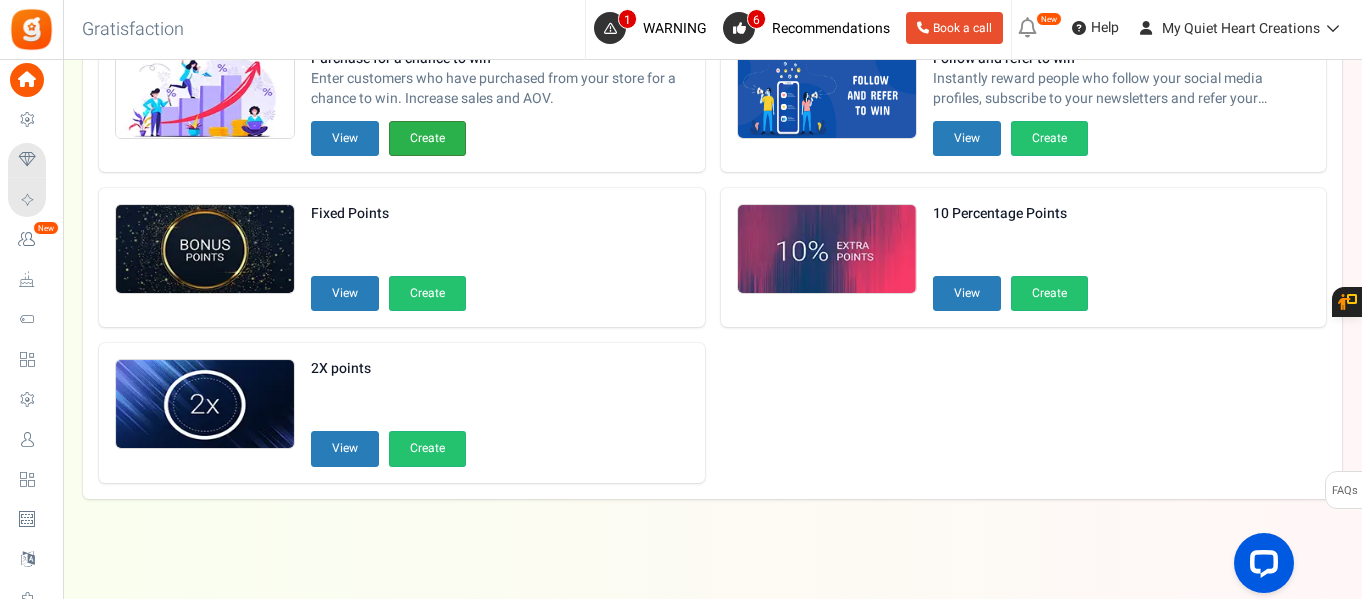 click on "Create" at bounding box center [427, 138] 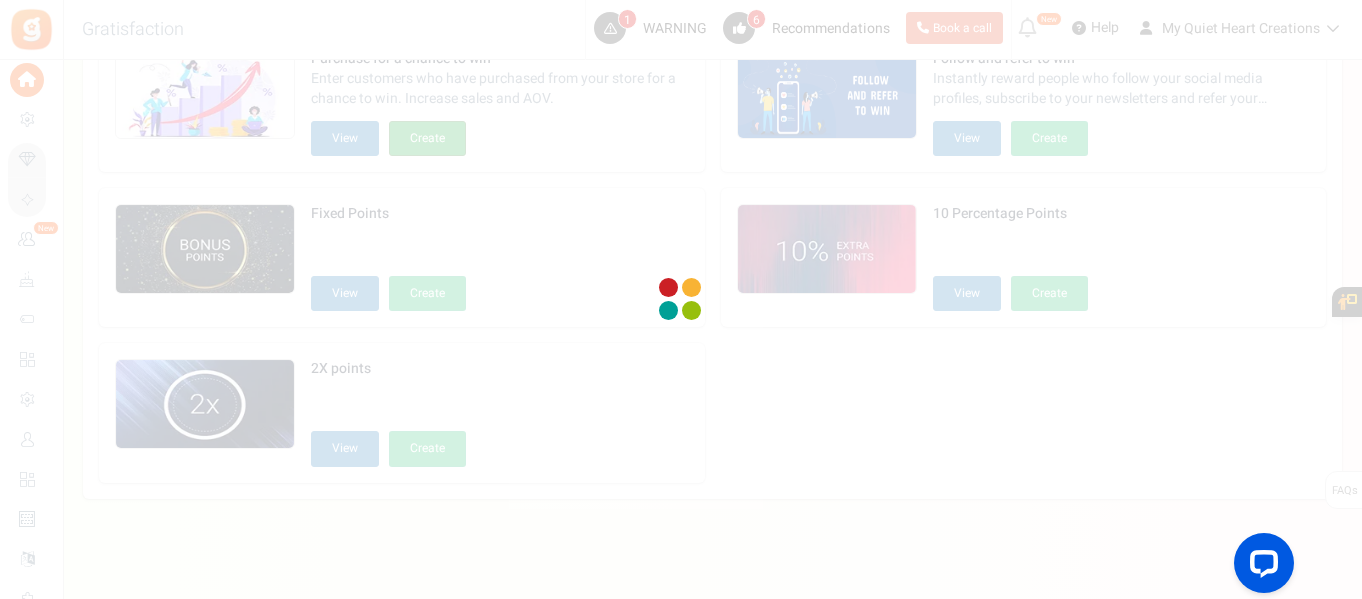 scroll, scrollTop: 0, scrollLeft: 0, axis: both 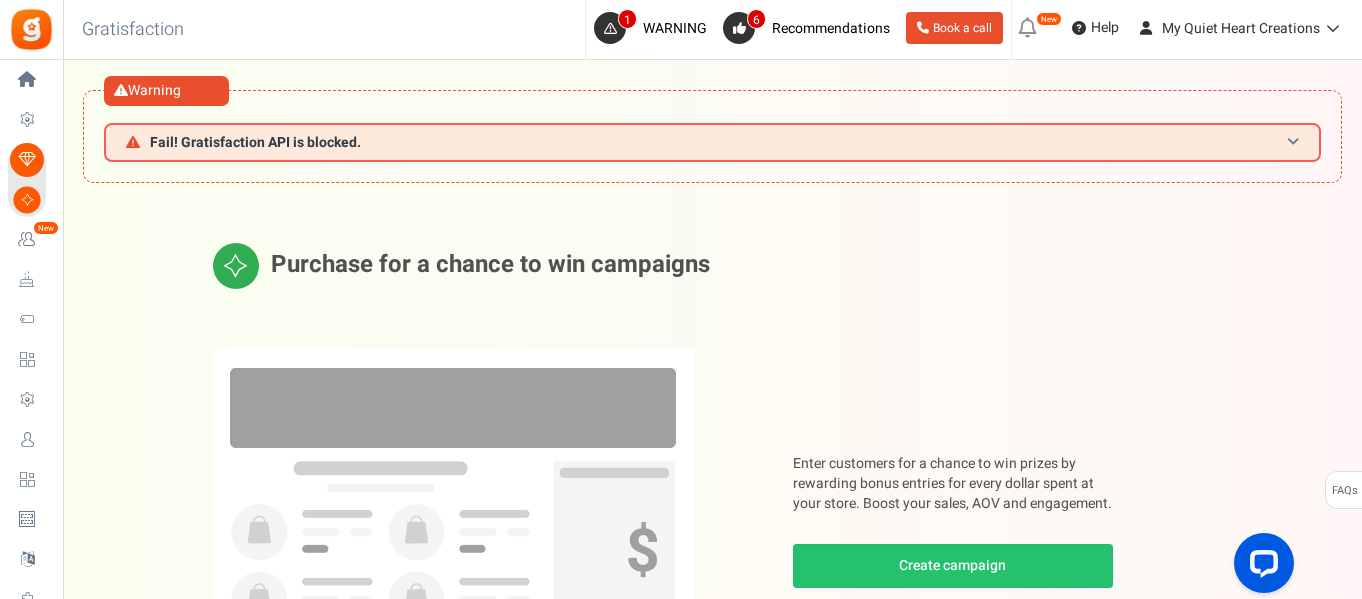 click on "Fail! Gratisfaction API is blocked." at bounding box center [712, 142] 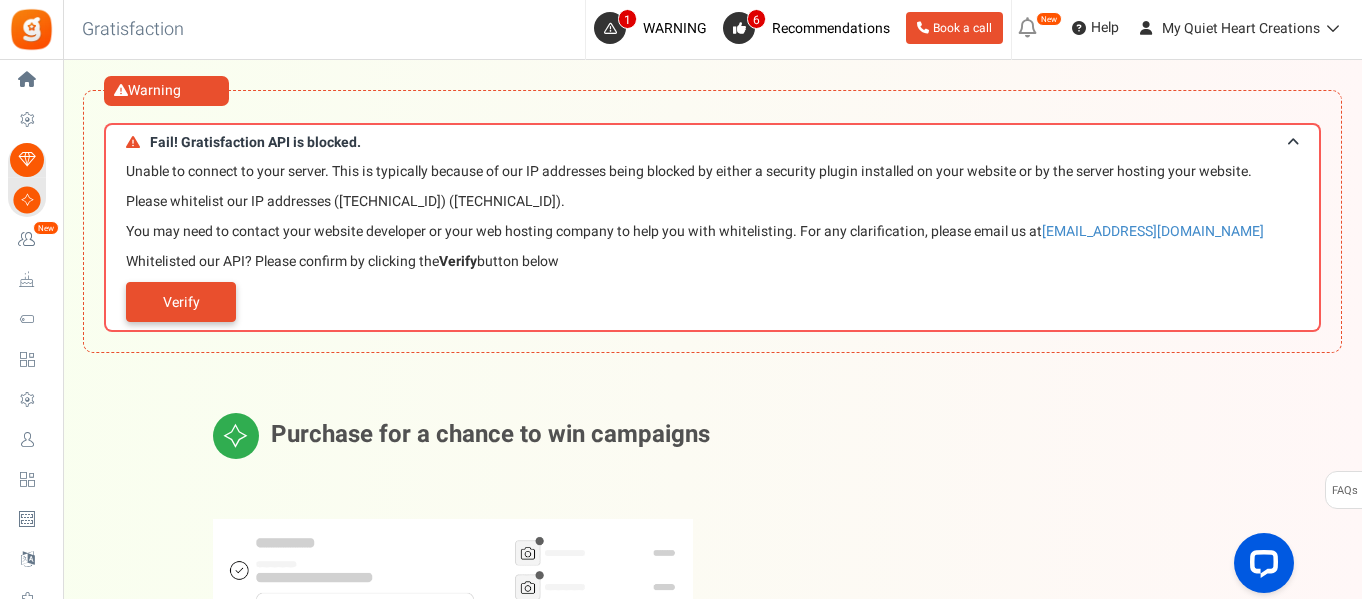 click on "Verify" at bounding box center (181, 302) 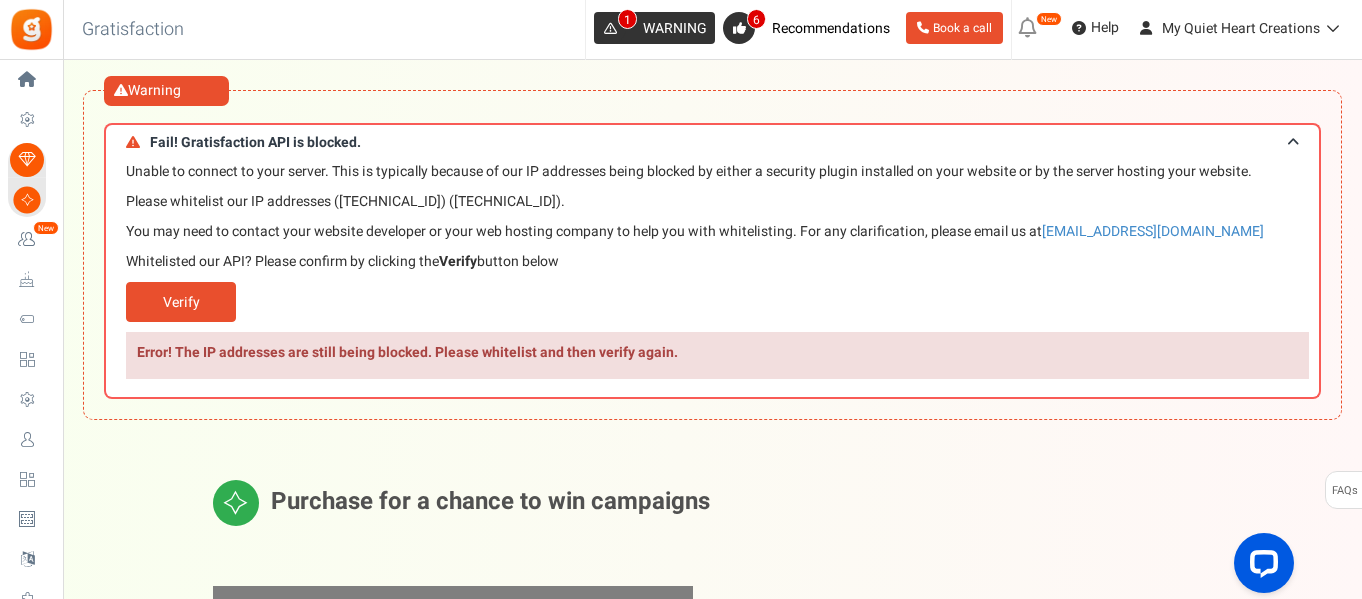 click at bounding box center (610, 28) 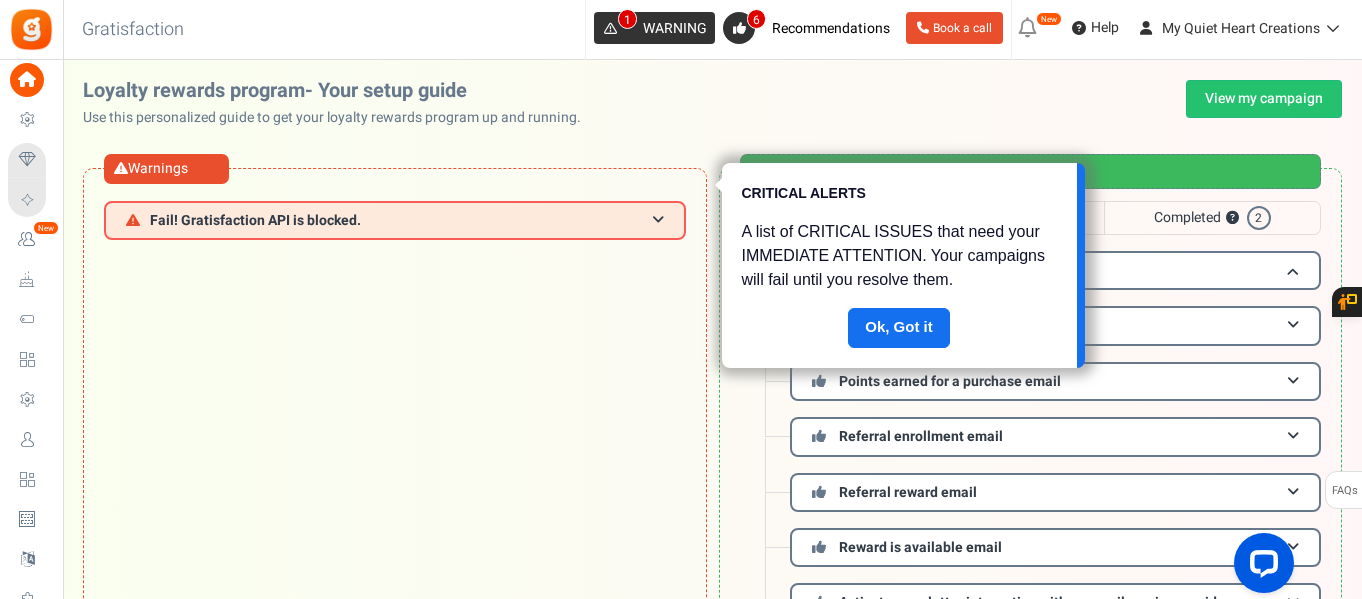 scroll, scrollTop: 136, scrollLeft: 0, axis: vertical 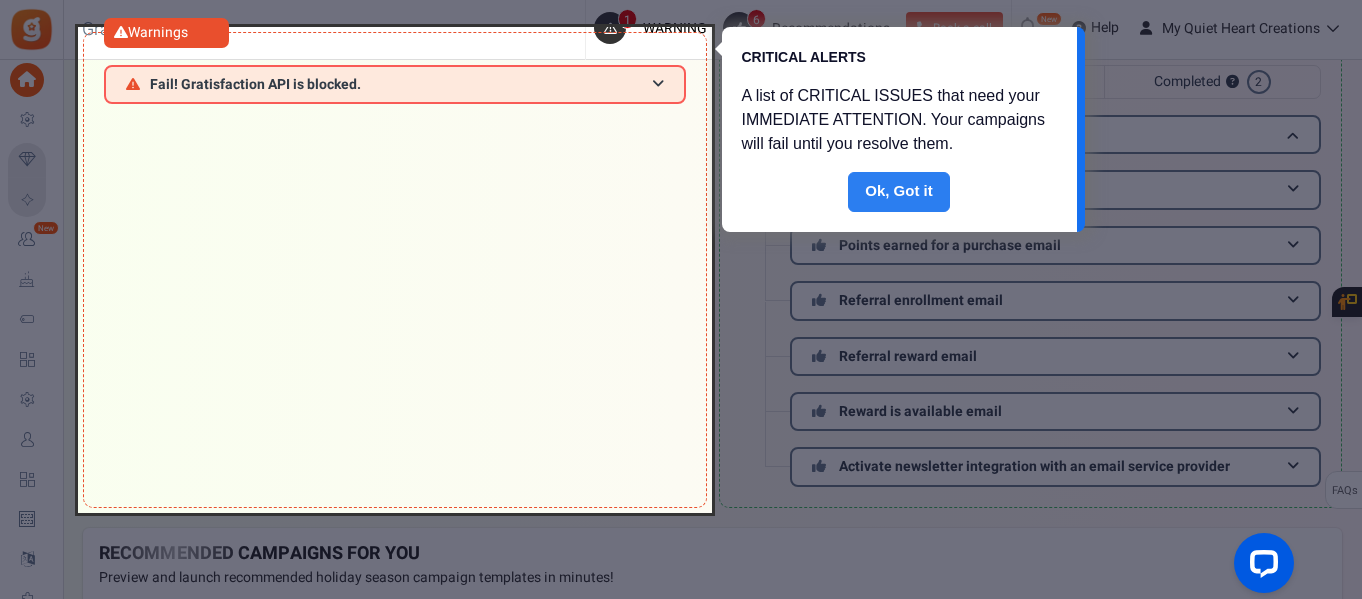 click on "Done" at bounding box center (899, 192) 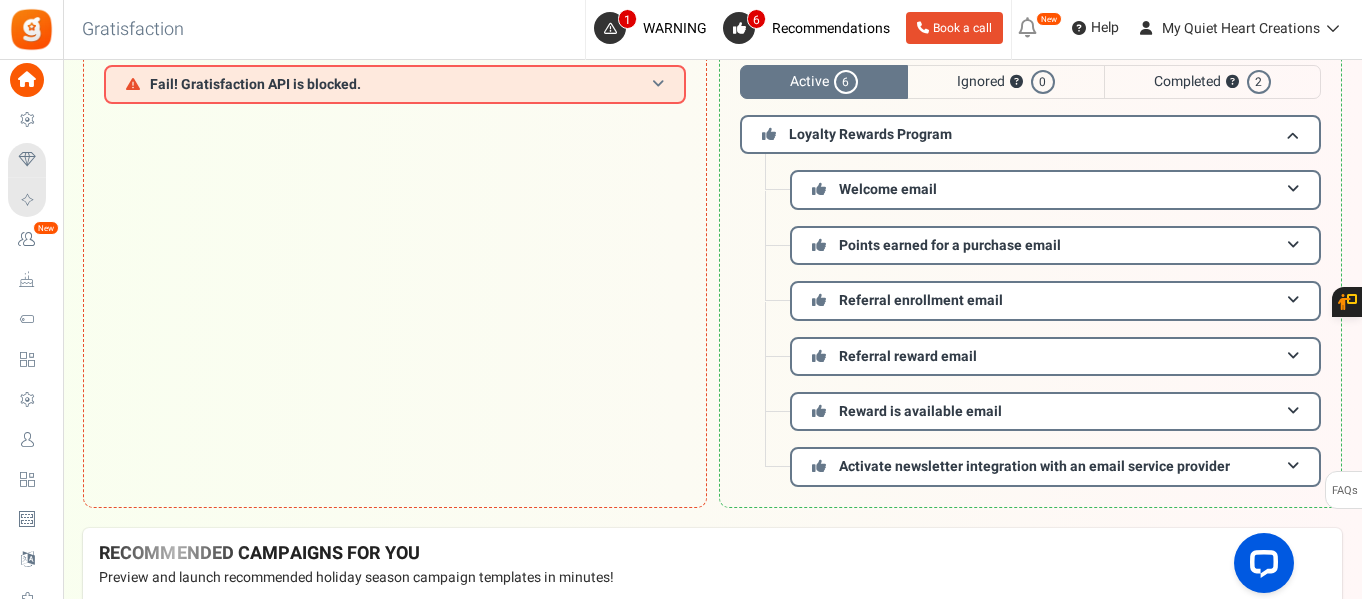 click on "Fail! Gratisfaction API is blocked." at bounding box center (395, 84) 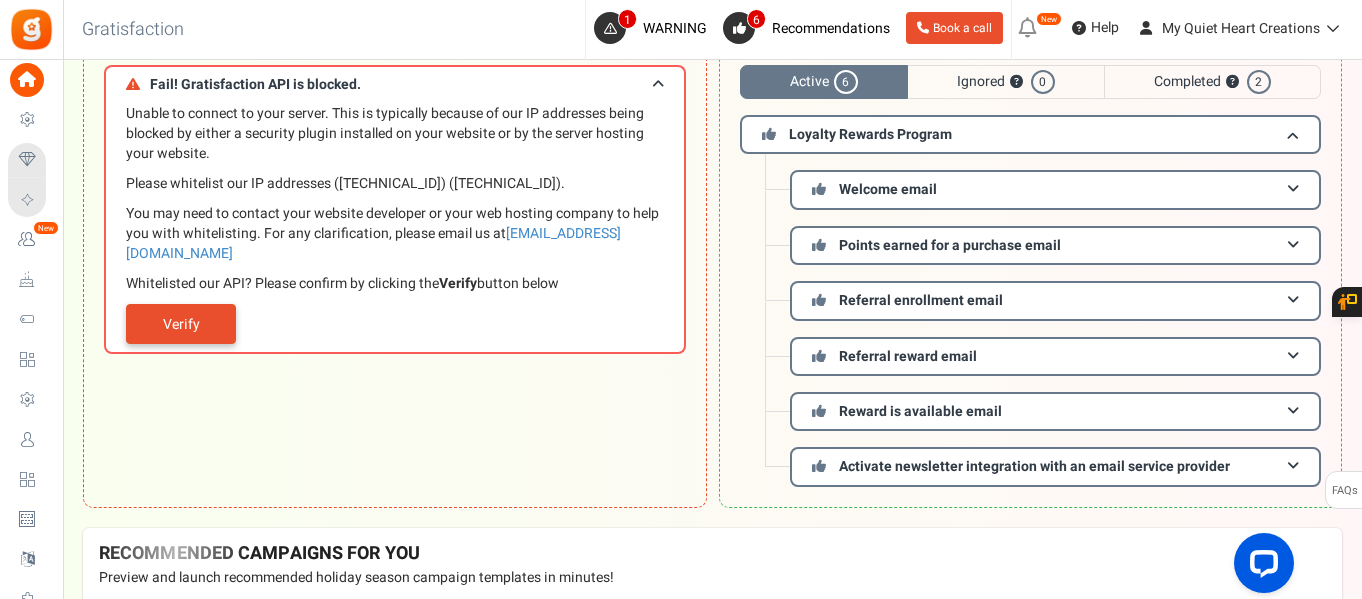click on "Verify" at bounding box center [181, 324] 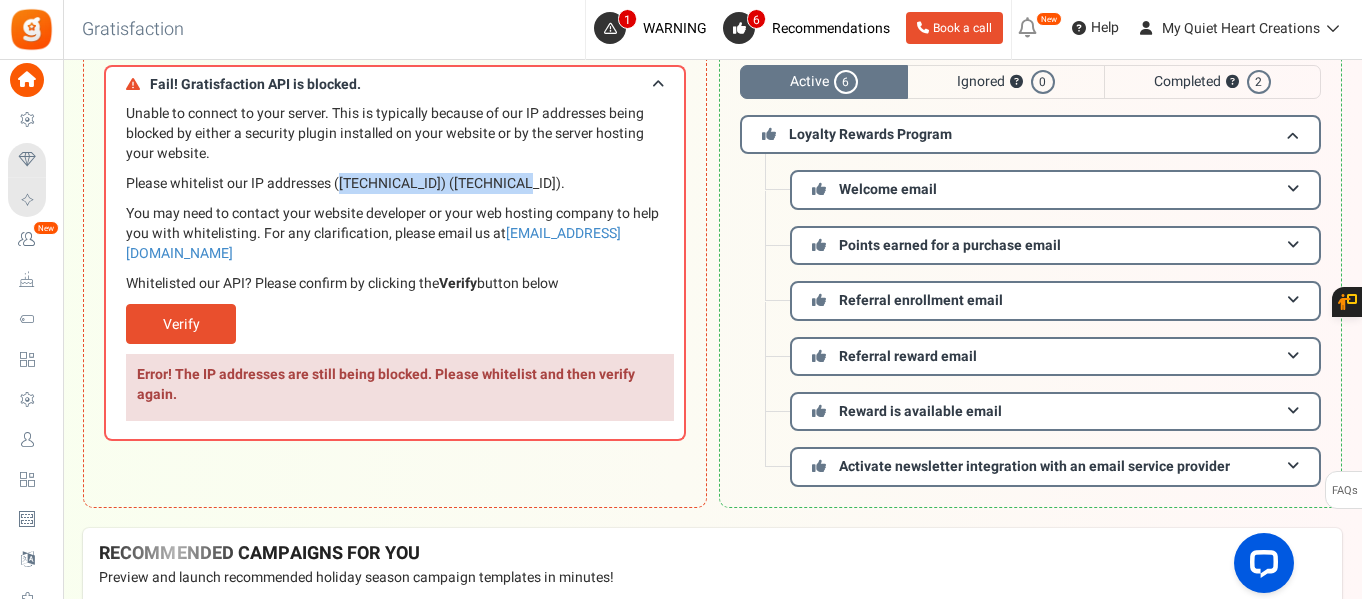 drag, startPoint x: 339, startPoint y: 182, endPoint x: 517, endPoint y: 181, distance: 178.0028 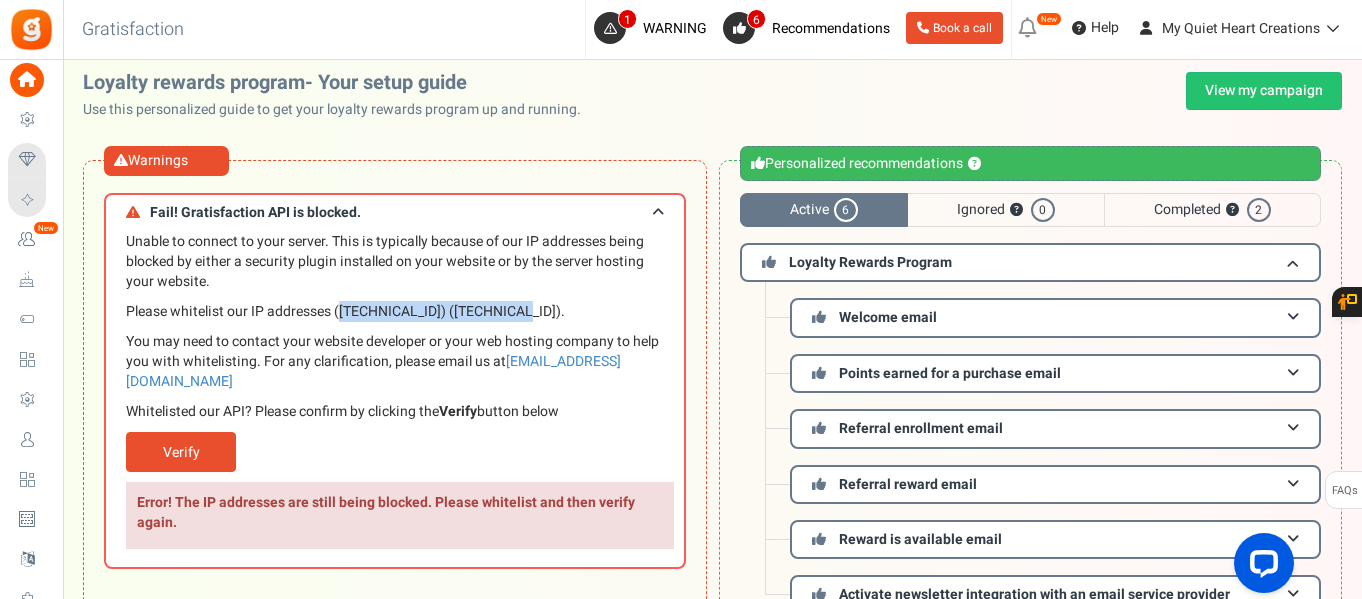 scroll, scrollTop: 0, scrollLeft: 0, axis: both 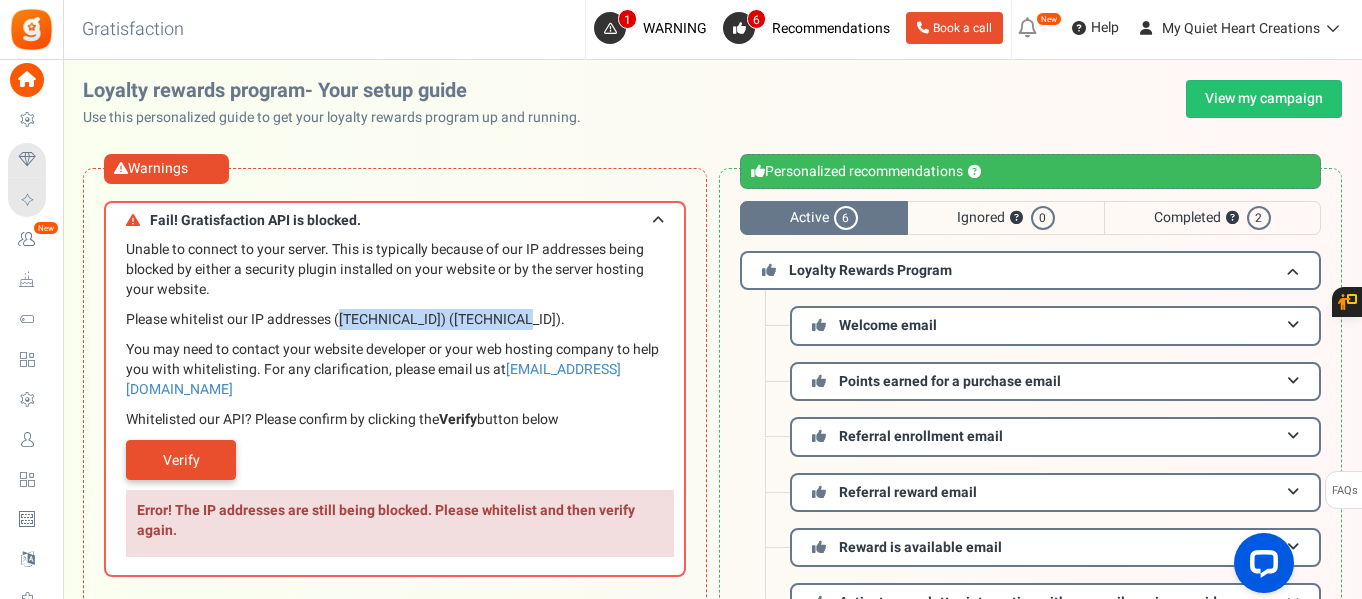 click on "Verify" at bounding box center [181, 460] 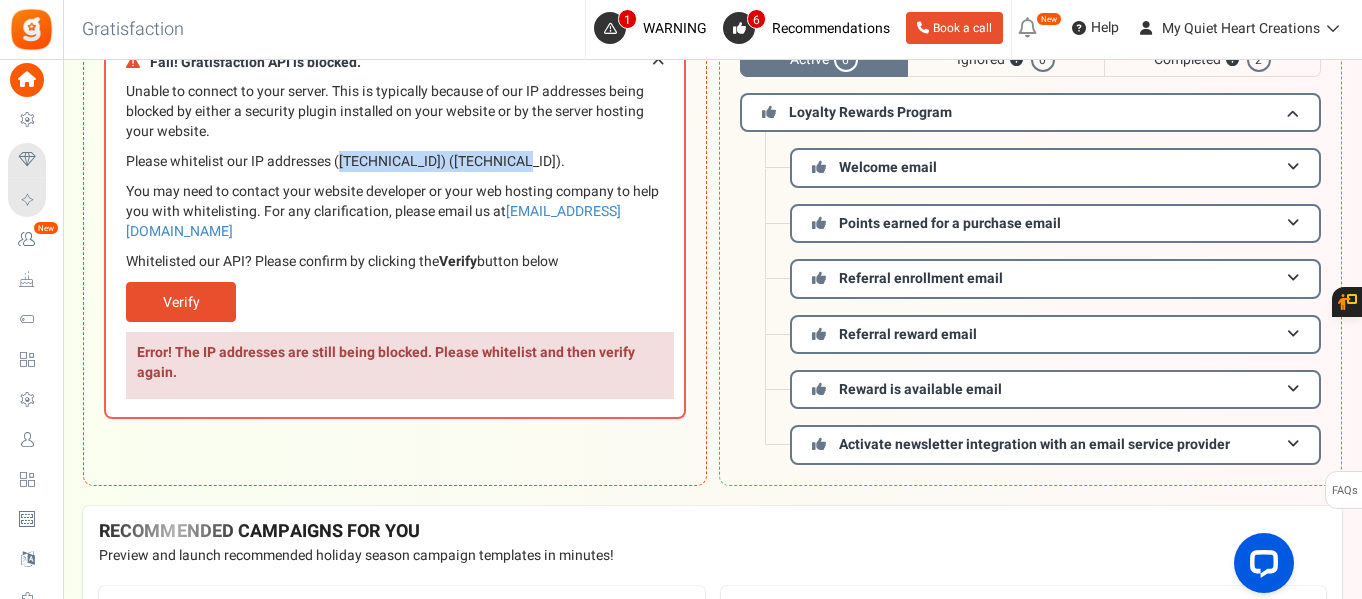 scroll, scrollTop: 0, scrollLeft: 0, axis: both 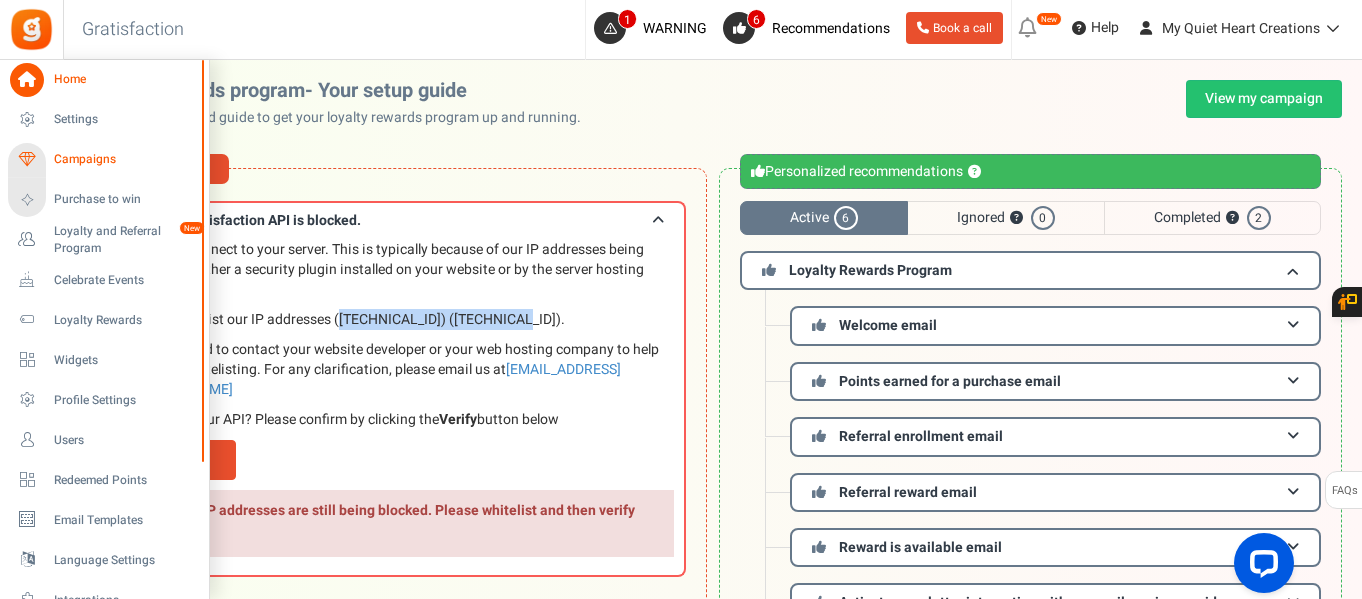 click on "Campaigns" at bounding box center [124, 159] 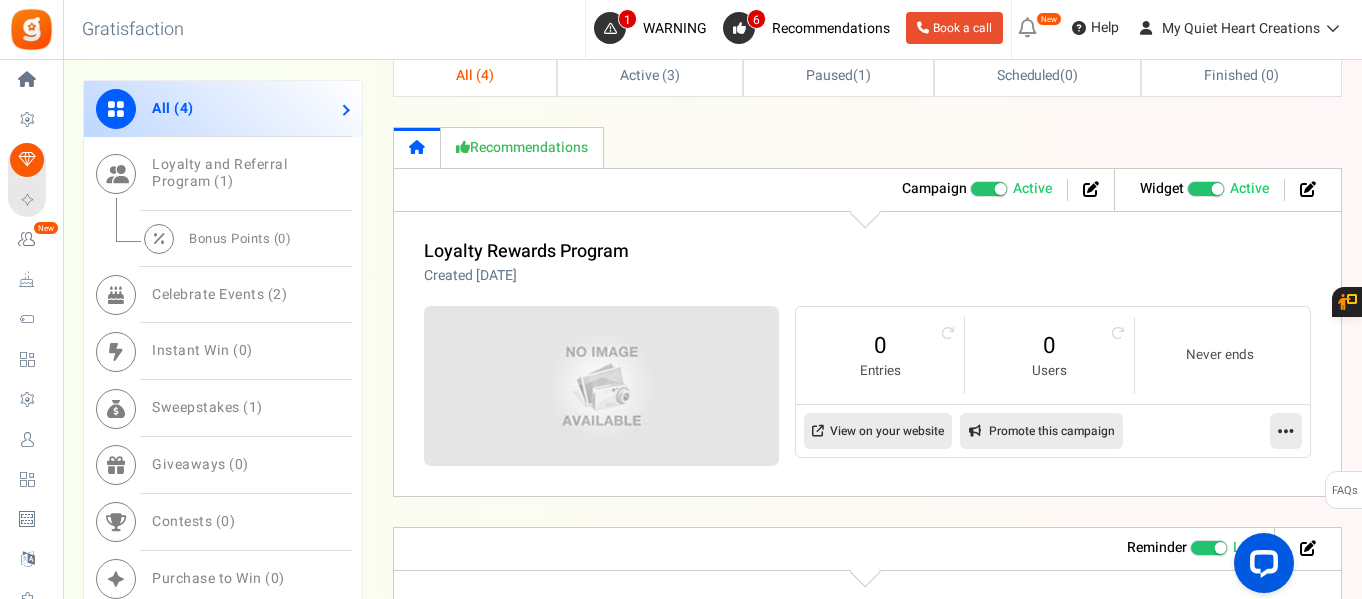 scroll, scrollTop: 1252, scrollLeft: 0, axis: vertical 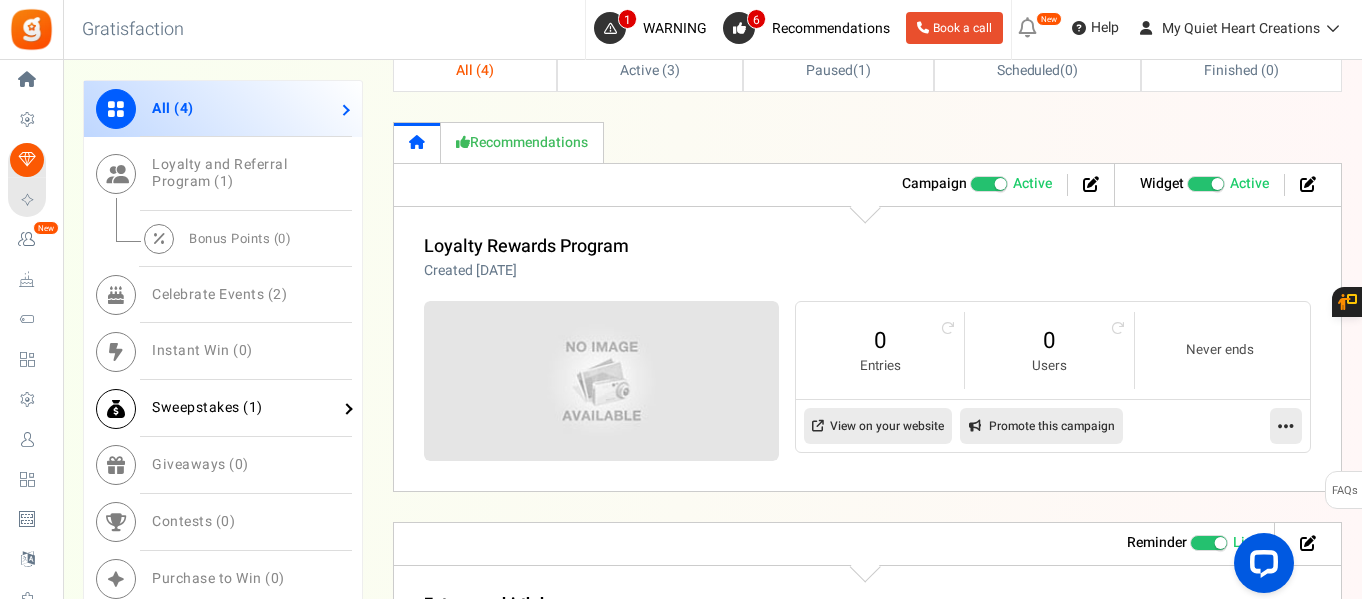 click on "Sweepstakes ( 1 )" at bounding box center [207, 408] 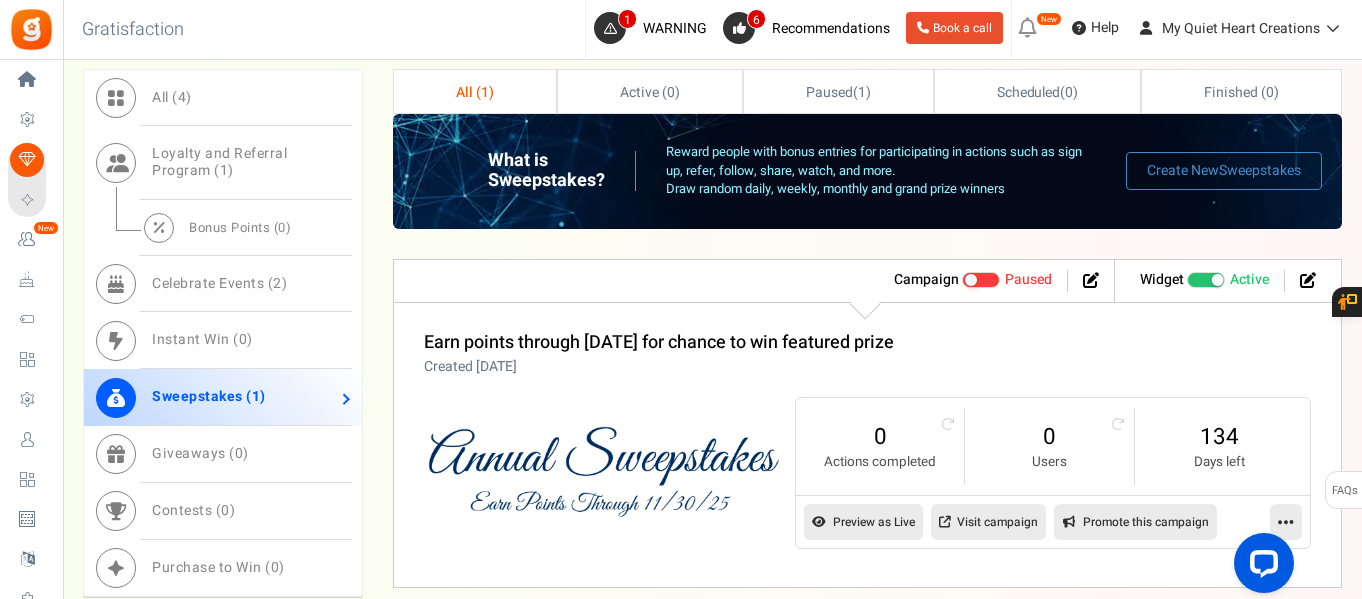 scroll, scrollTop: 1226, scrollLeft: 0, axis: vertical 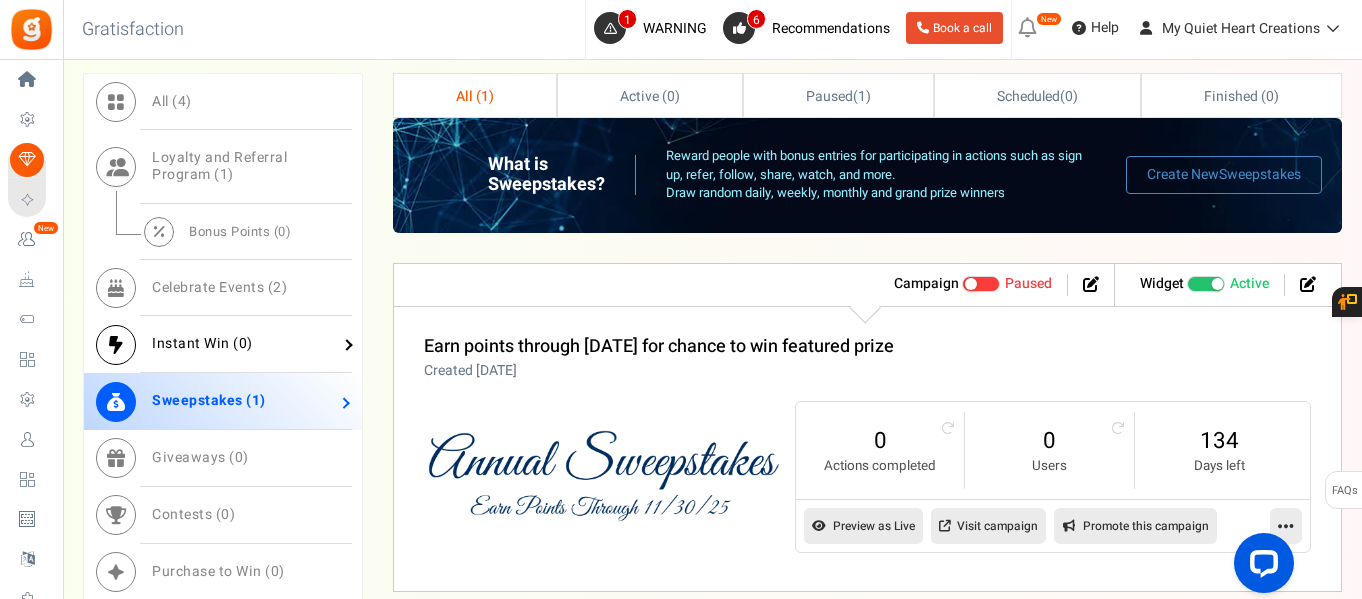 click on "Instant Win ( 0 )" at bounding box center (202, 343) 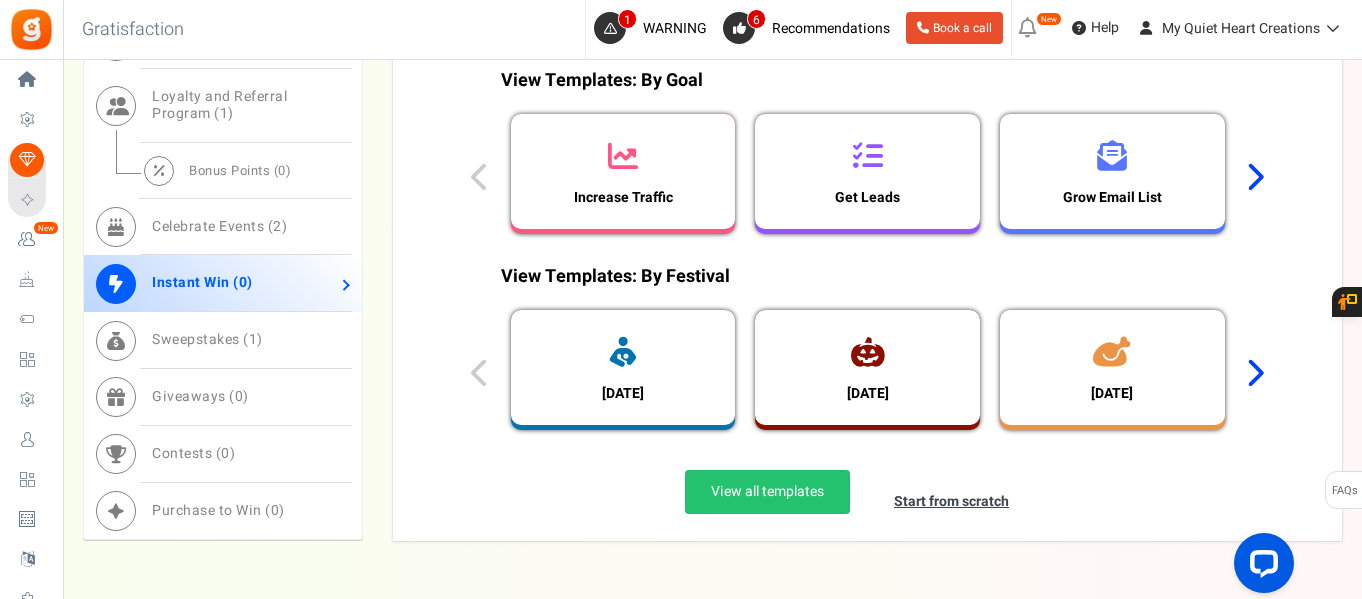 scroll, scrollTop: 1565, scrollLeft: 0, axis: vertical 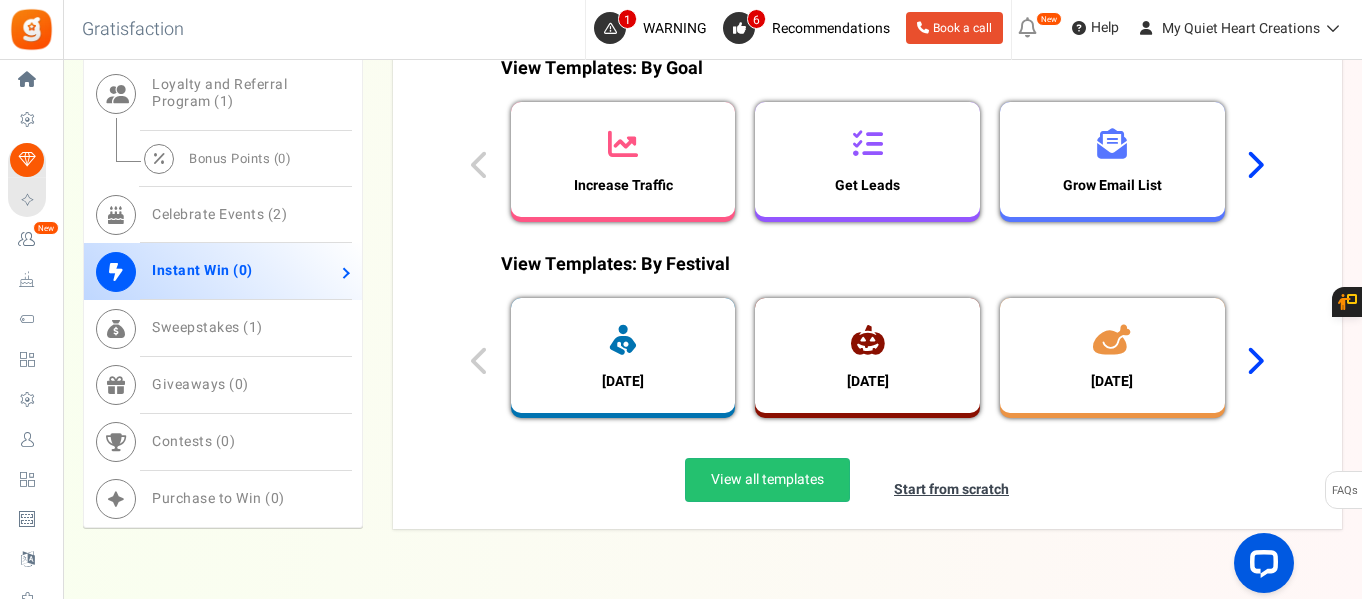 click at bounding box center [1254, 360] 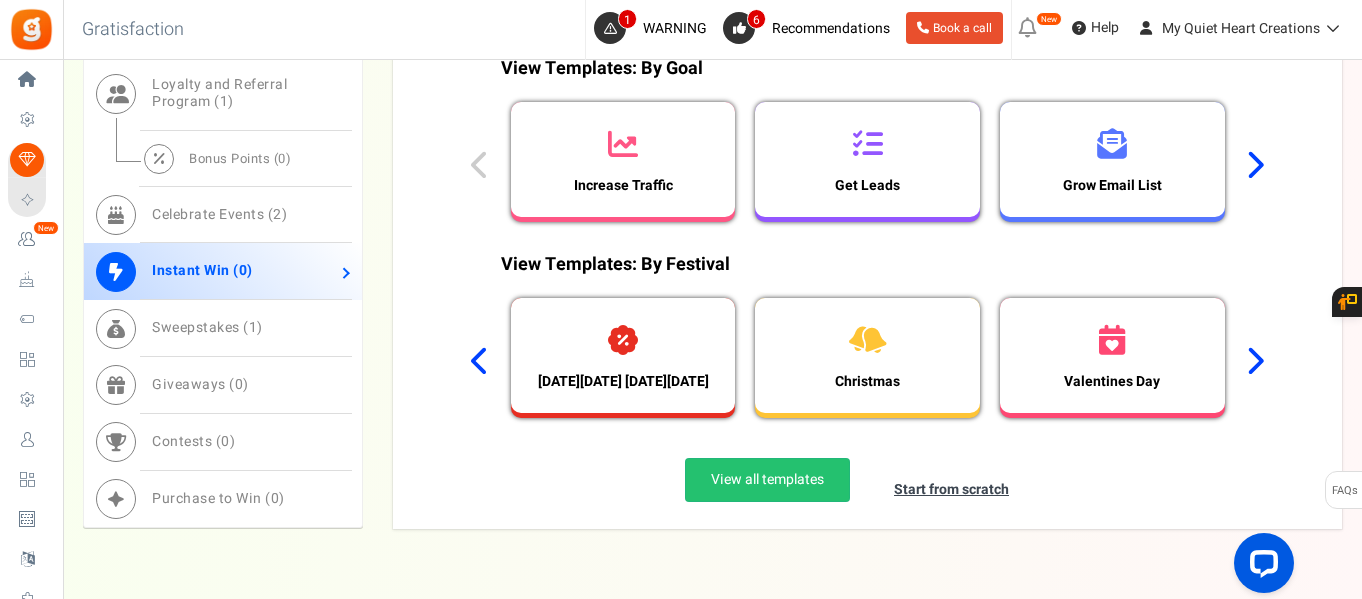 click at bounding box center (1254, 360) 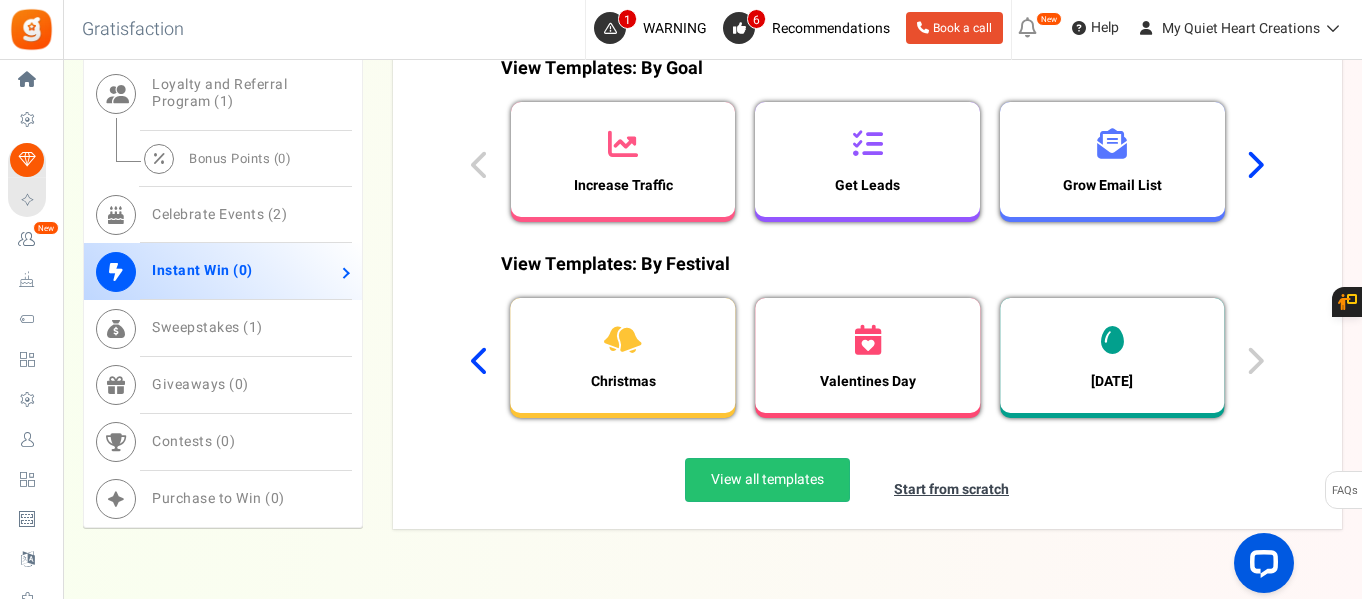 click on "View Templates: By Festival
[DATE]
[DATE]
[DATE]
[DATE][DATE] [DATE][DATE]
Christmas
Valentines Day
[DATE]" at bounding box center (868, 340) 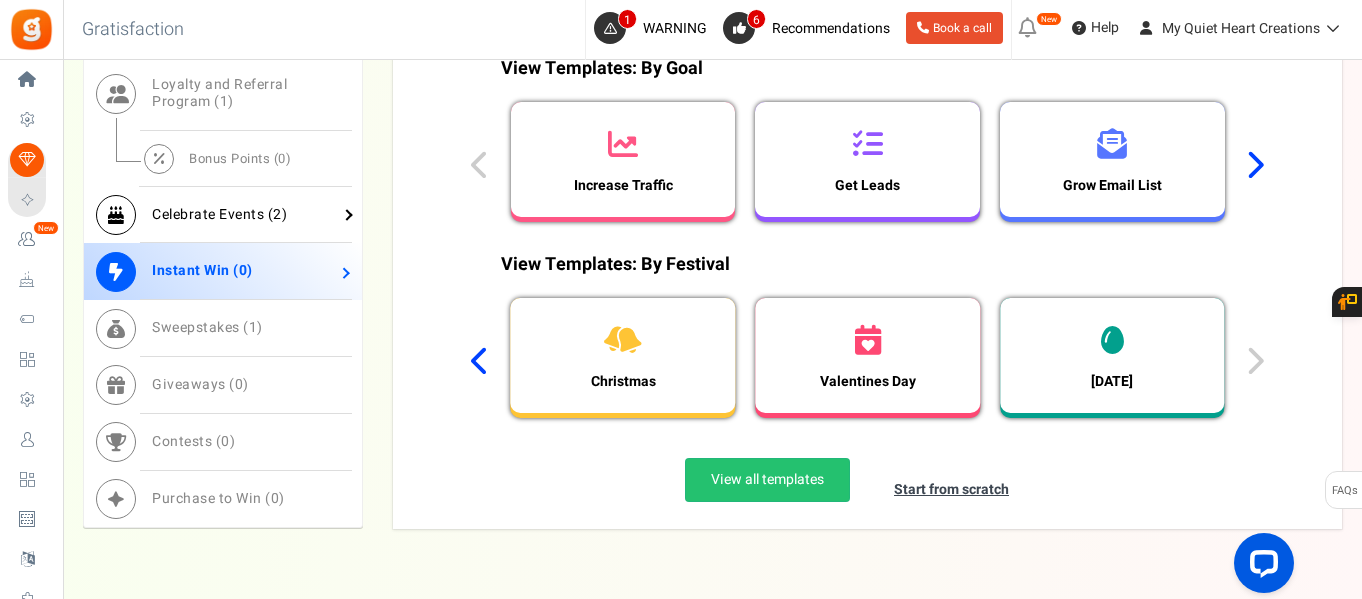 click on "Celebrate Events ( 2 )" at bounding box center [219, 214] 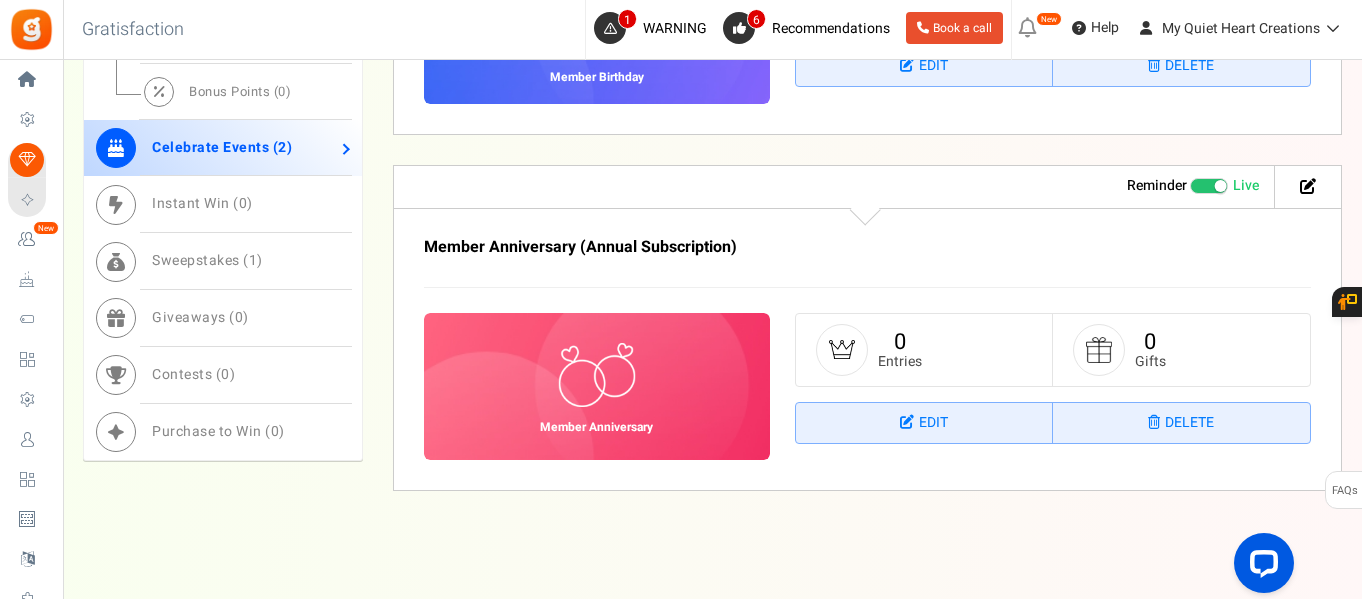 scroll, scrollTop: 1684, scrollLeft: 0, axis: vertical 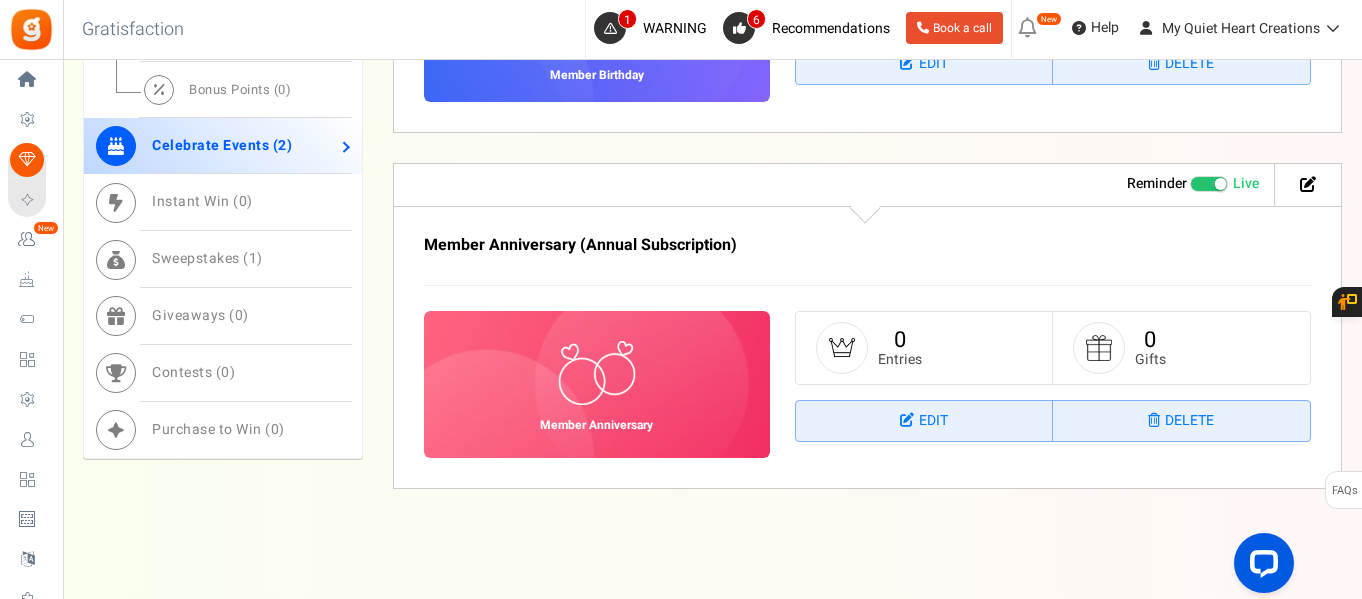 click at bounding box center [597, 373] 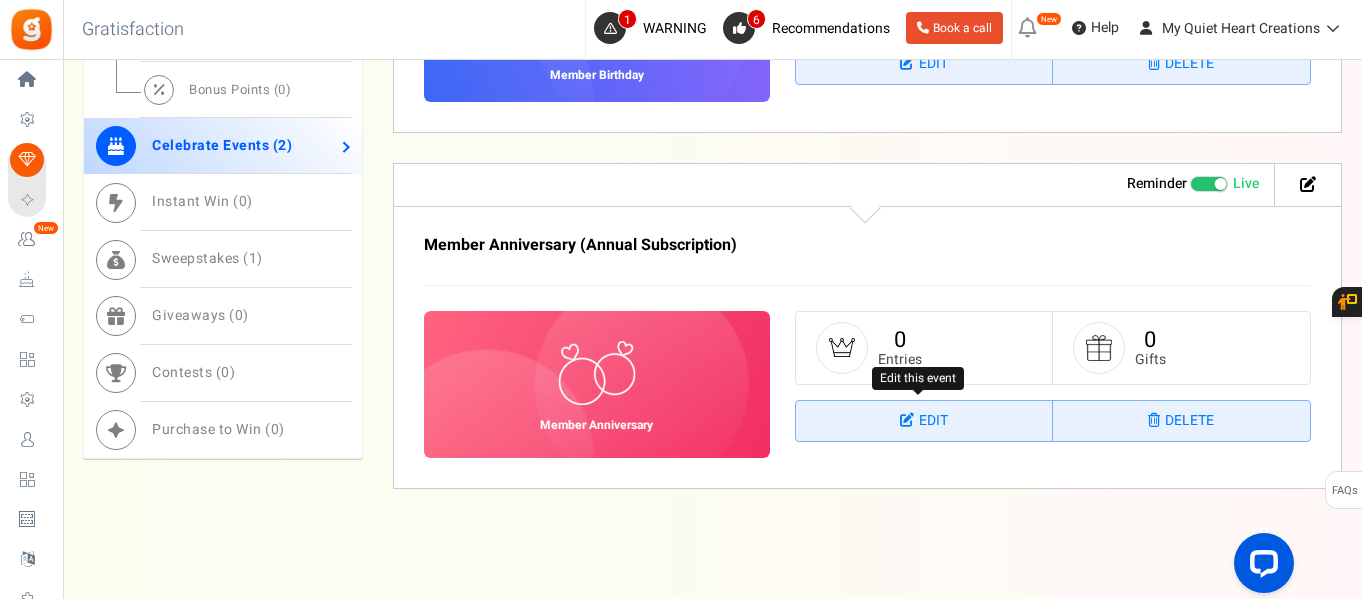 click on "Edit" at bounding box center (924, 421) 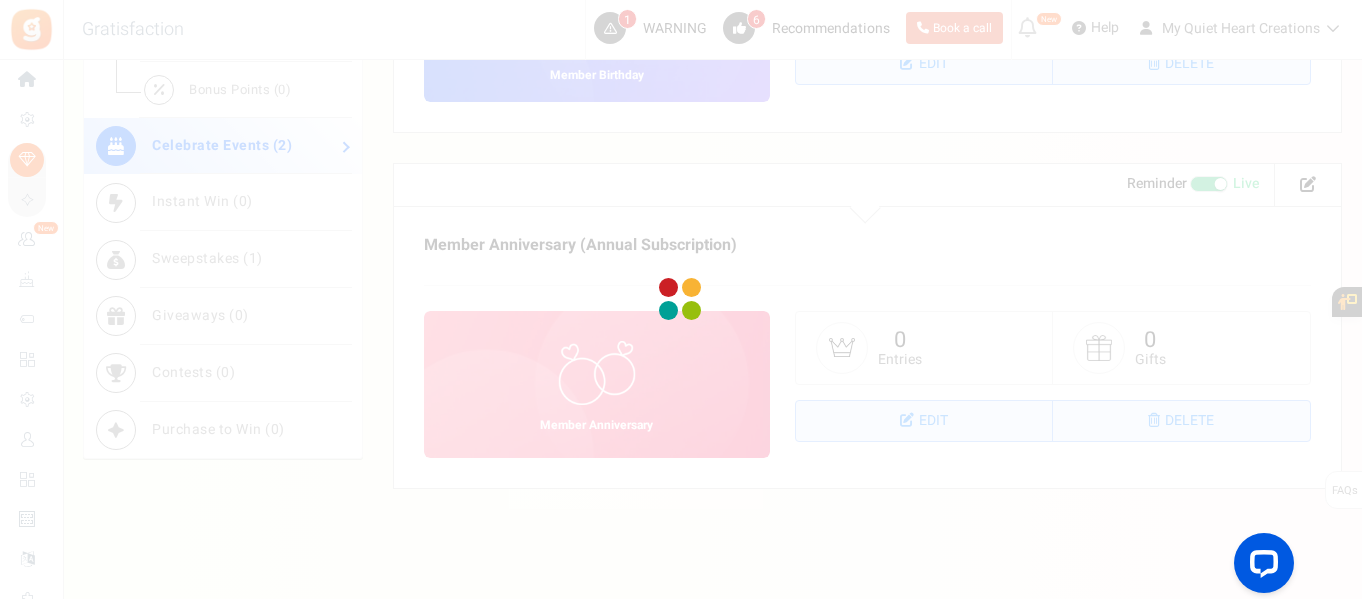 scroll, scrollTop: 0, scrollLeft: 0, axis: both 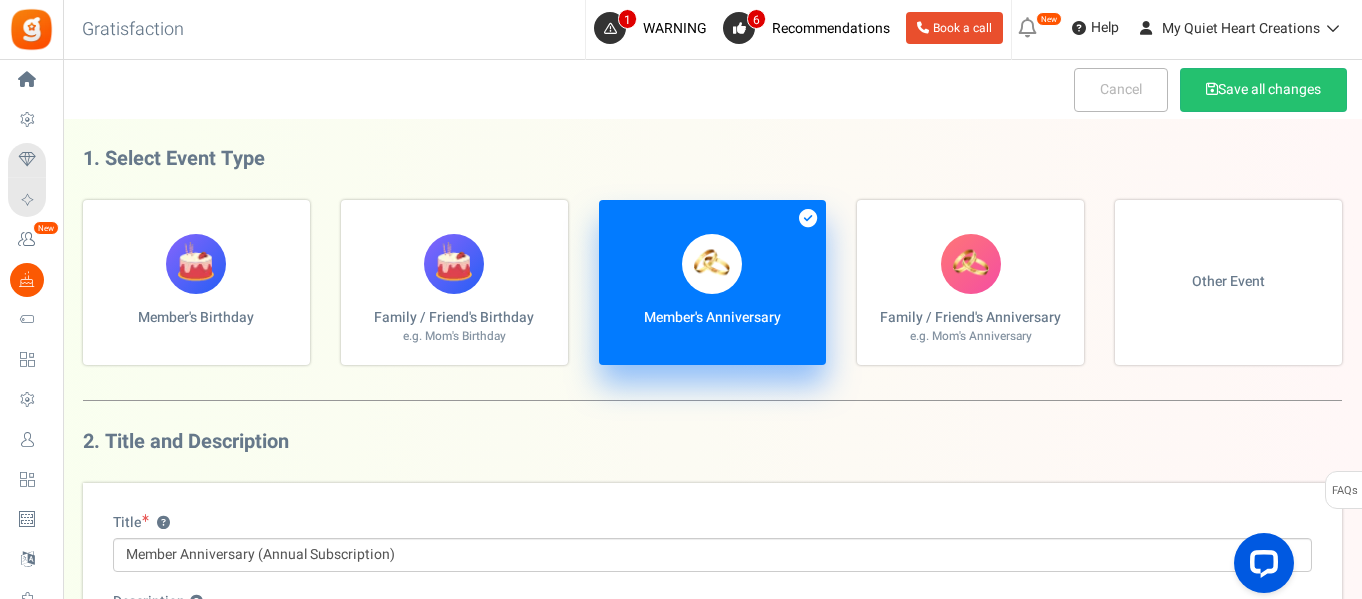 click on "Other Event" at bounding box center (1228, 282) 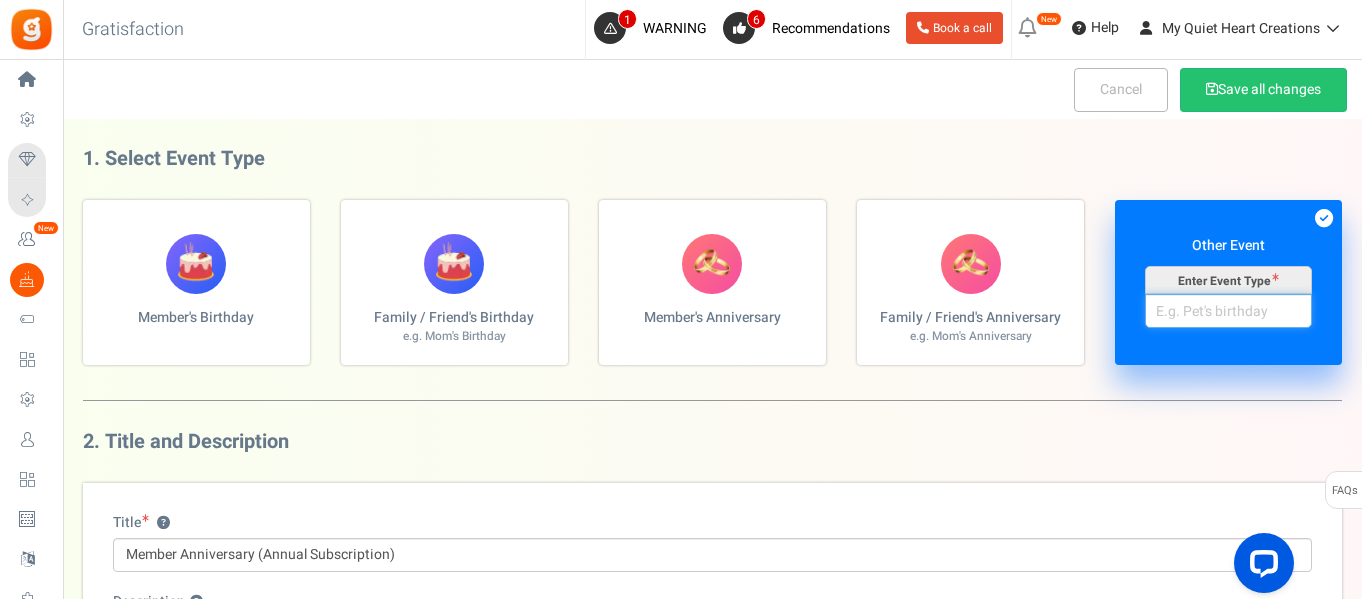 click on "Other Event
Enter Event Type" at bounding box center (1228, 311) 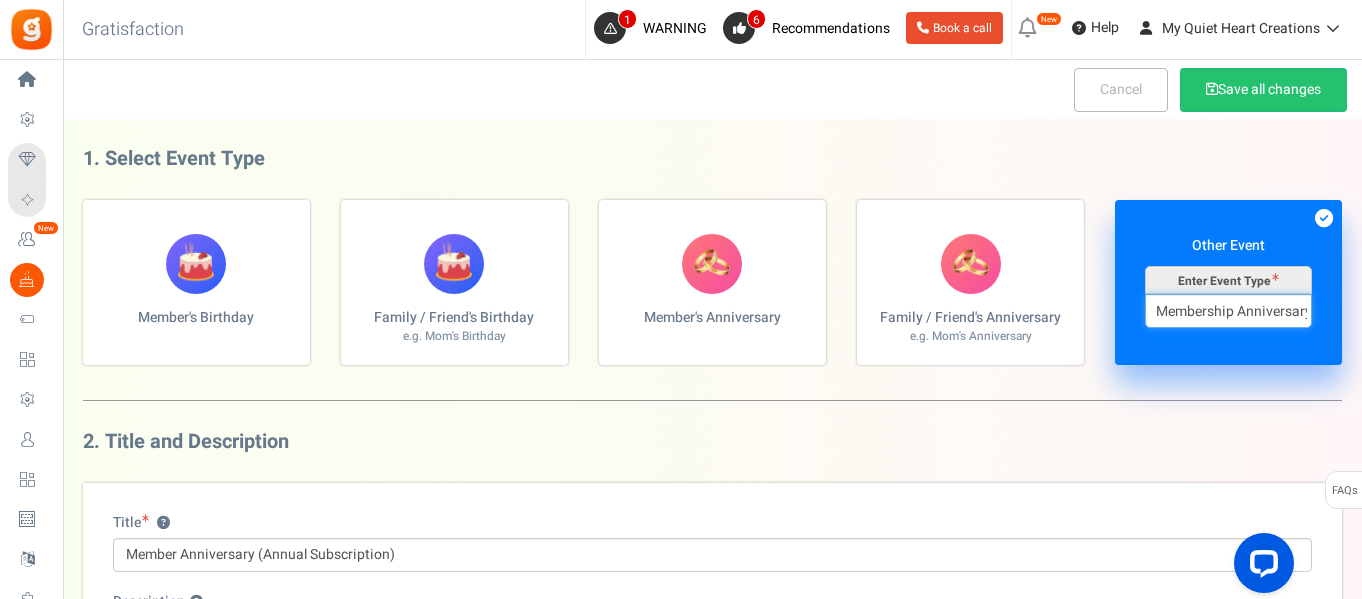 scroll, scrollTop: 0, scrollLeft: 2, axis: horizontal 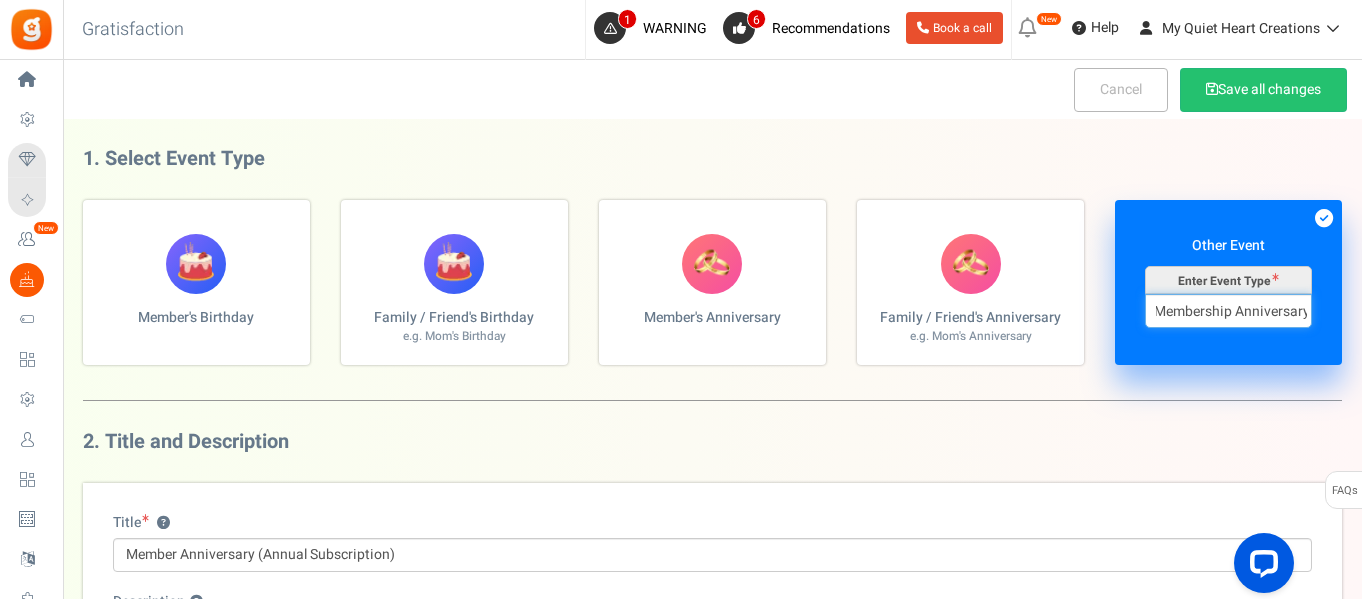 type on "Membership Anniversary" 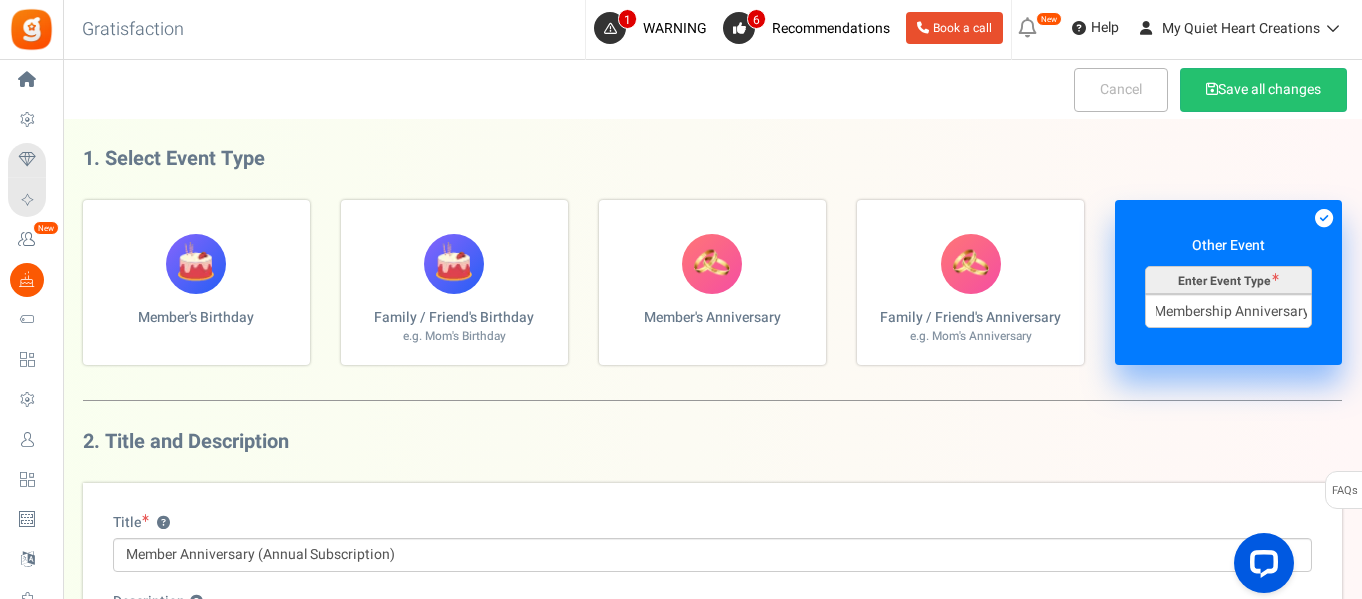 scroll, scrollTop: 0, scrollLeft: 0, axis: both 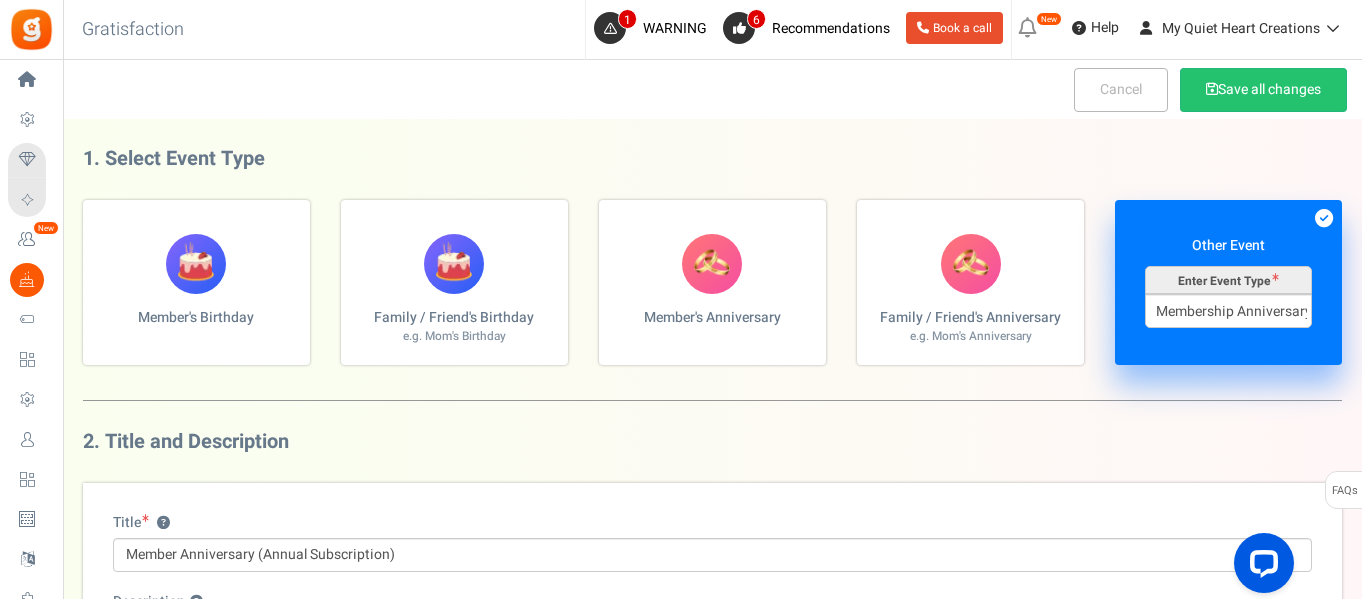 click at bounding box center [1324, 218] 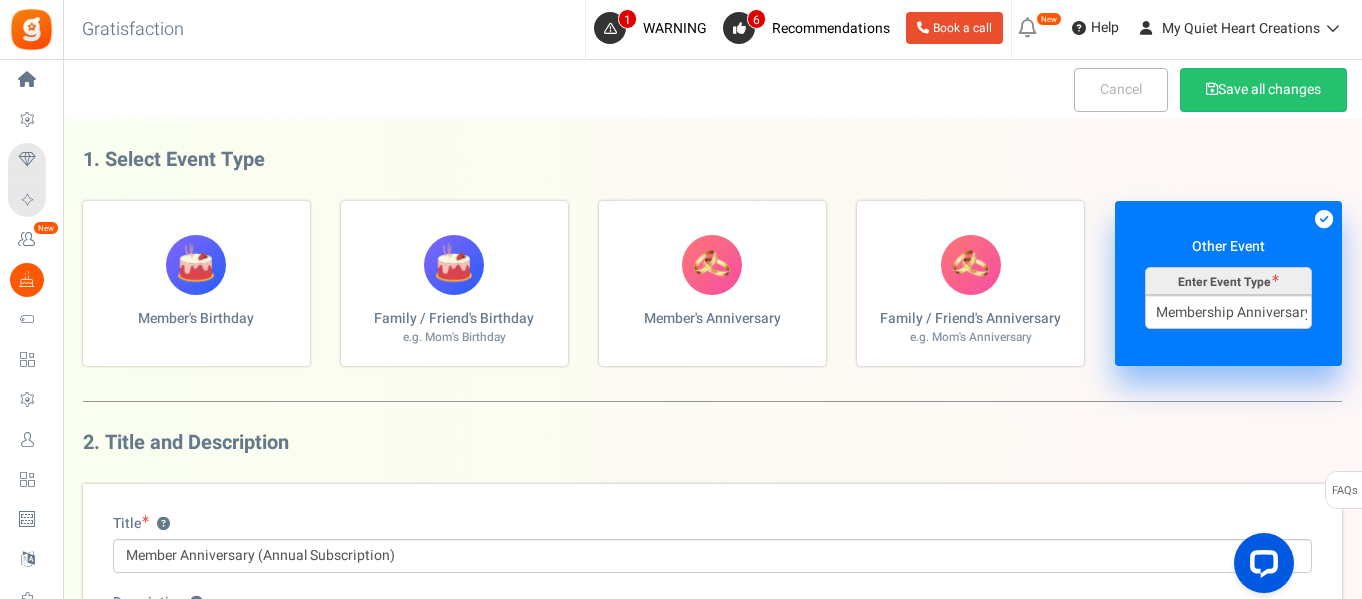 scroll, scrollTop: 394, scrollLeft: 0, axis: vertical 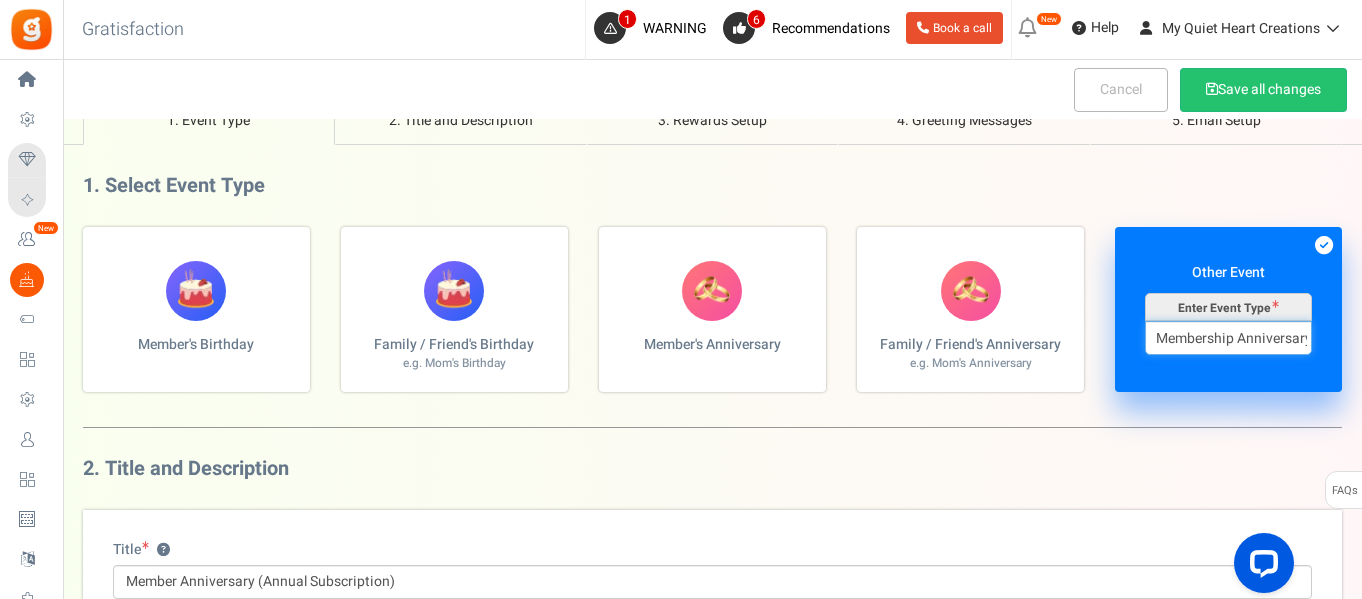 click on "Membership Anniversary" at bounding box center [1228, 338] 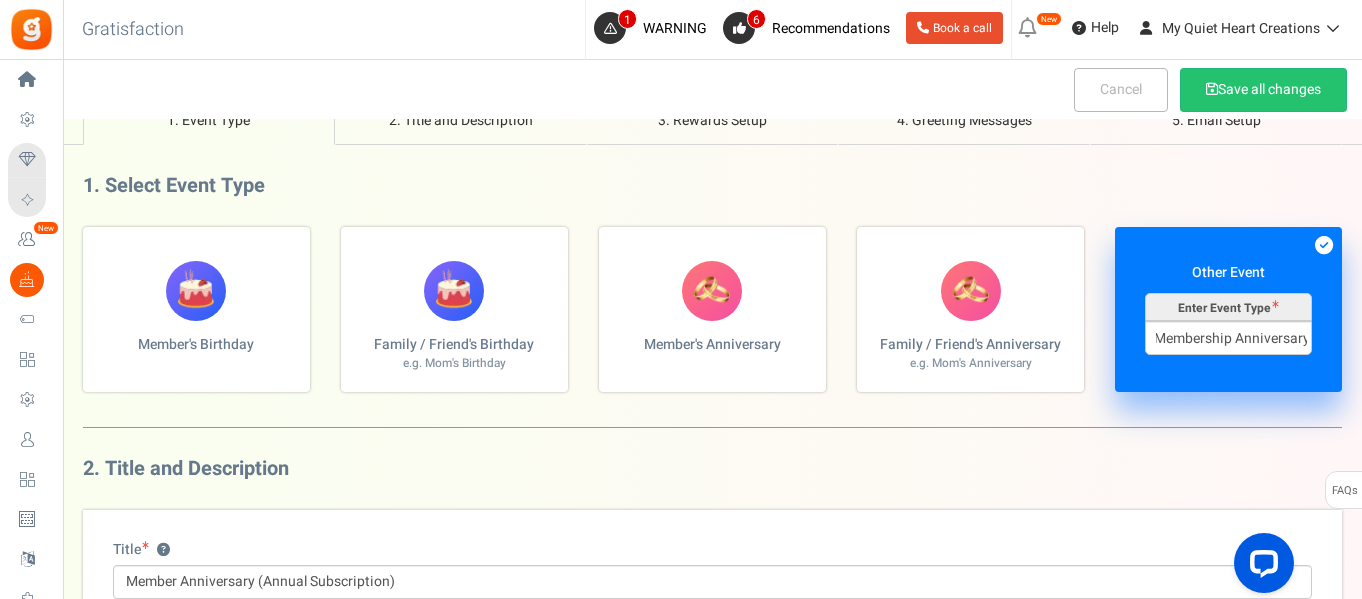 scroll, scrollTop: 0, scrollLeft: 0, axis: both 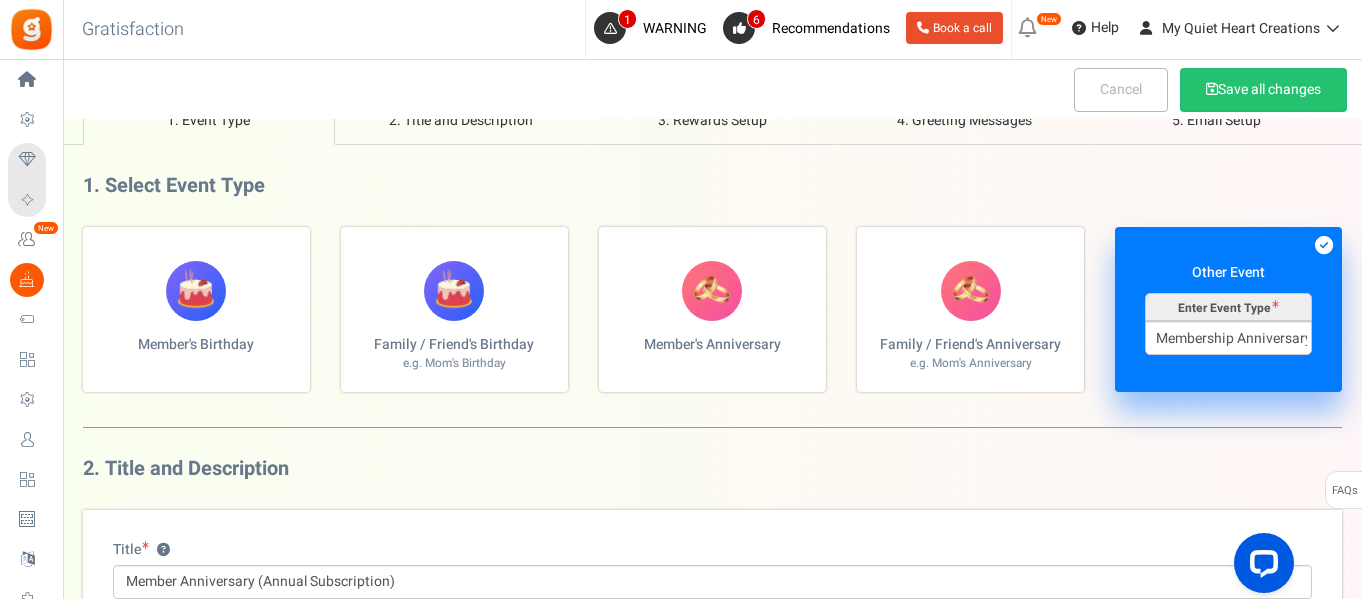 click on "Other Event
Enter Event Type
Membership Anniversary" at bounding box center [1228, 309] 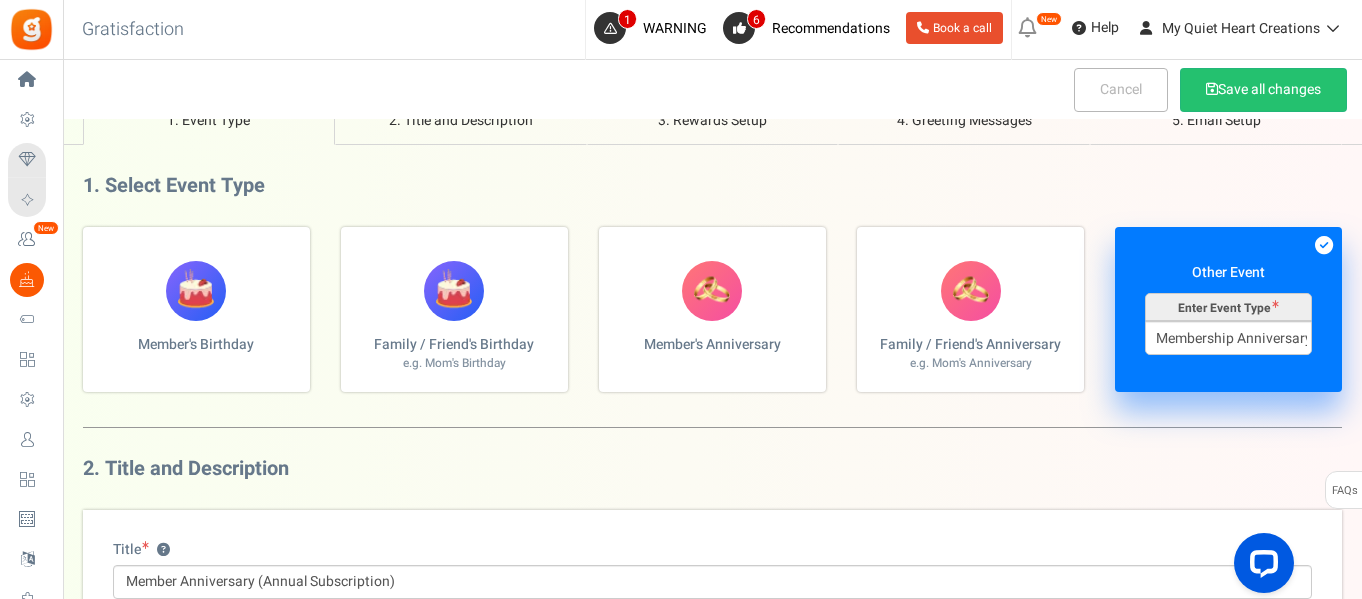 click at bounding box center [1324, 245] 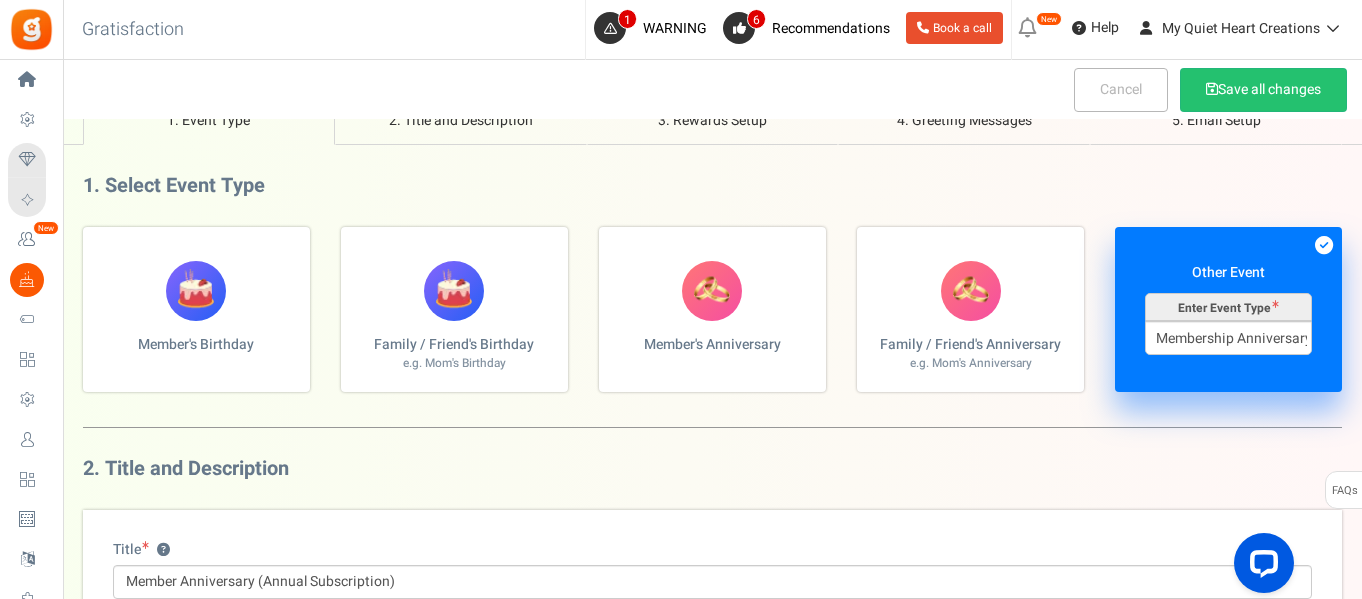 click on "1. Select Event Type" at bounding box center [712, 186] 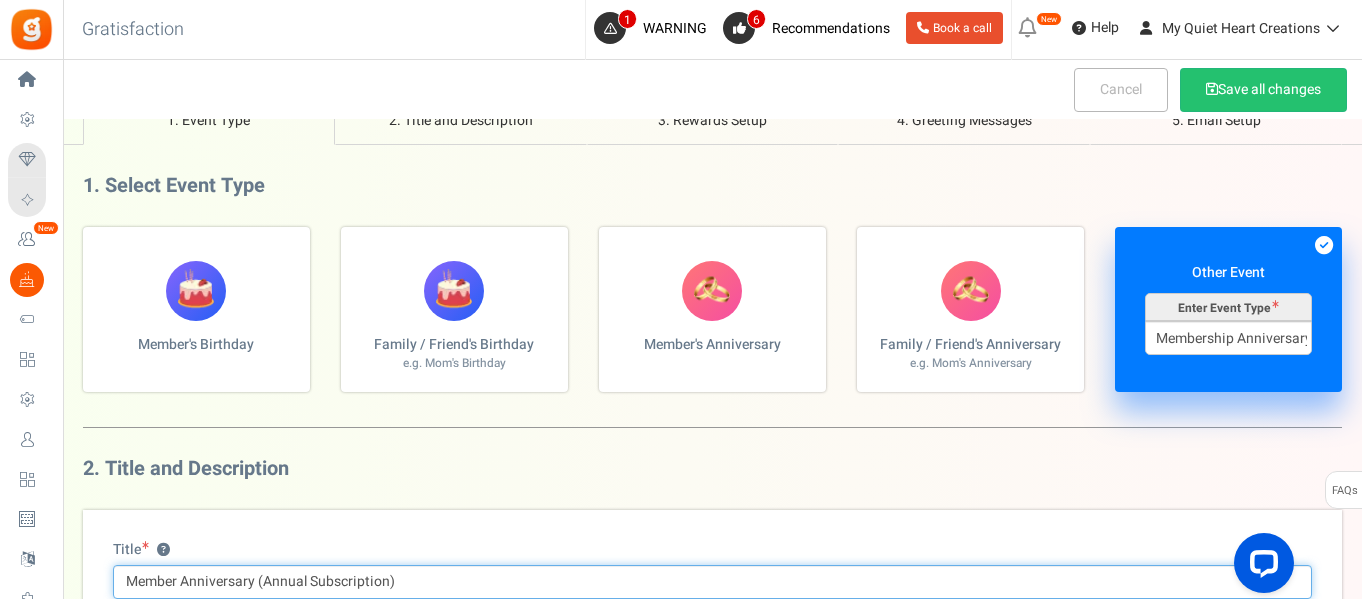 click on "Member Anniversary (Annual Subscription)" at bounding box center (712, 582) 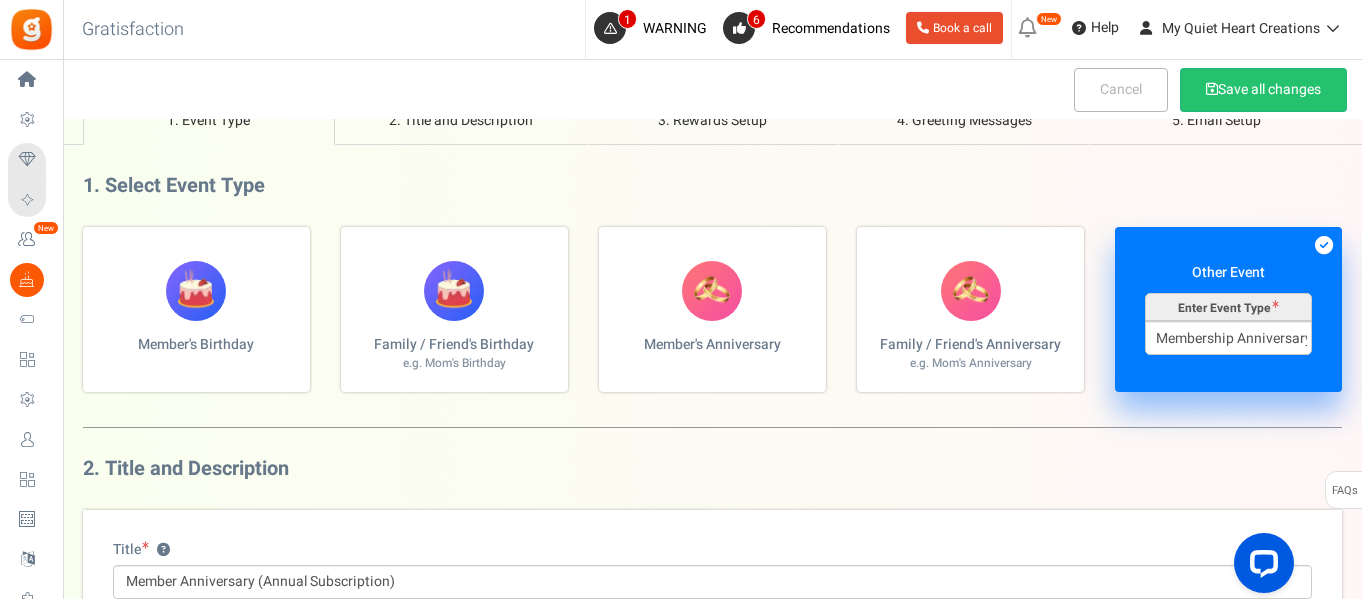 click on "Event details page
Analytics
1. Event Type
2. Title and Description
3. Rewards Setup
4. Greeting Messages
5. Email Setup
Goto Top
1. Select Event Type
Member's Birthday
Family / Friend's Birthday  e.g. Mom's Birthday
Member's Anniversary" at bounding box center [712, 1762] 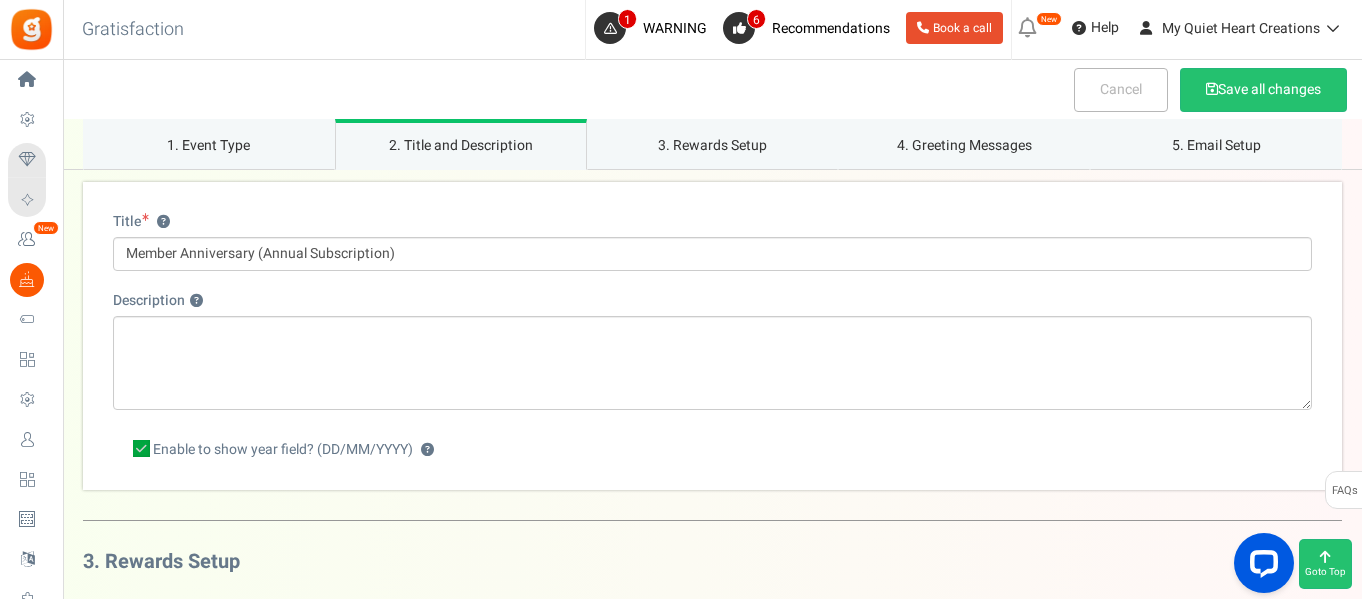 scroll, scrollTop: 717, scrollLeft: 0, axis: vertical 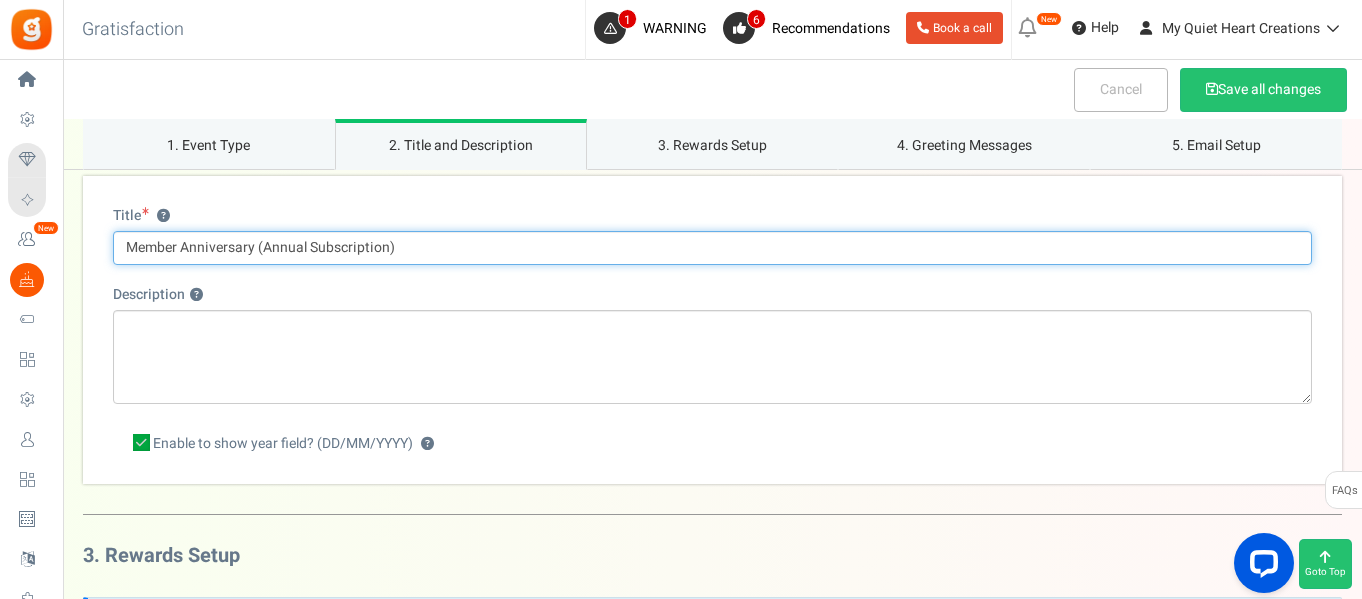 click on "Member Anniversary (Annual Subscription)" at bounding box center (712, 248) 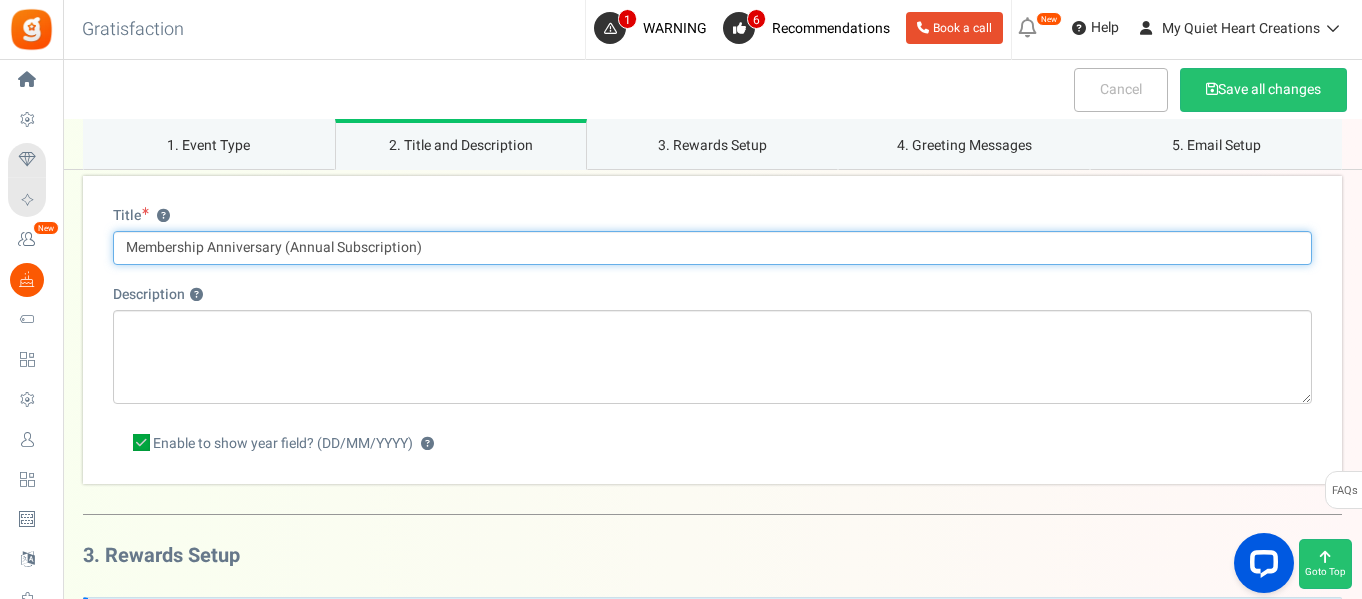 type on "Membership Anniversary (Annual Subscription)" 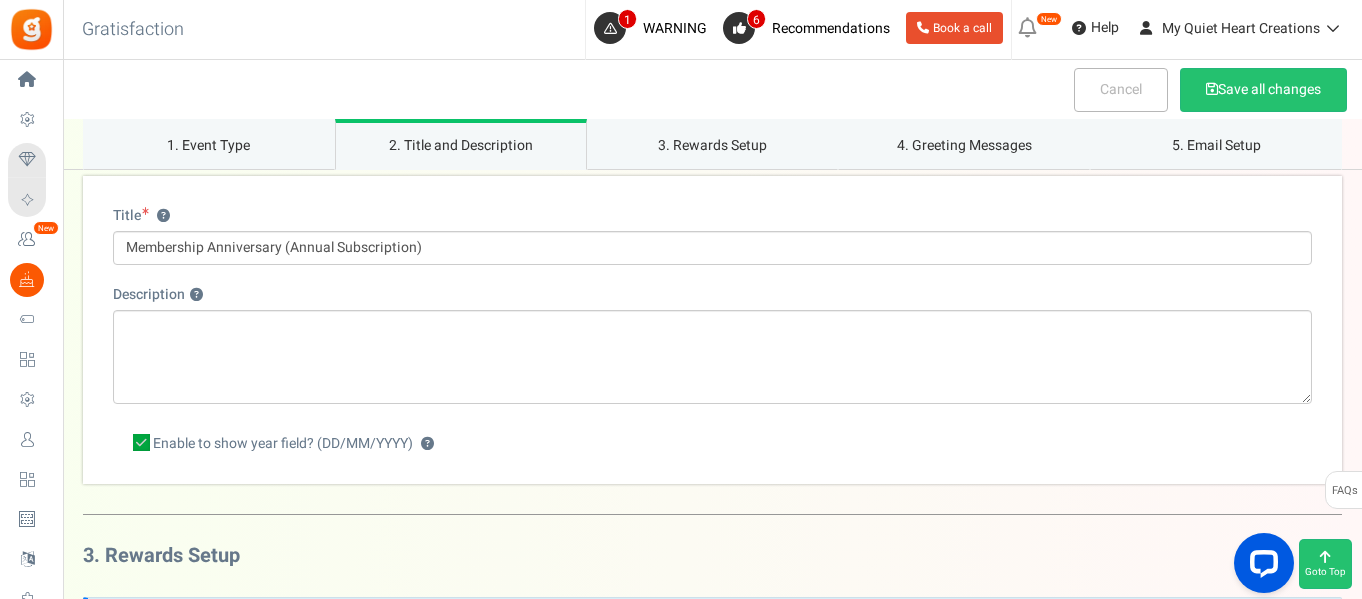 click on "Title    ?
Membership Anniversary (Annual Subscription)
Description  ?
Enable to show year field? (DD/MM/YYYY)
?" at bounding box center [712, 330] 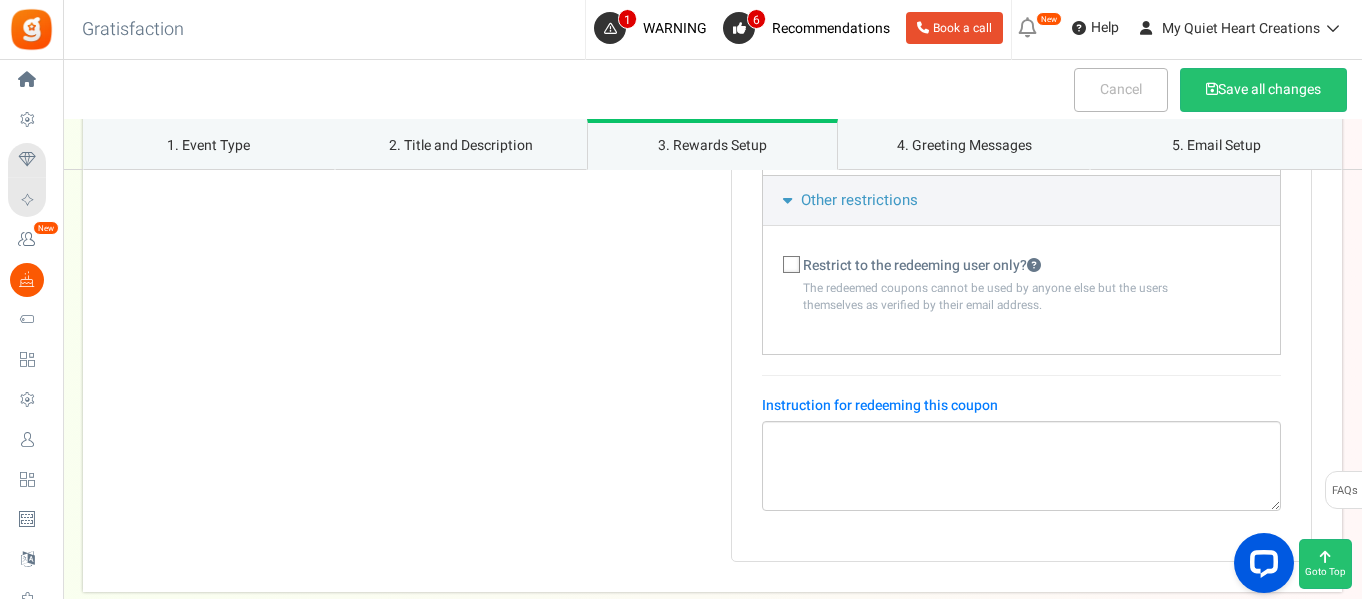 scroll, scrollTop: 2044, scrollLeft: 0, axis: vertical 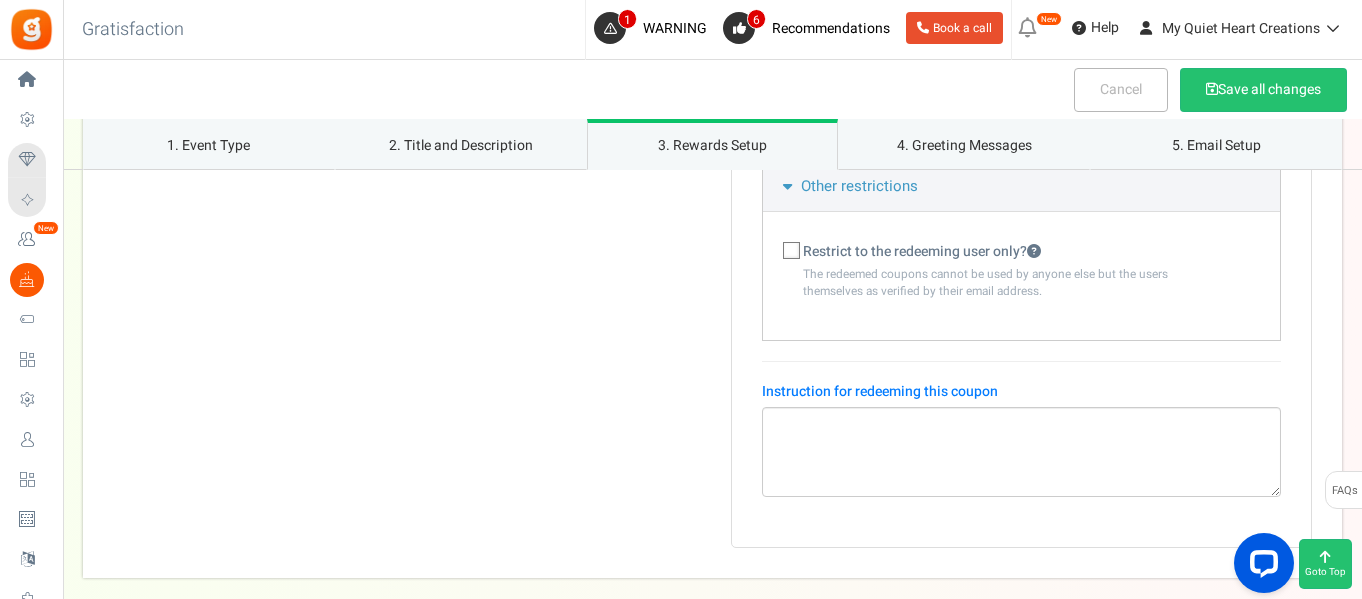 click at bounding box center [792, 251] 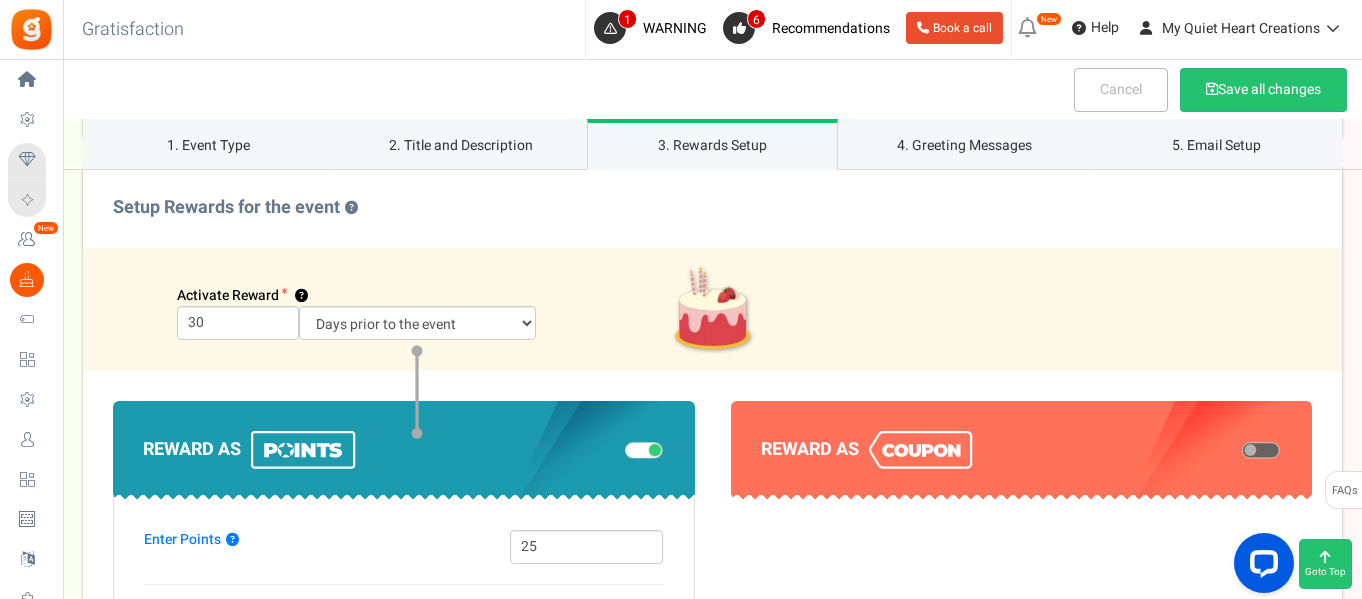 scroll, scrollTop: 2490, scrollLeft: 0, axis: vertical 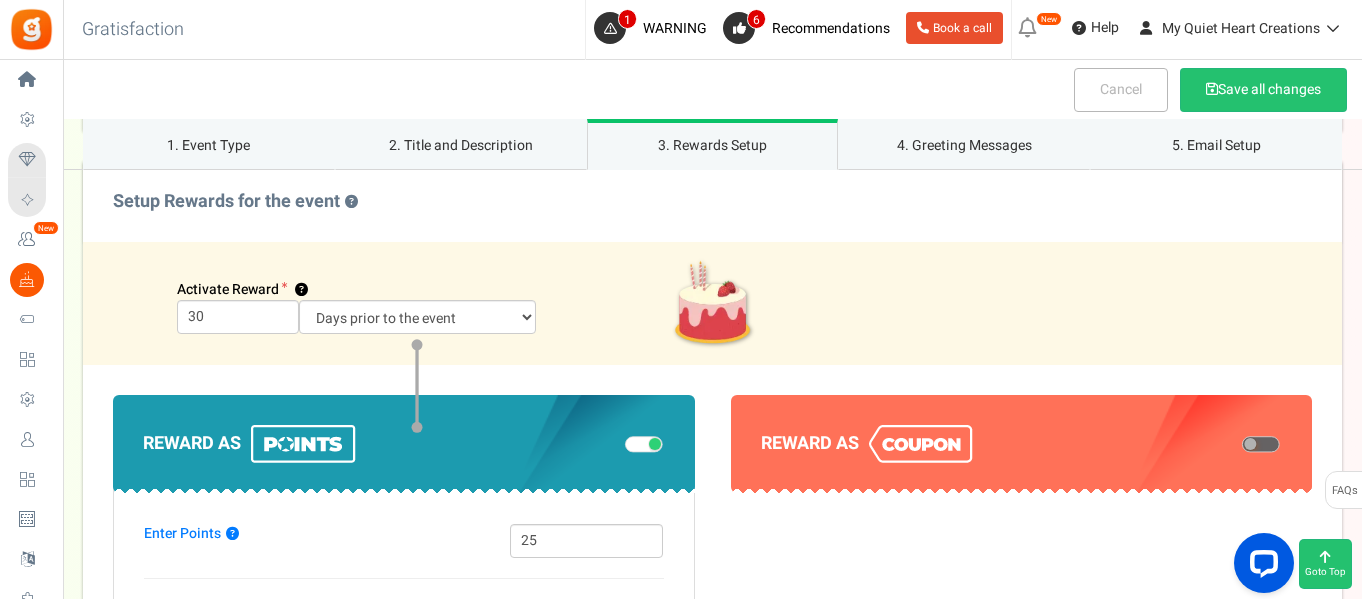 click on "Activate Reward
?
30
Days prior to the event
On the event date" at bounding box center [712, 303] 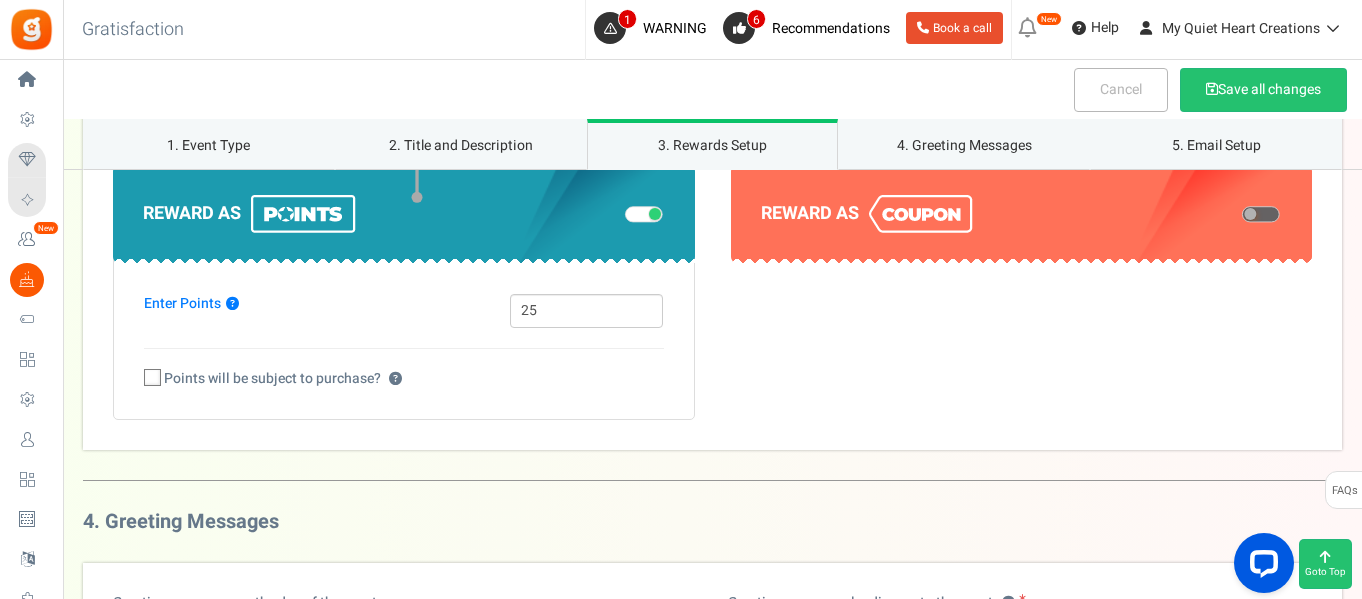 scroll, scrollTop: 2728, scrollLeft: 0, axis: vertical 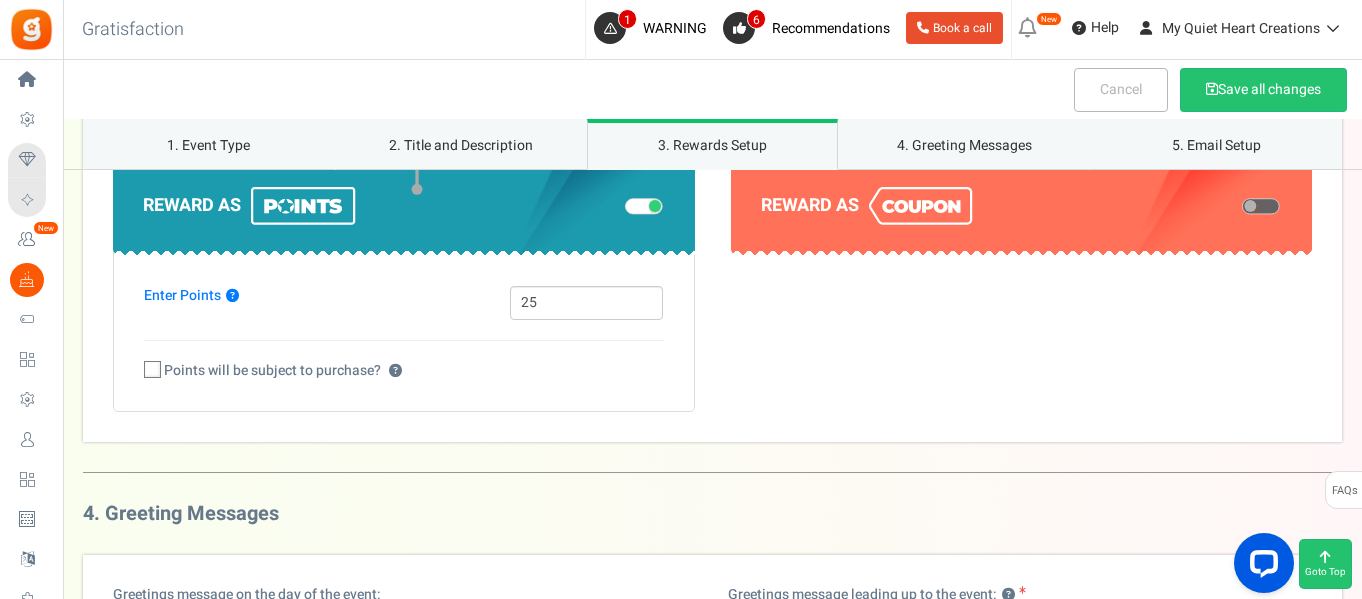 click at bounding box center [153, 370] 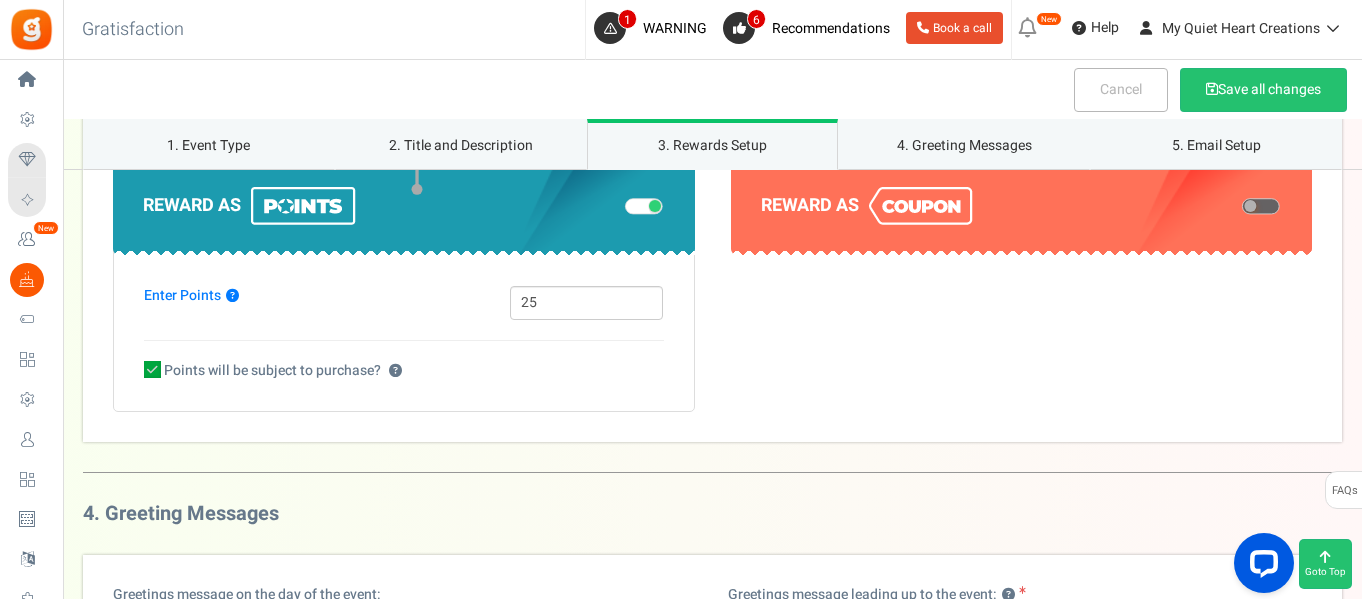 select on "1" 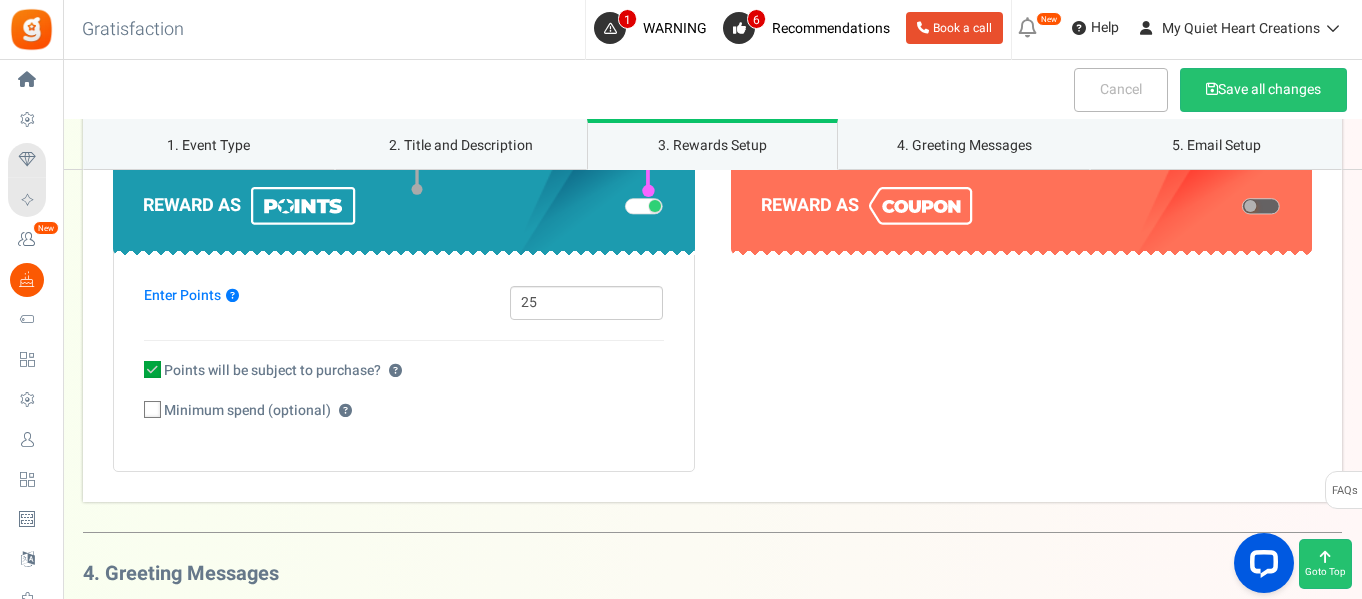 click at bounding box center (153, 410) 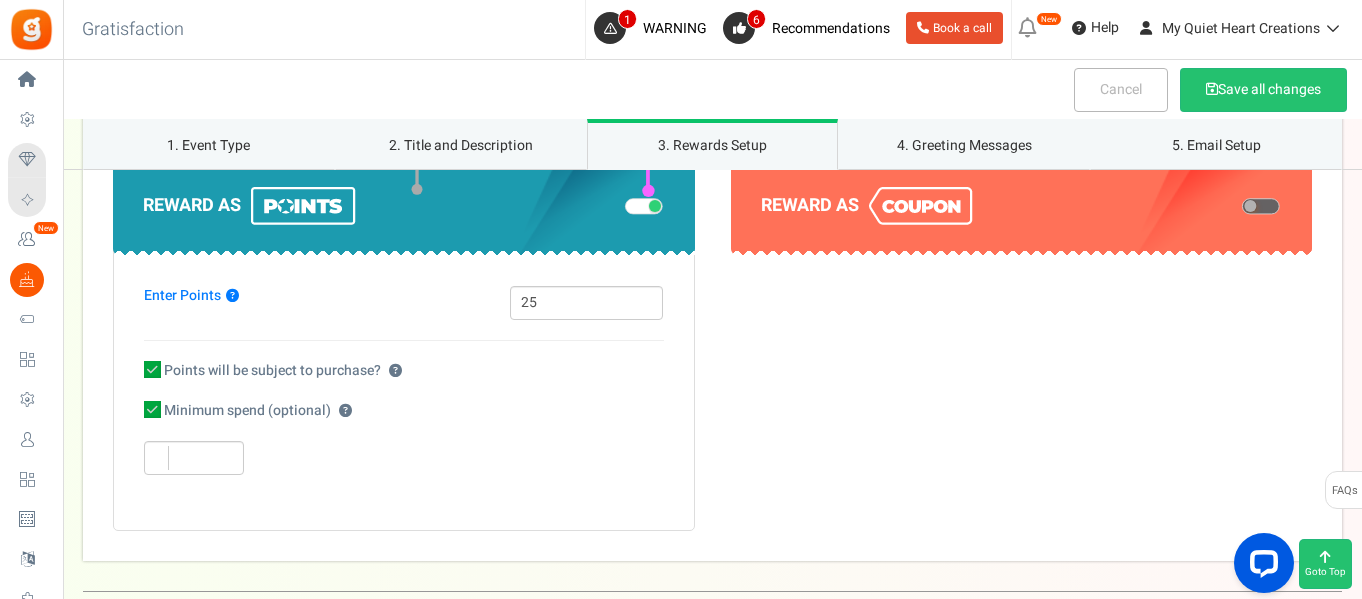 click at bounding box center [194, 458] 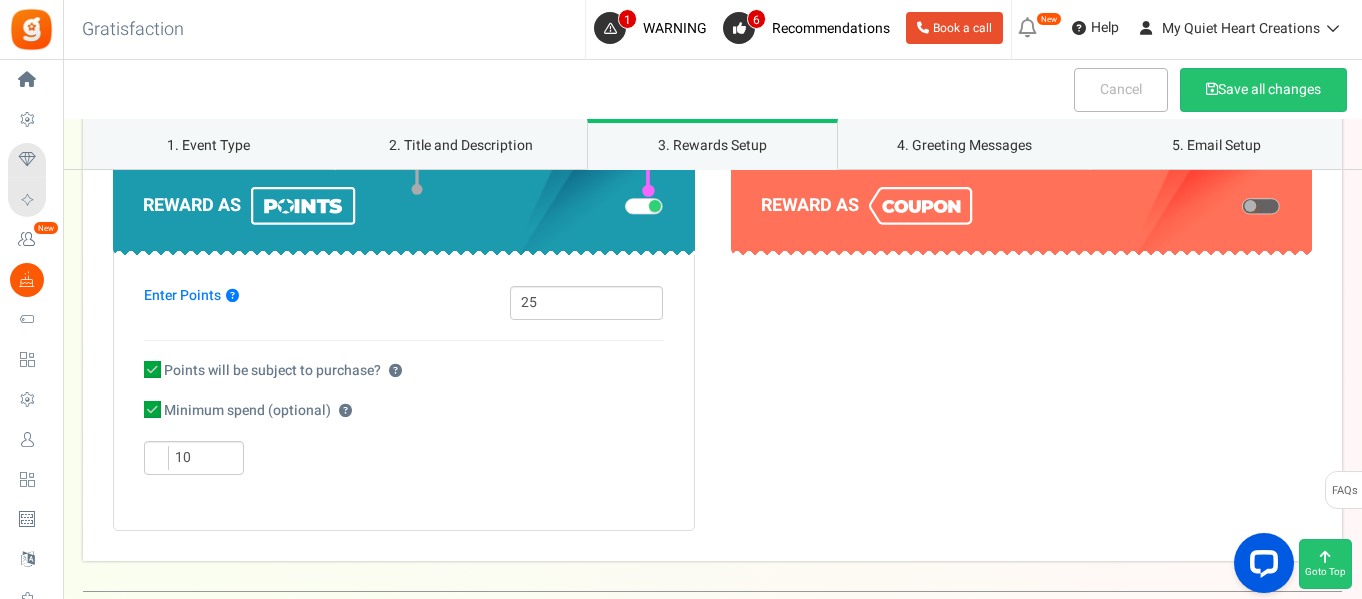 type on "10" 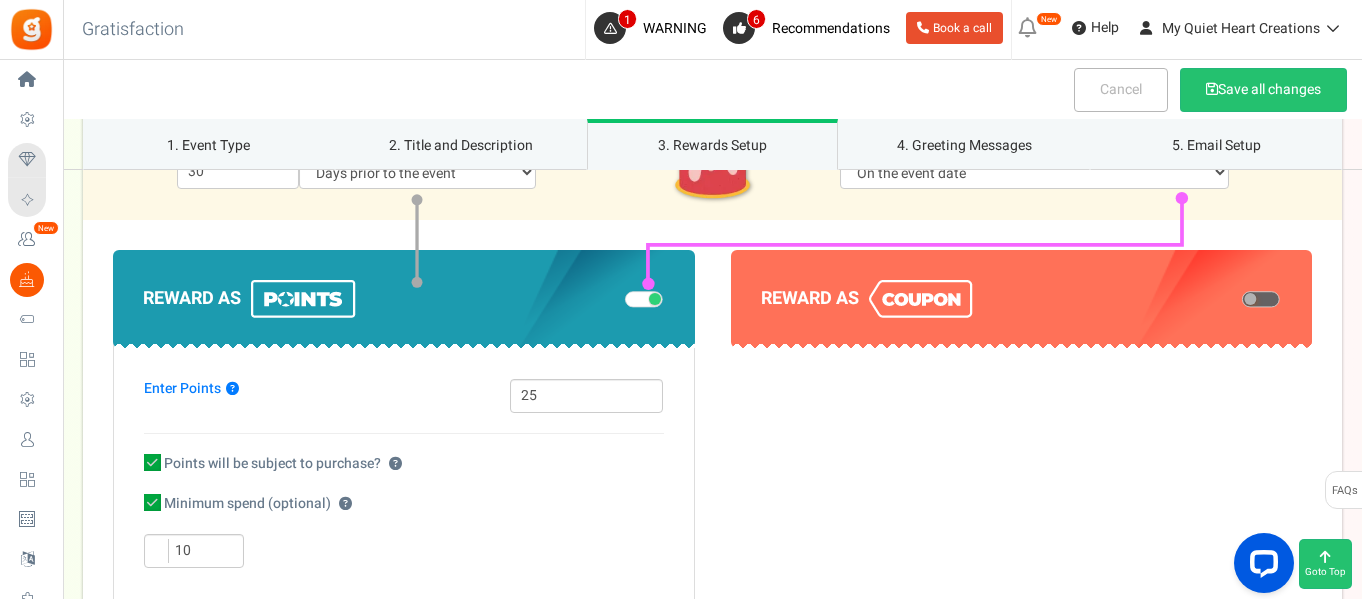 scroll, scrollTop: 2643, scrollLeft: 0, axis: vertical 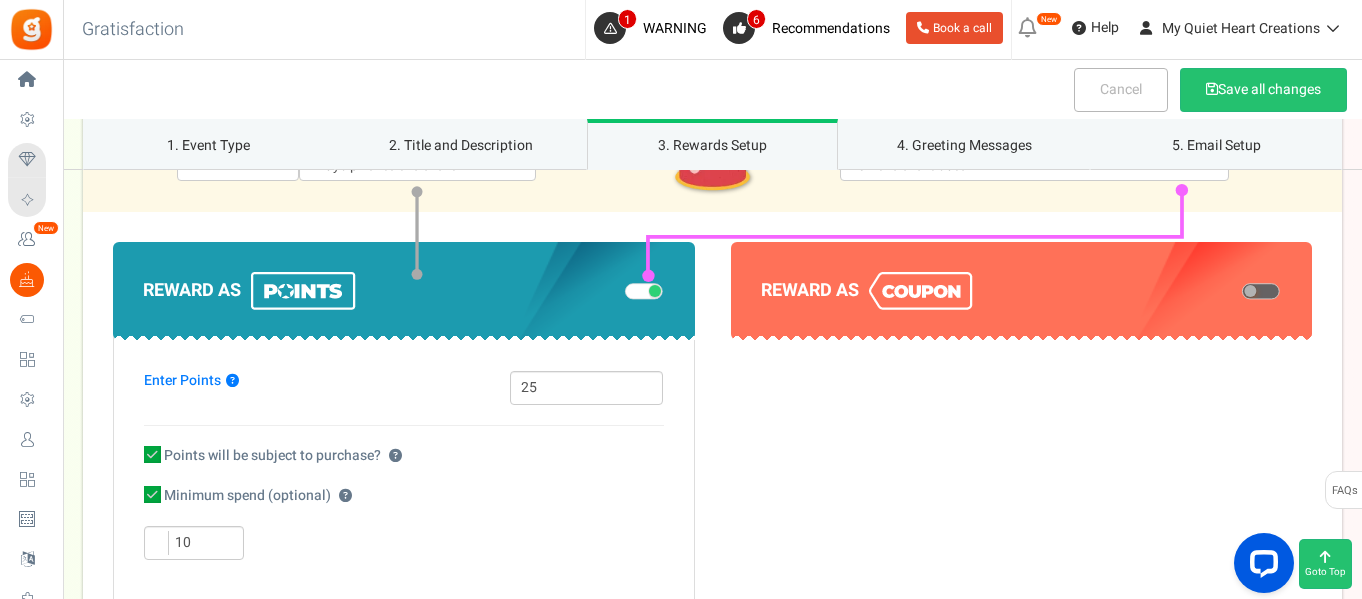 click at bounding box center [1261, 292] 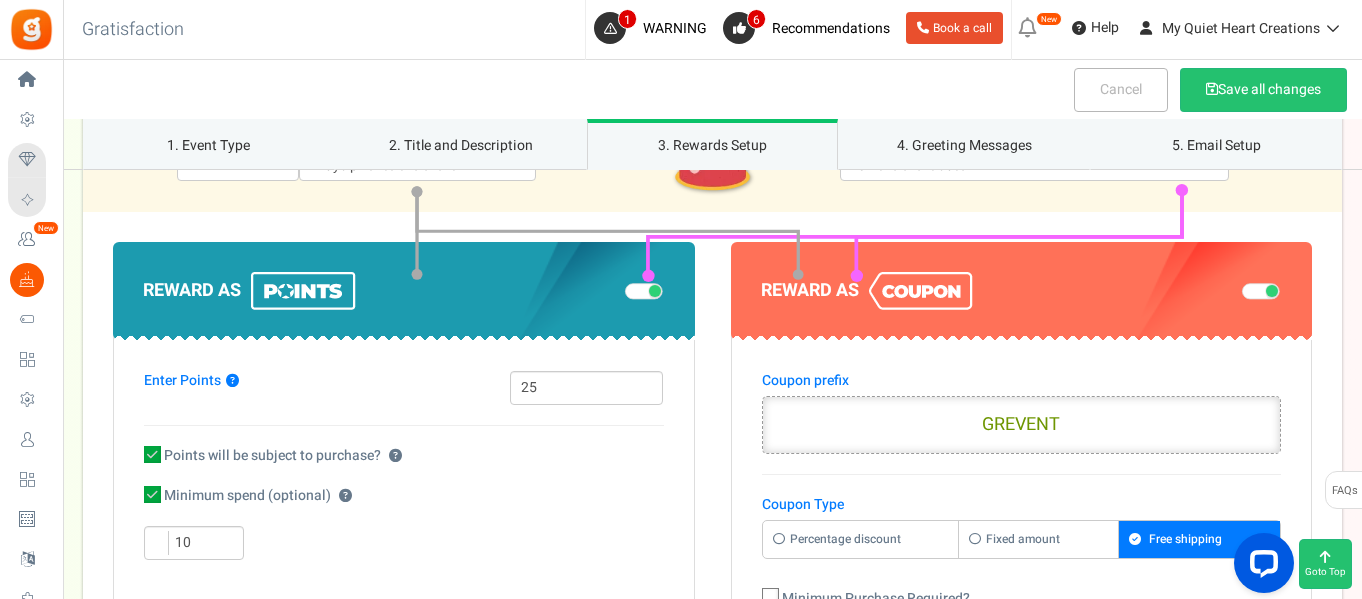 click on "GREVENT" at bounding box center [1022, 425] 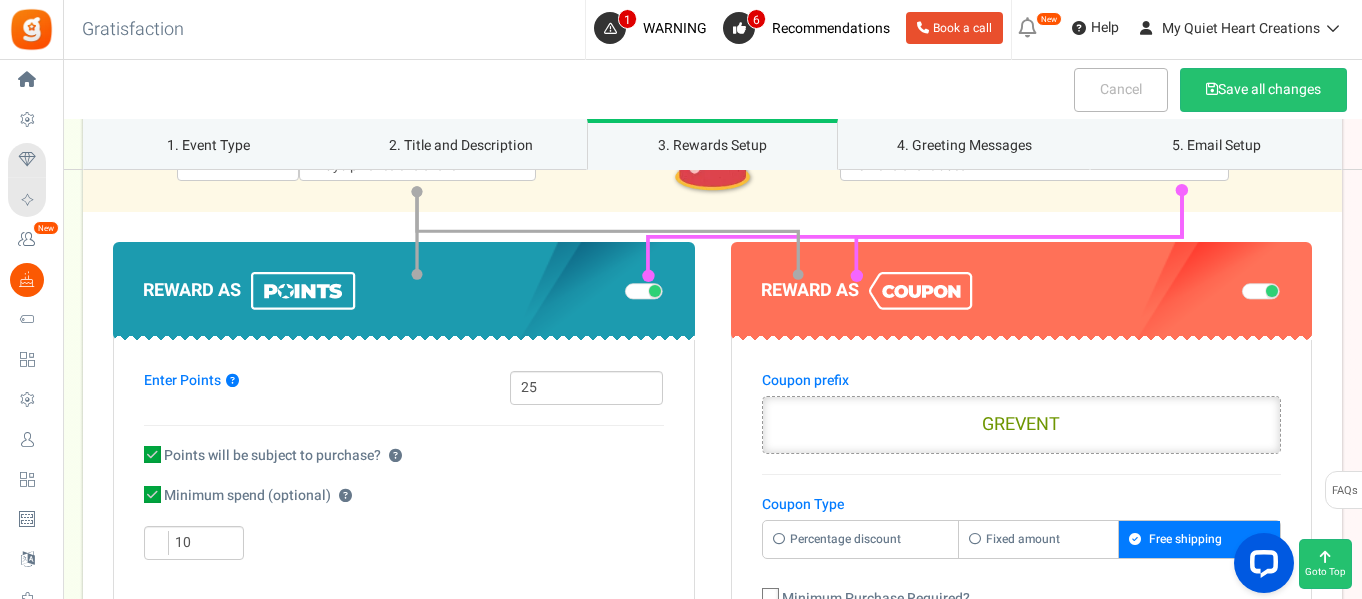 click on "GREVENT" at bounding box center (1022, 425) 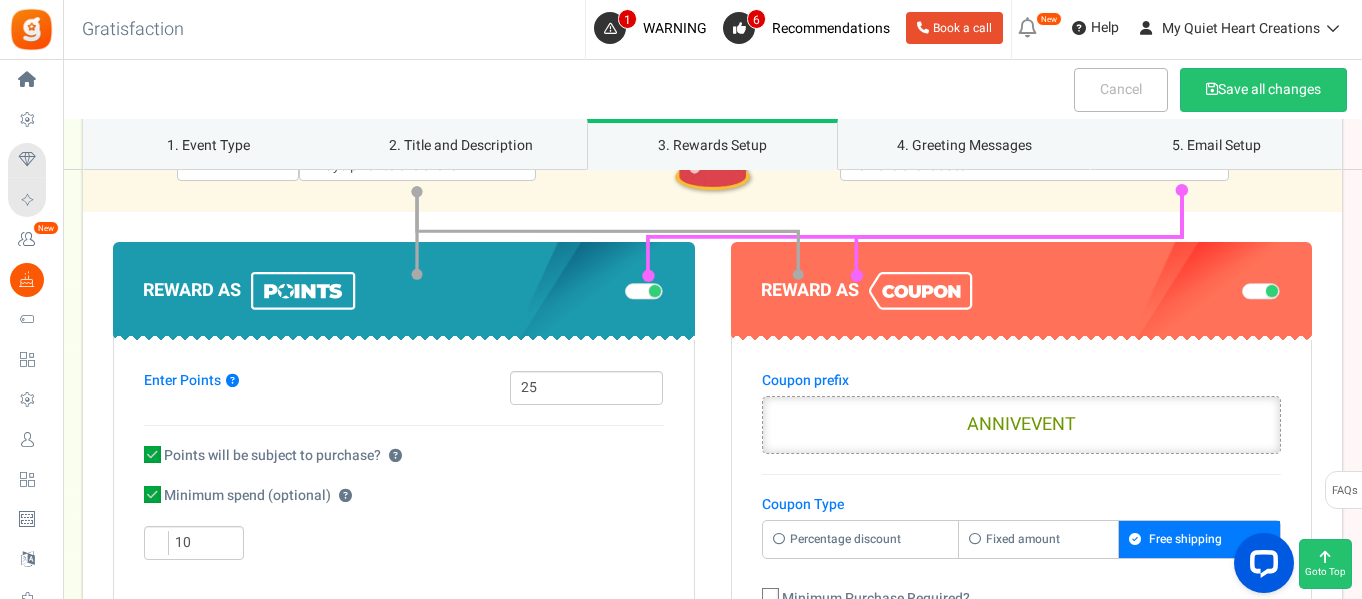 click on "ANNIVEVENT" at bounding box center (1022, 425) 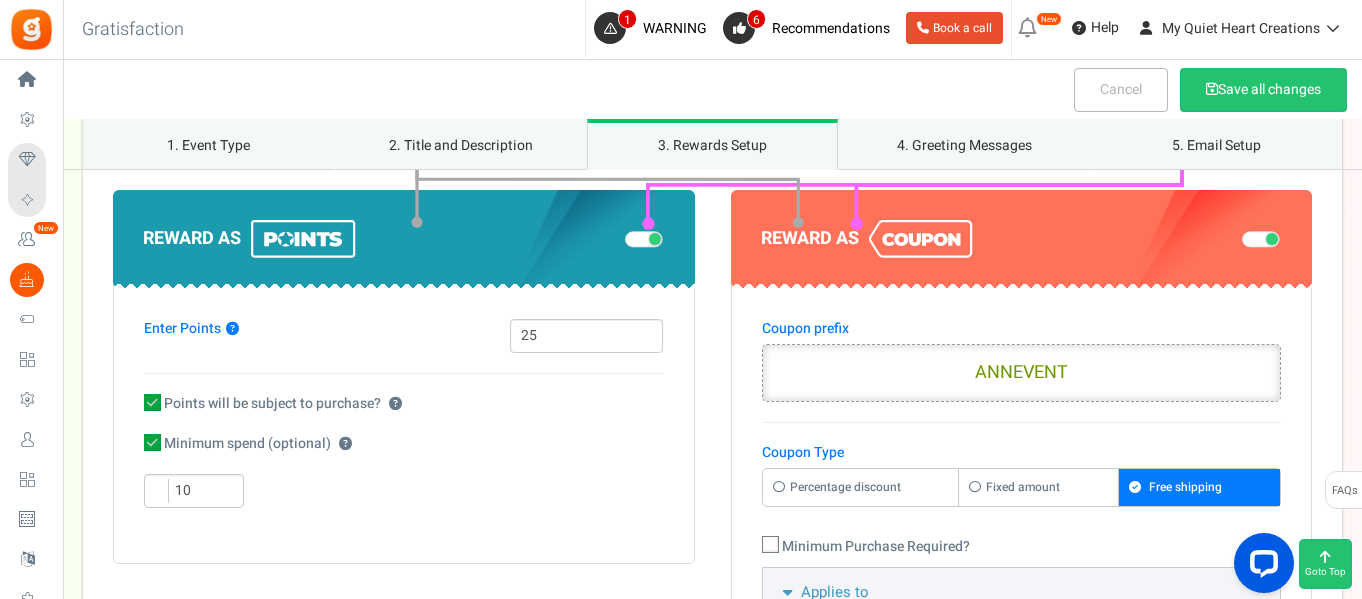 scroll, scrollTop: 2703, scrollLeft: 0, axis: vertical 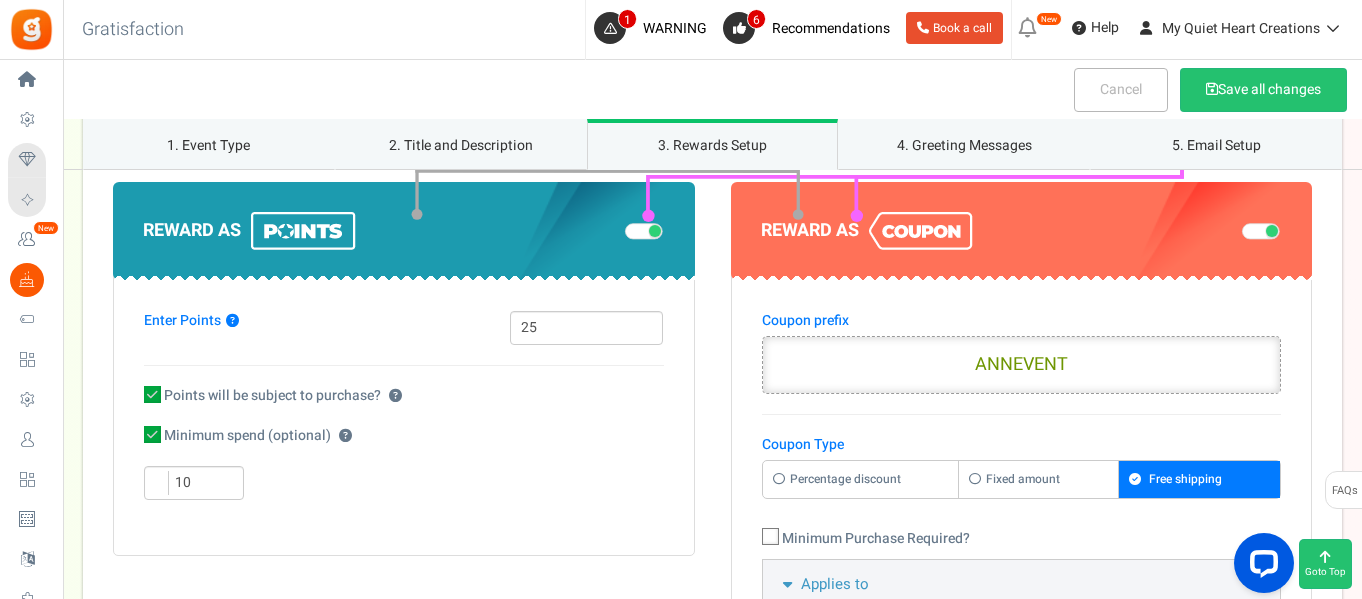 type on "ANNEVENT" 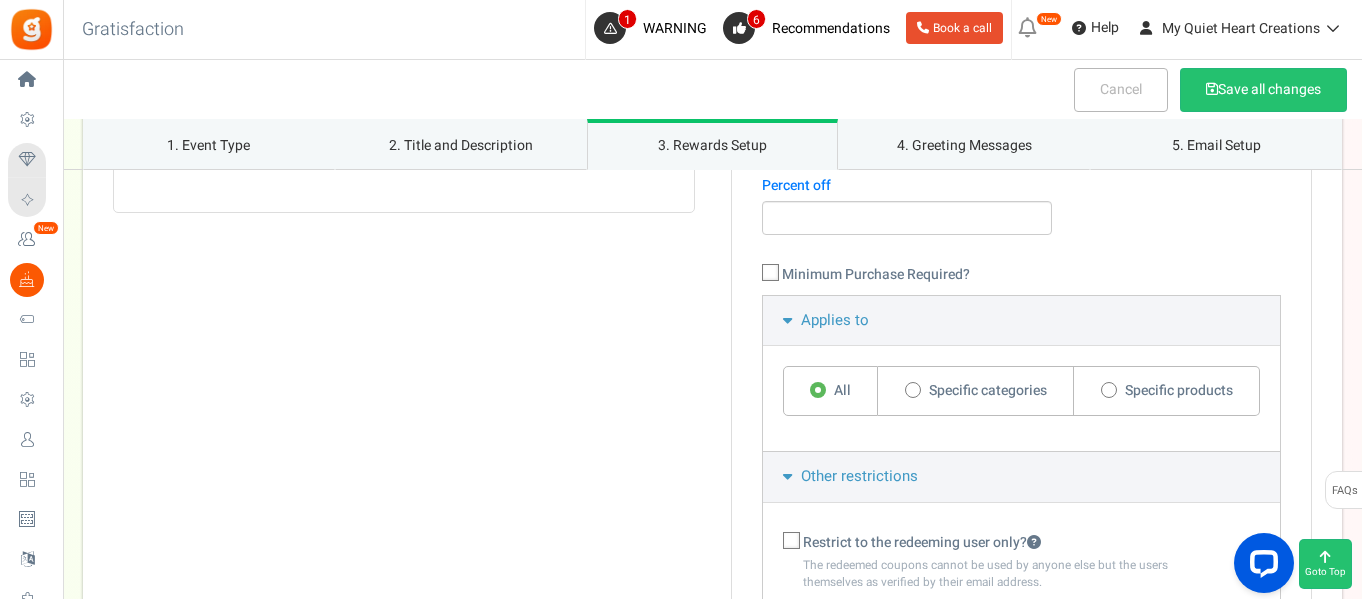 scroll, scrollTop: 3055, scrollLeft: 0, axis: vertical 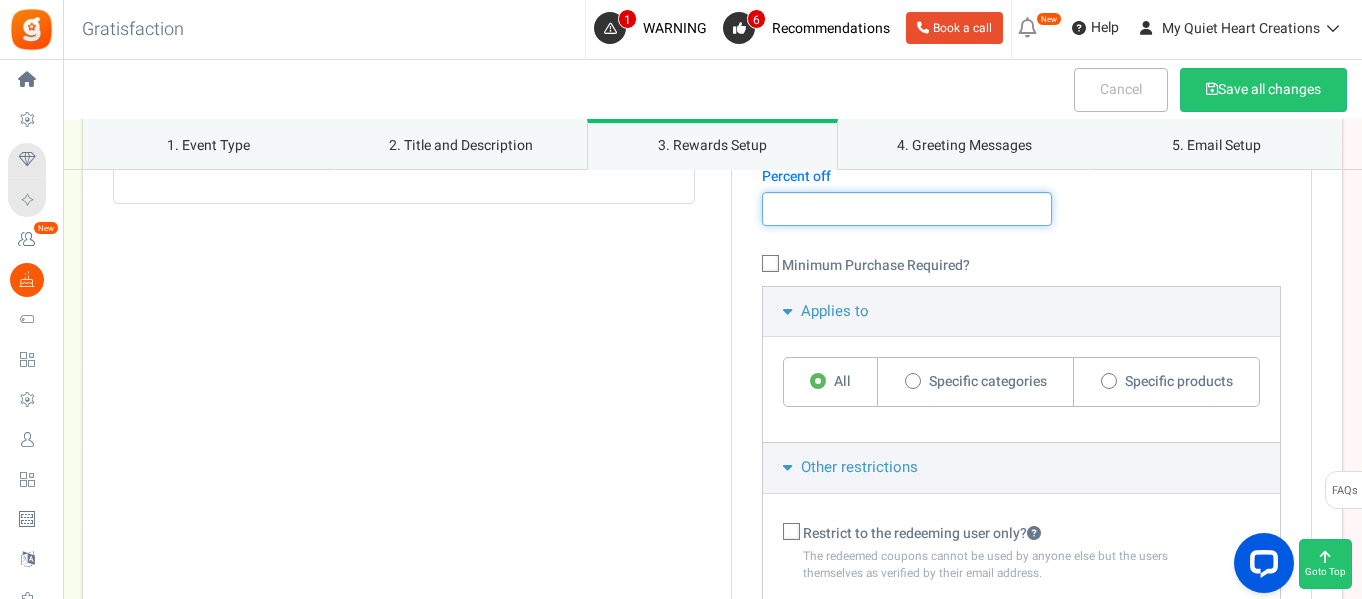 click at bounding box center [907, 209] 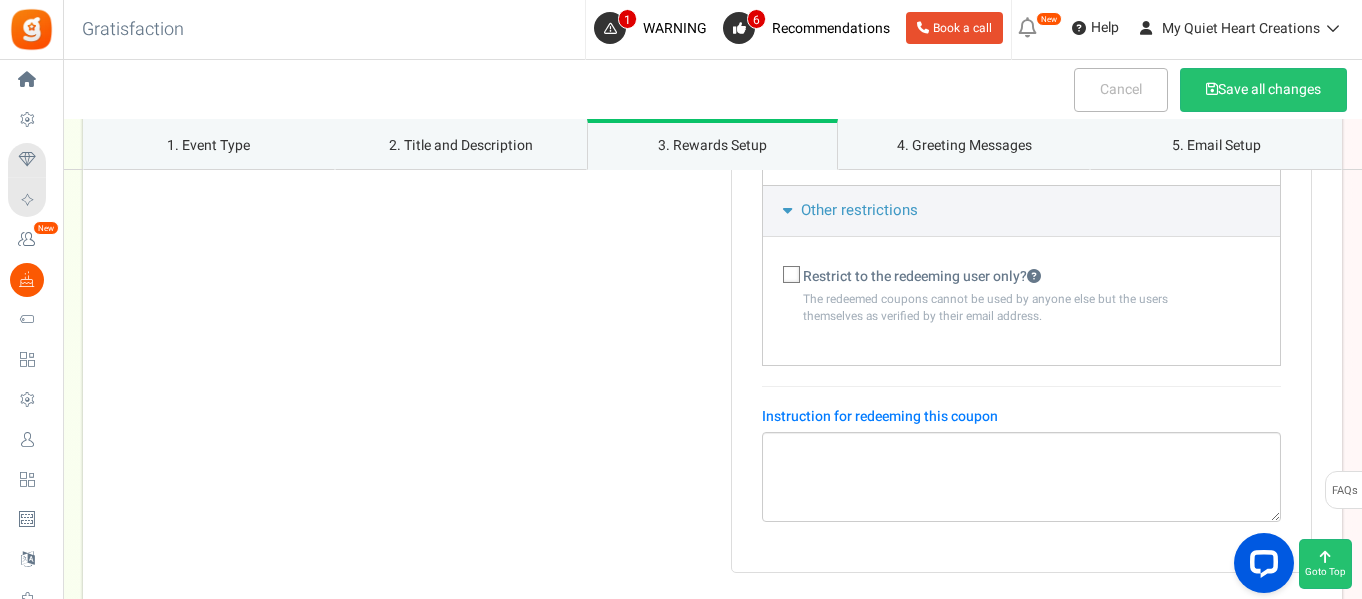 scroll, scrollTop: 3336, scrollLeft: 0, axis: vertical 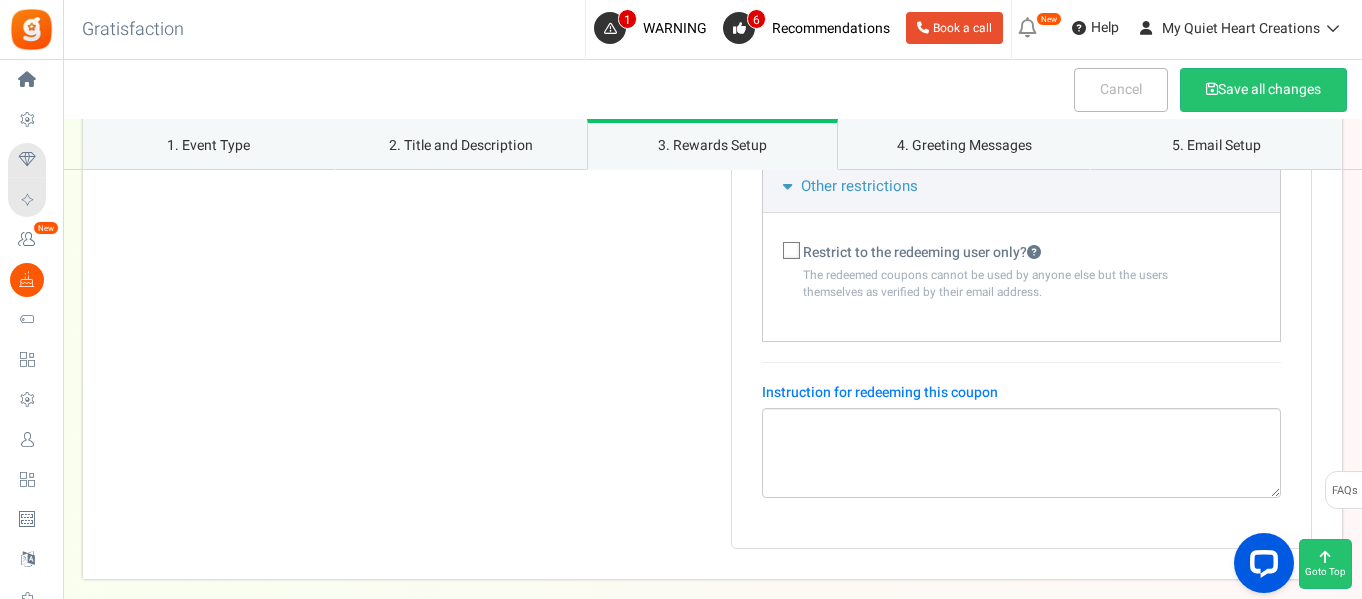 type on "25" 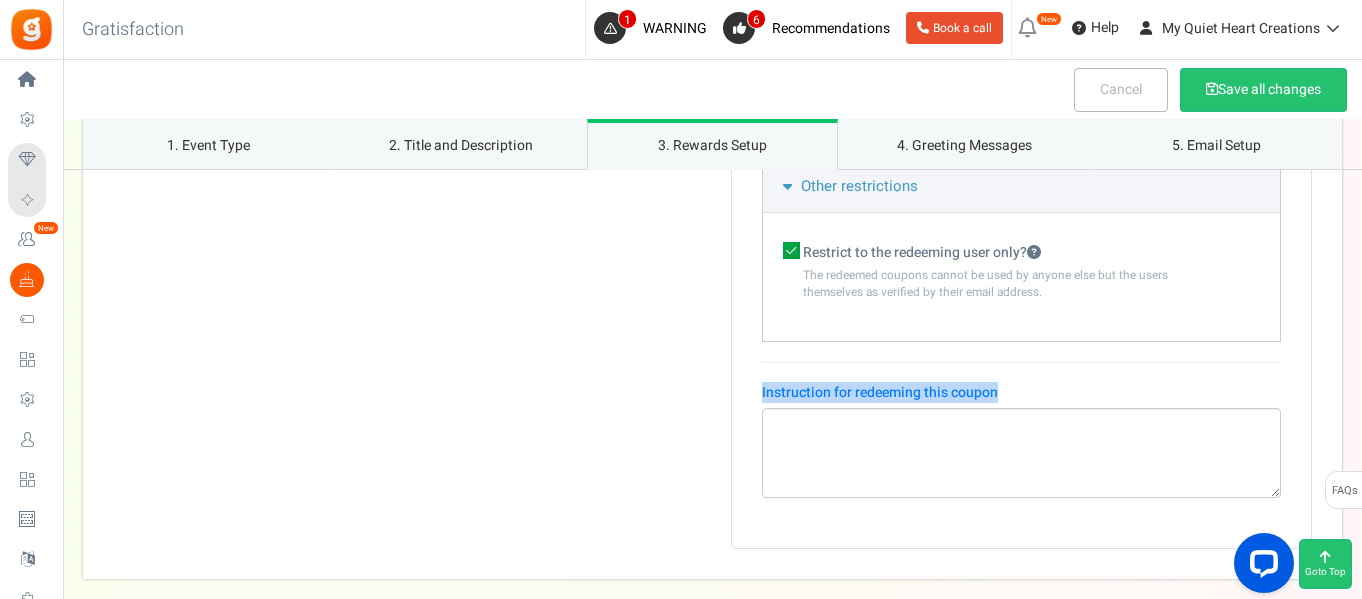 drag, startPoint x: 1361, startPoint y: 426, endPoint x: 1364, endPoint y: 391, distance: 35.128338 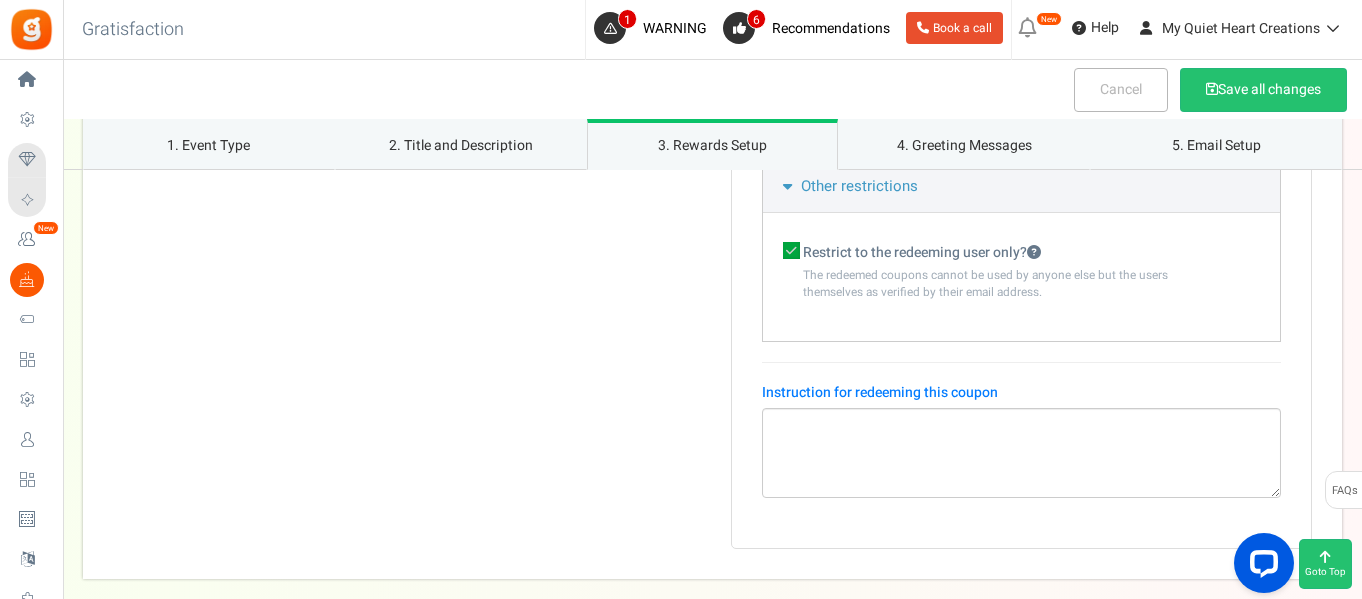 click on "Back
Expire all
Expire selected
Undo all
Undo selected
0 0 Go   ?" at bounding box center [712, -813] 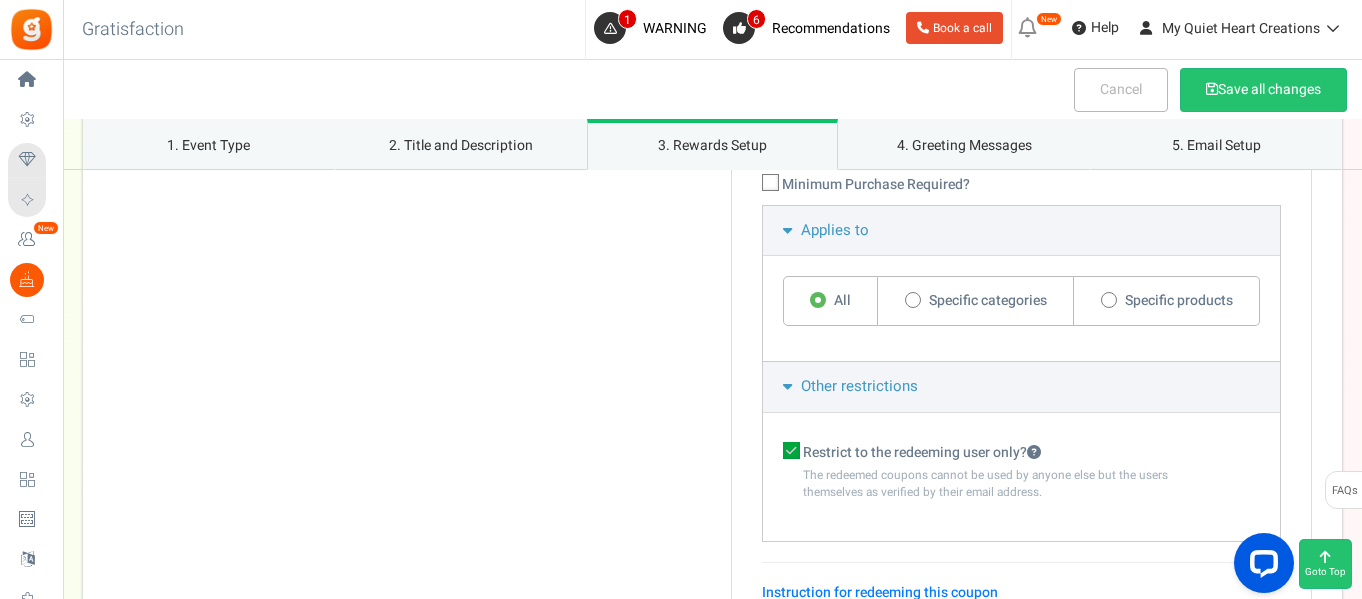 scroll, scrollTop: 3096, scrollLeft: 0, axis: vertical 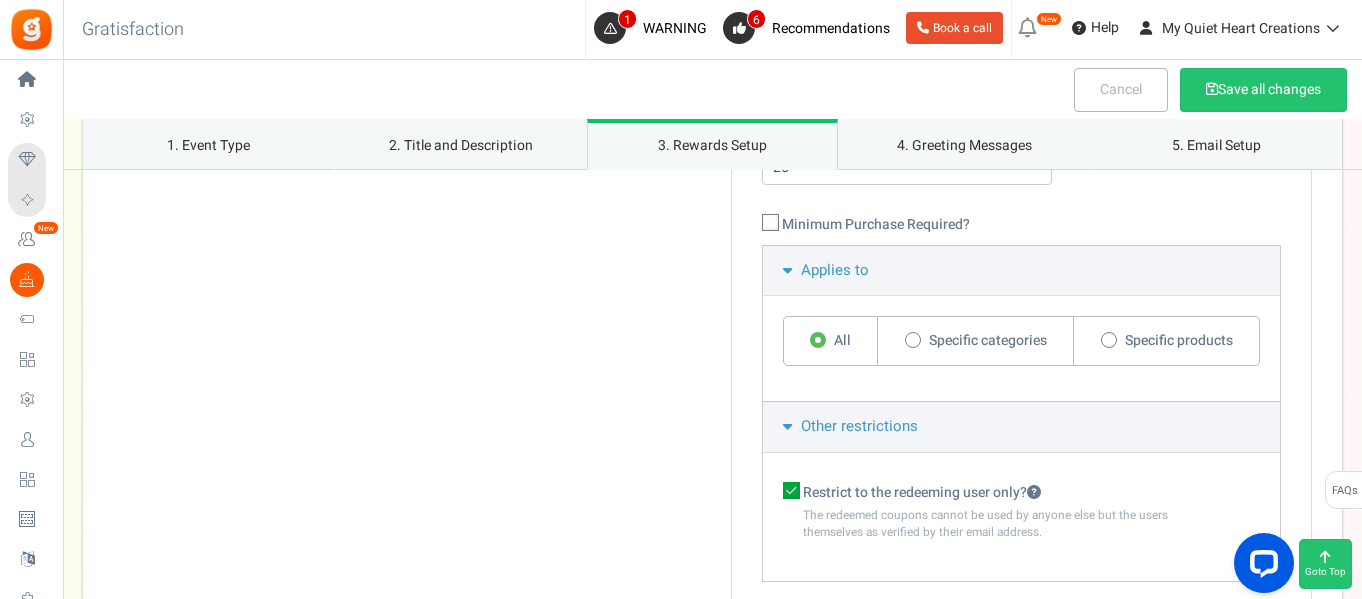 click on "Specific categories" at bounding box center (988, 341) 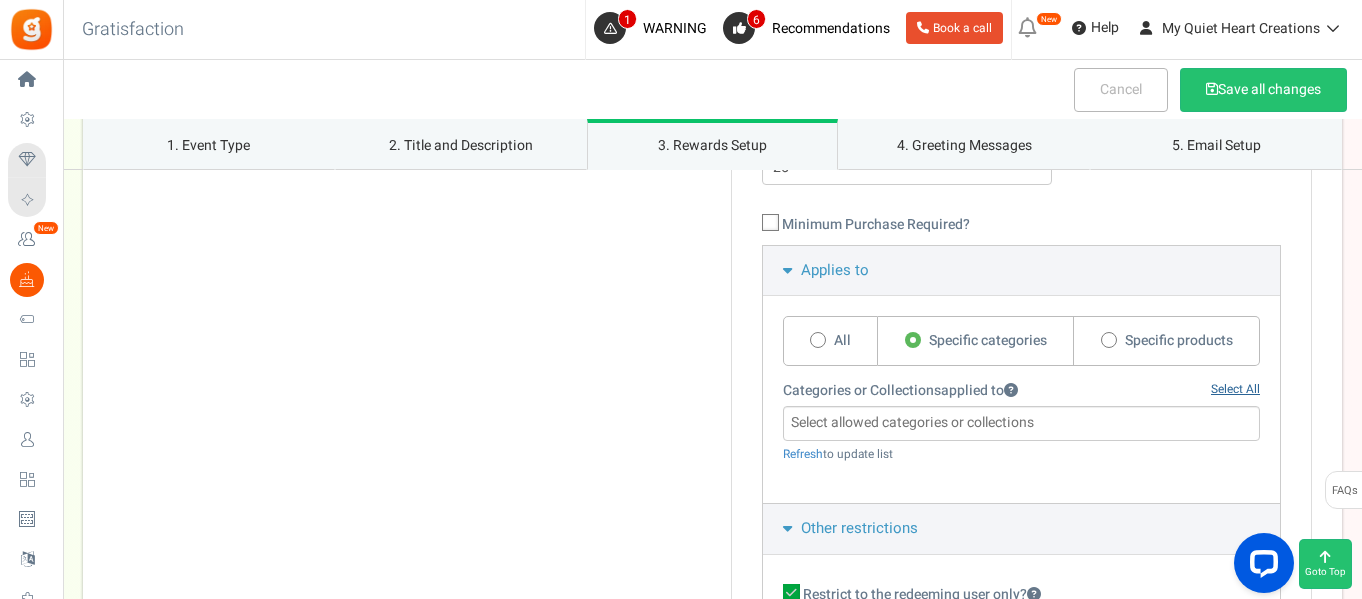 click on "Select All" at bounding box center (1235, 389) 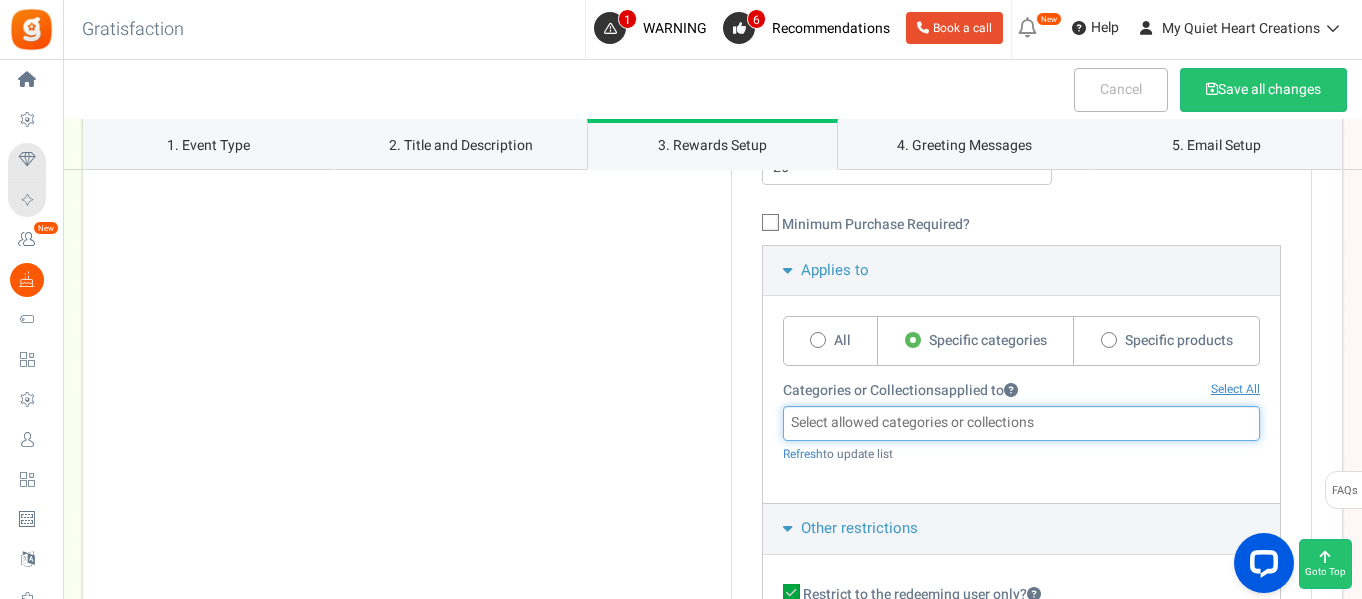 click at bounding box center [1022, 423] 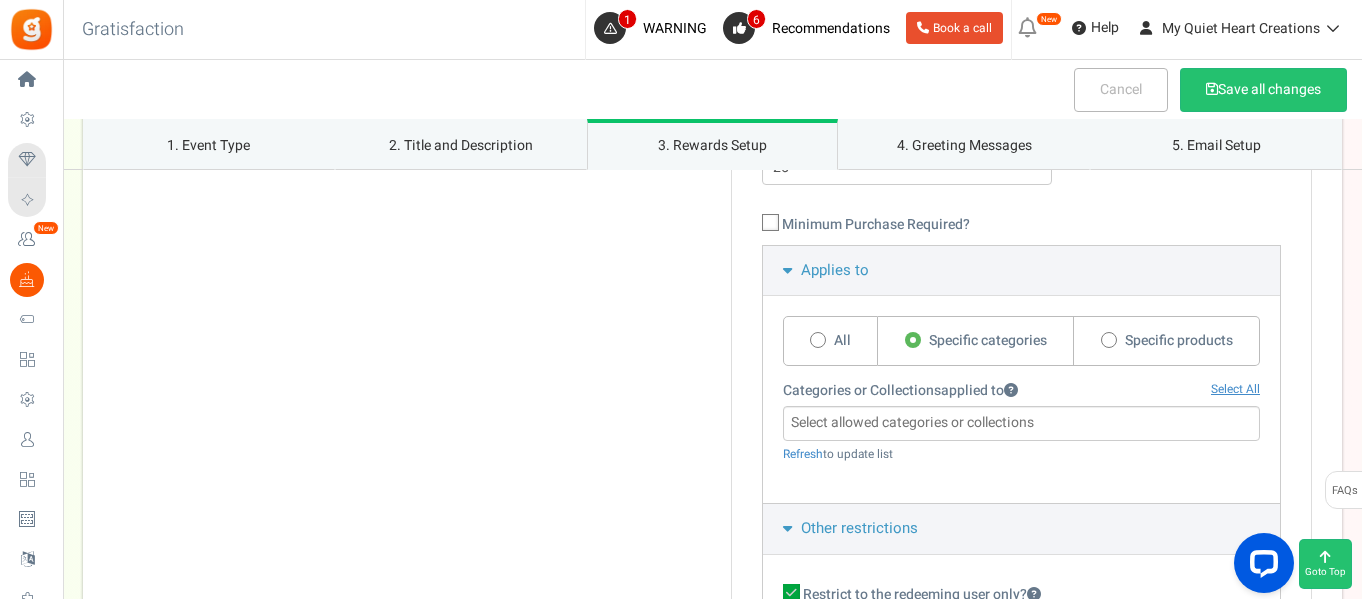 drag, startPoint x: 1150, startPoint y: 370, endPoint x: 1176, endPoint y: 370, distance: 26 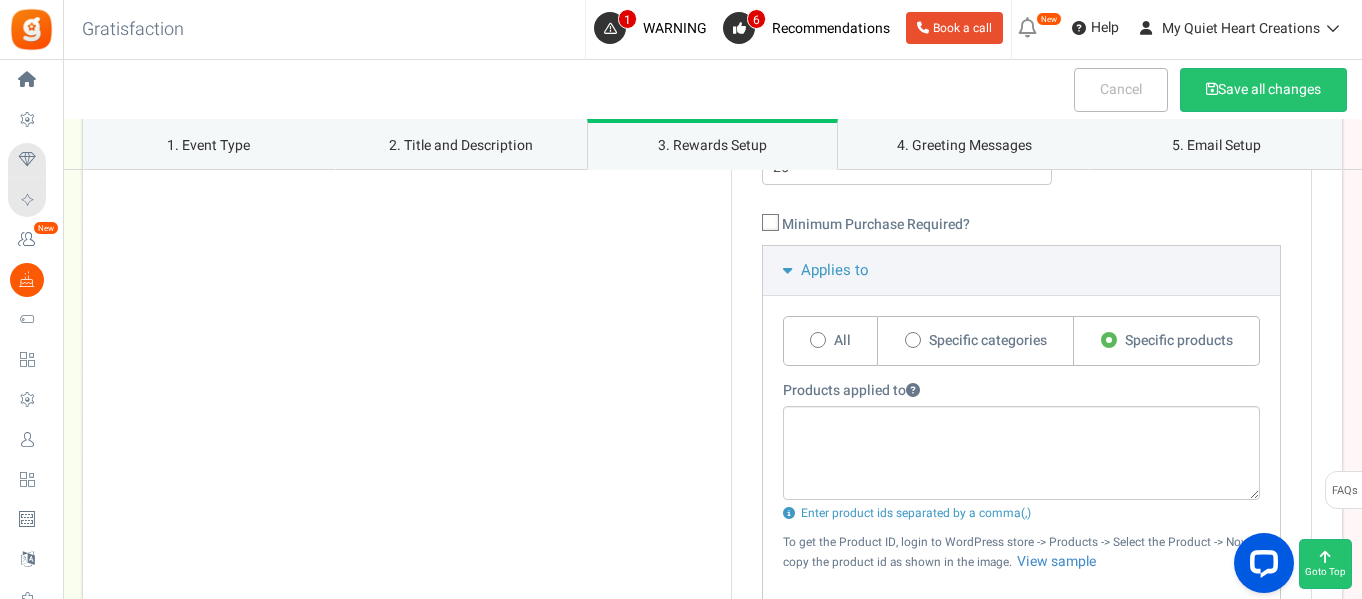 click on "Specific categories" at bounding box center [988, 341] 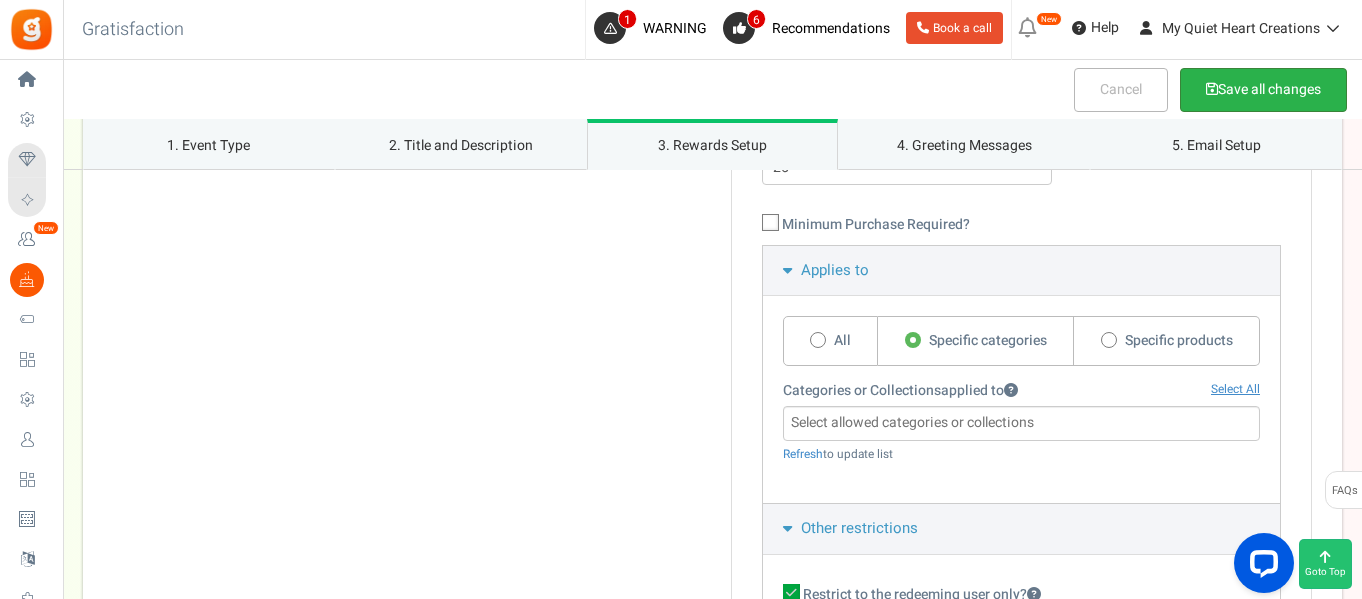 click on "Save all changes" at bounding box center (1263, 90) 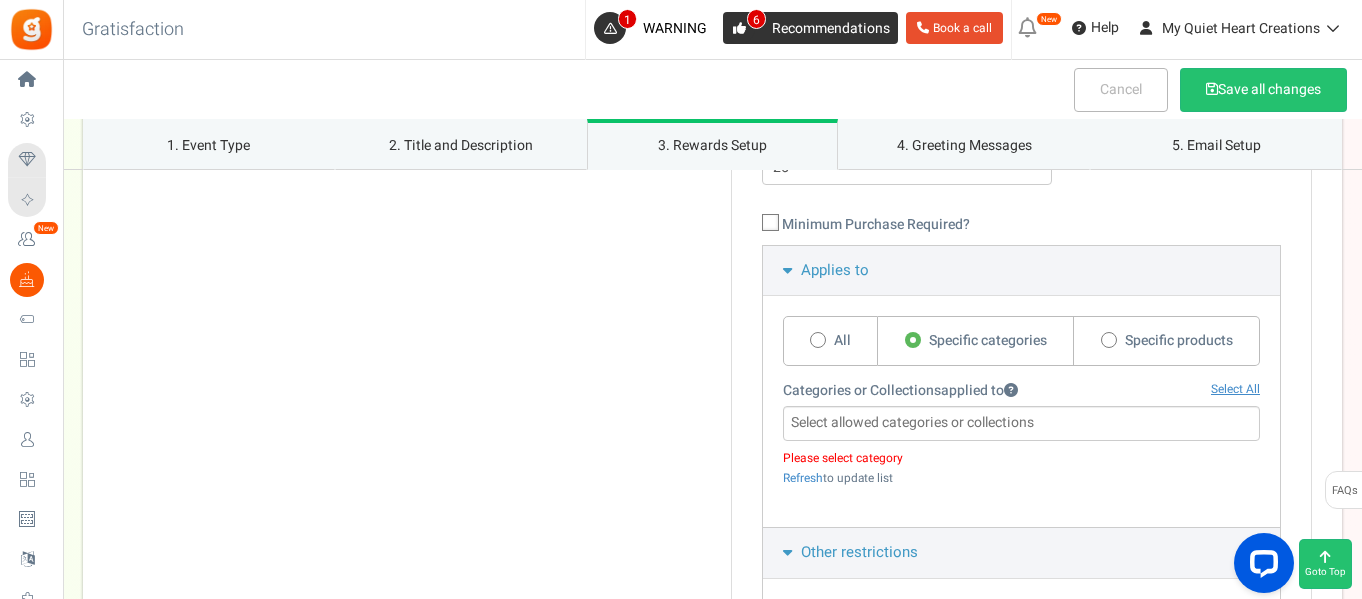 click at bounding box center [739, 28] 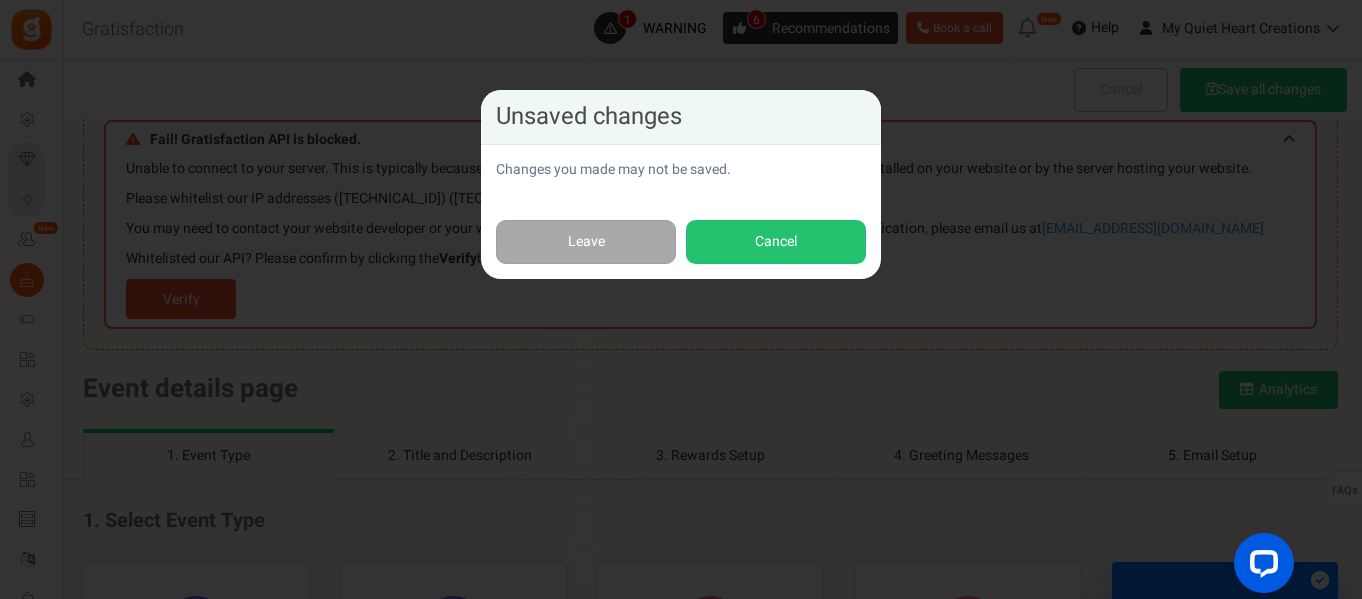 scroll, scrollTop: 0, scrollLeft: 0, axis: both 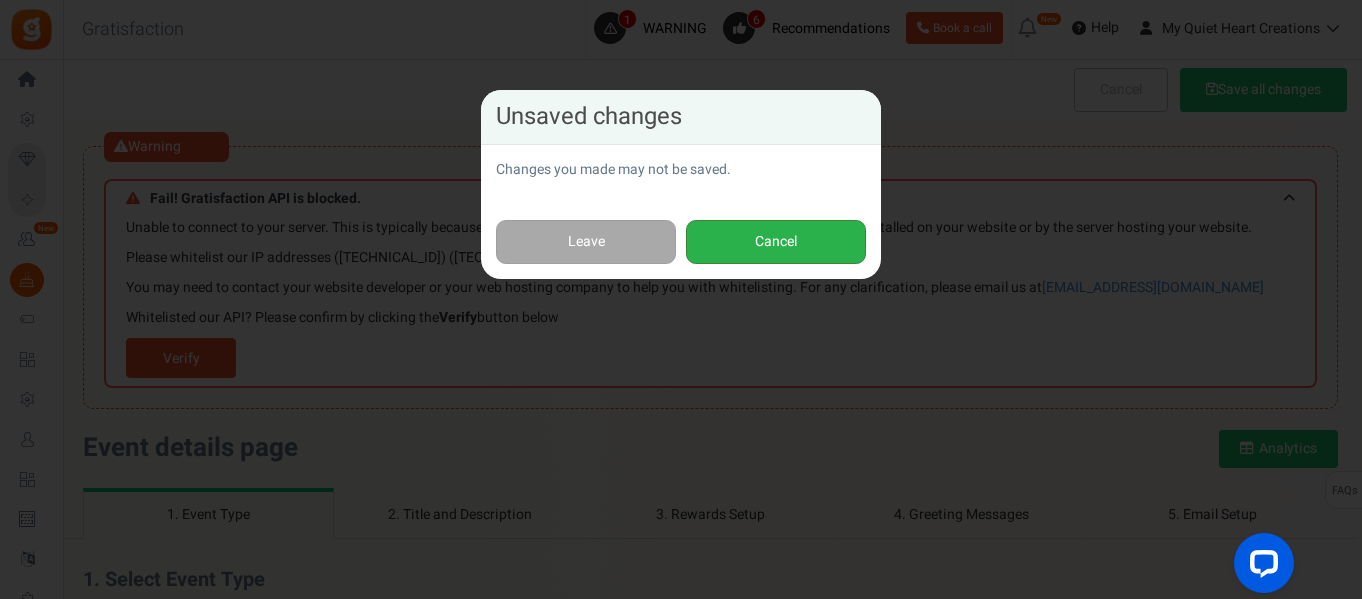 click on "Cancel" at bounding box center (776, 242) 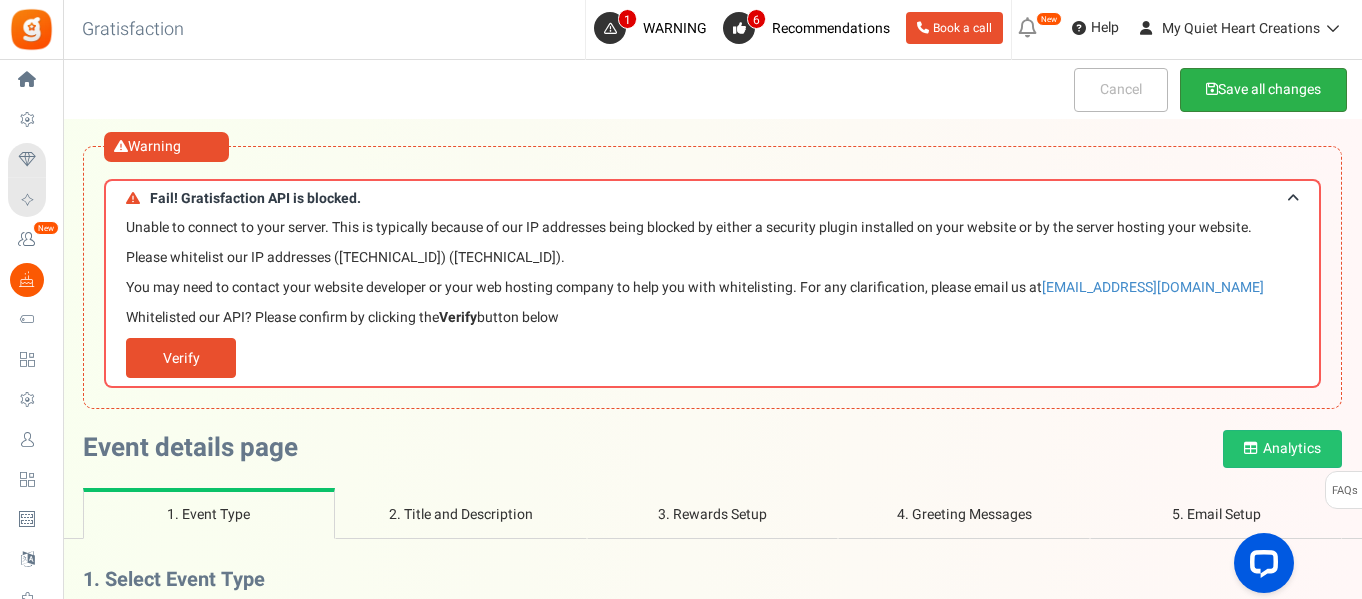 click on "Save all changes" at bounding box center [1263, 90] 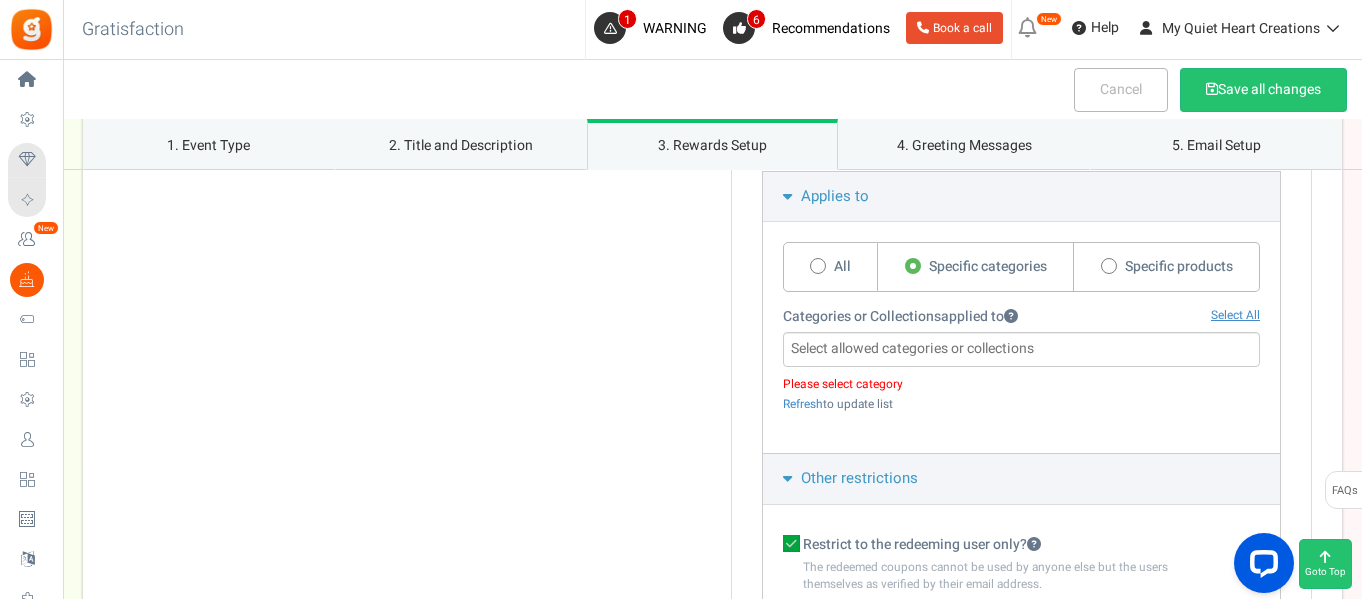 scroll, scrollTop: 3171, scrollLeft: 0, axis: vertical 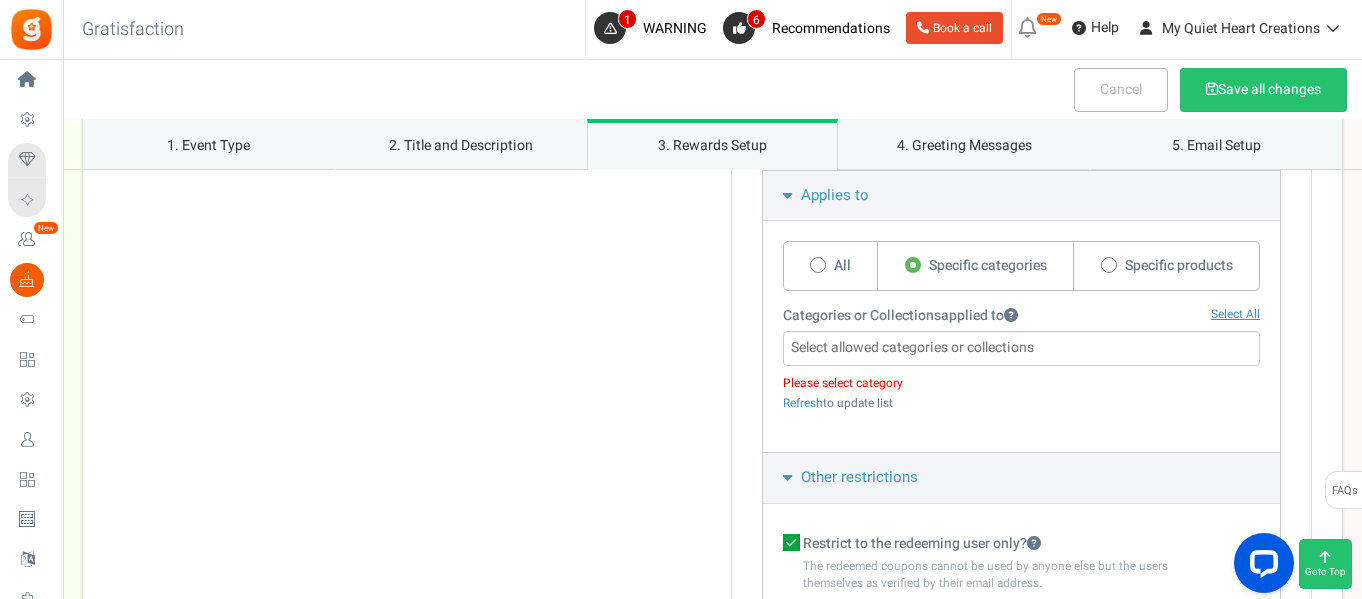 click on "All" at bounding box center [842, 266] 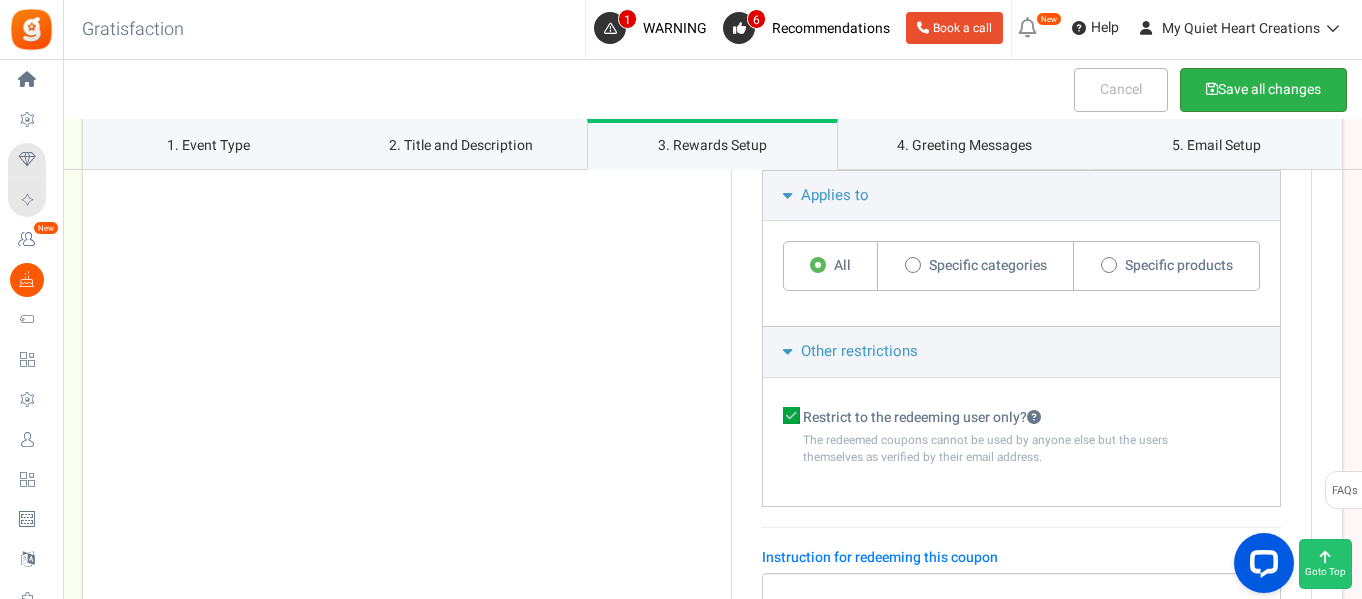 click on "Save all changes" at bounding box center (1263, 90) 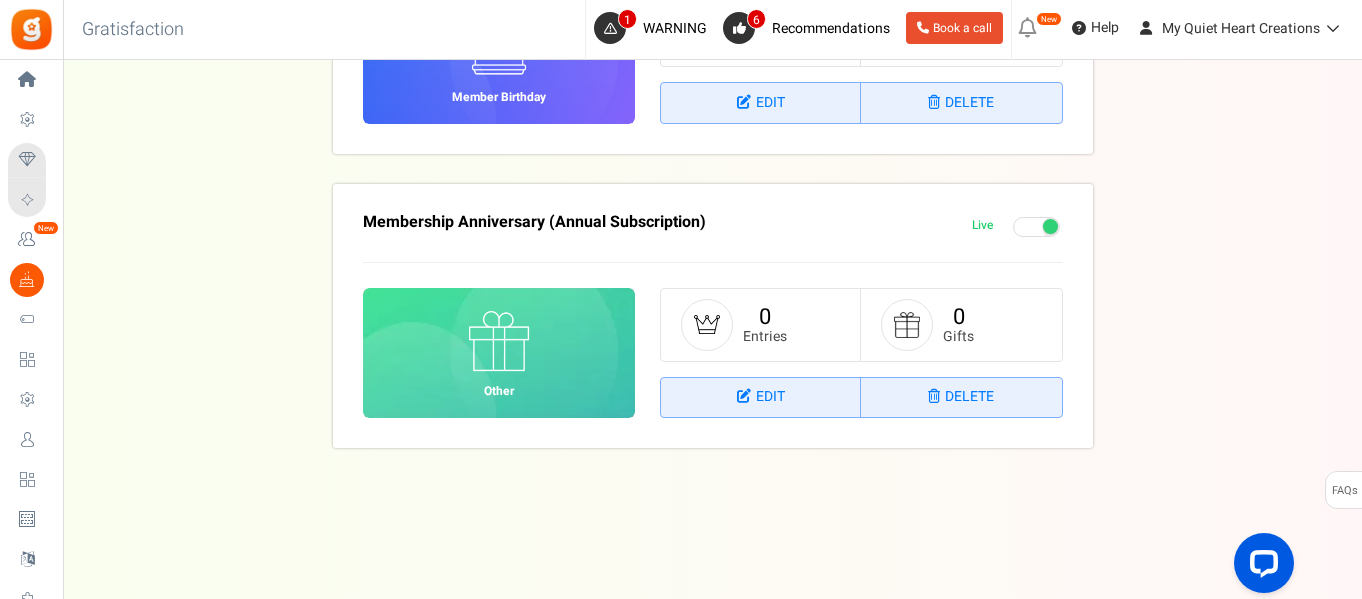 scroll, scrollTop: 0, scrollLeft: 0, axis: both 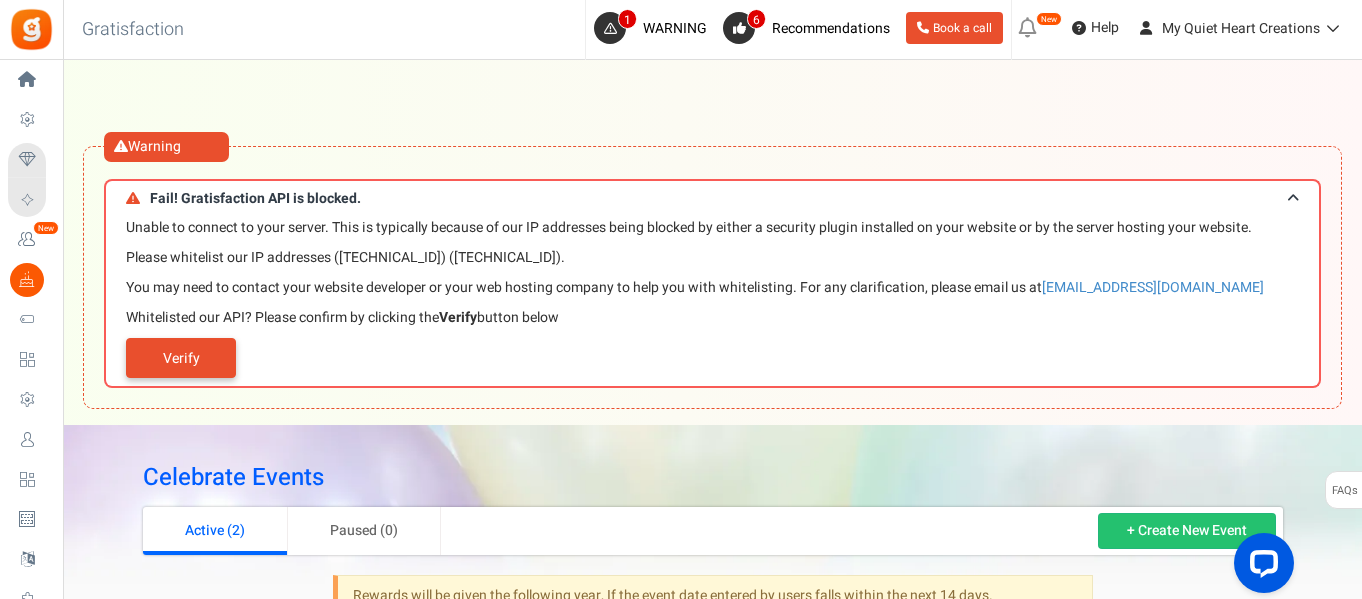 click on "Verify" at bounding box center (181, 358) 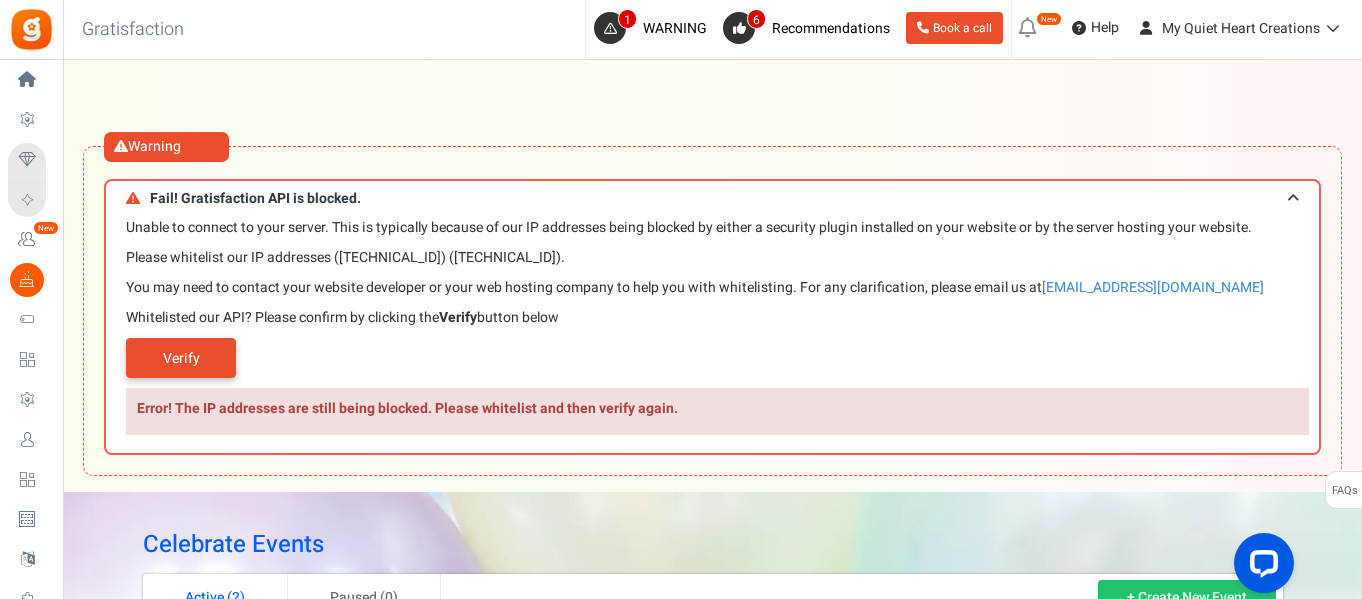 click on "Verify" at bounding box center (181, 358) 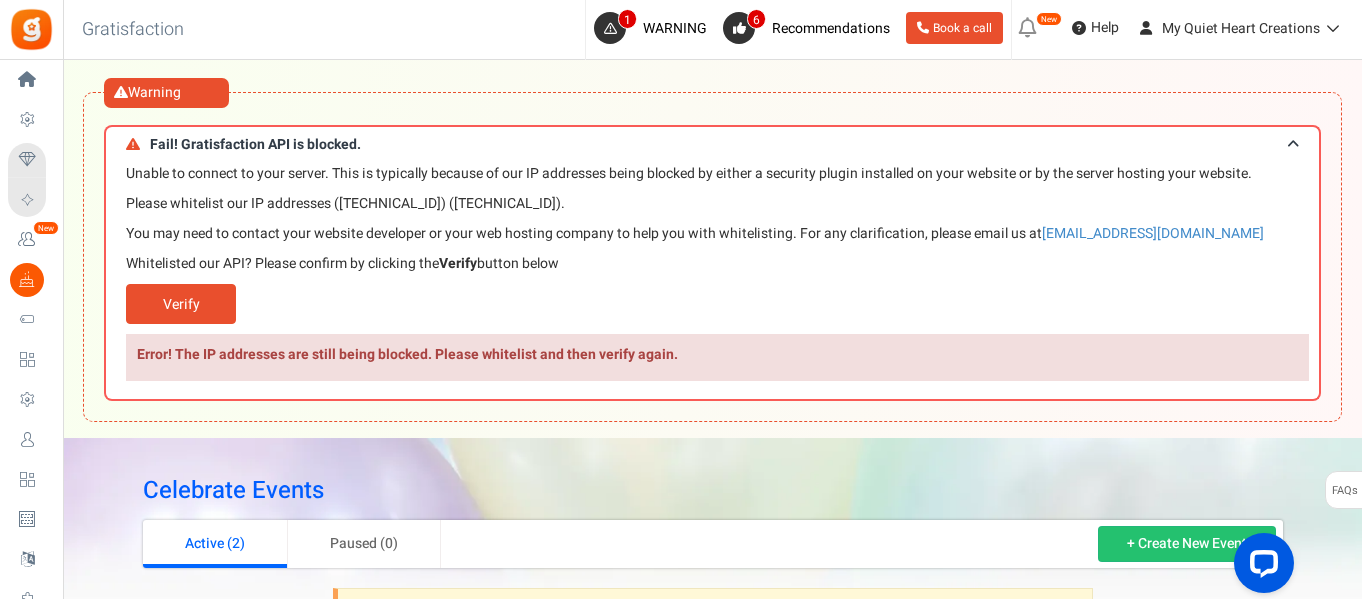 scroll, scrollTop: 61, scrollLeft: 0, axis: vertical 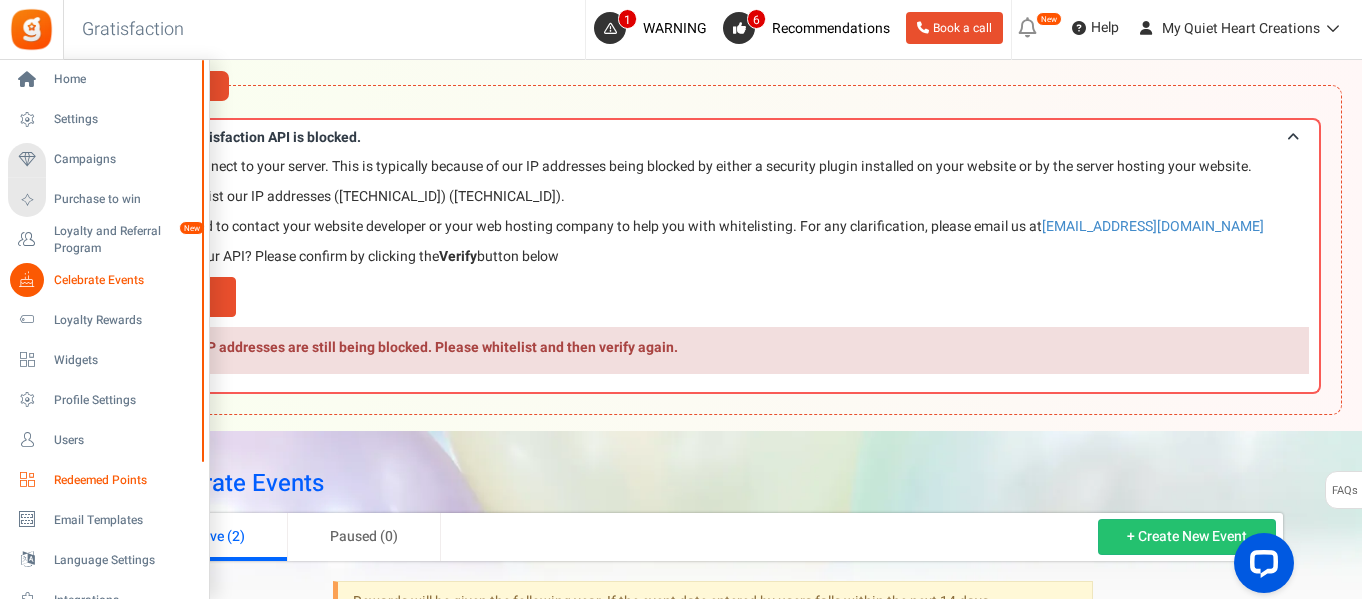click on "Redeemed Points" at bounding box center (124, 480) 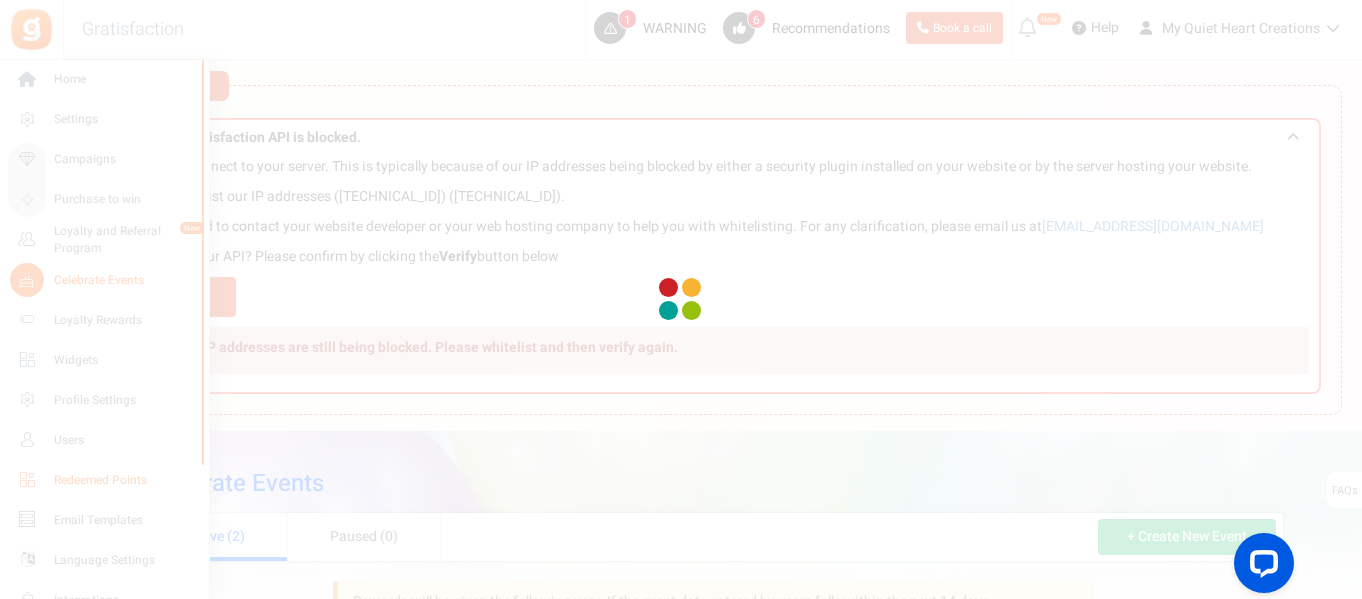 scroll, scrollTop: 0, scrollLeft: 0, axis: both 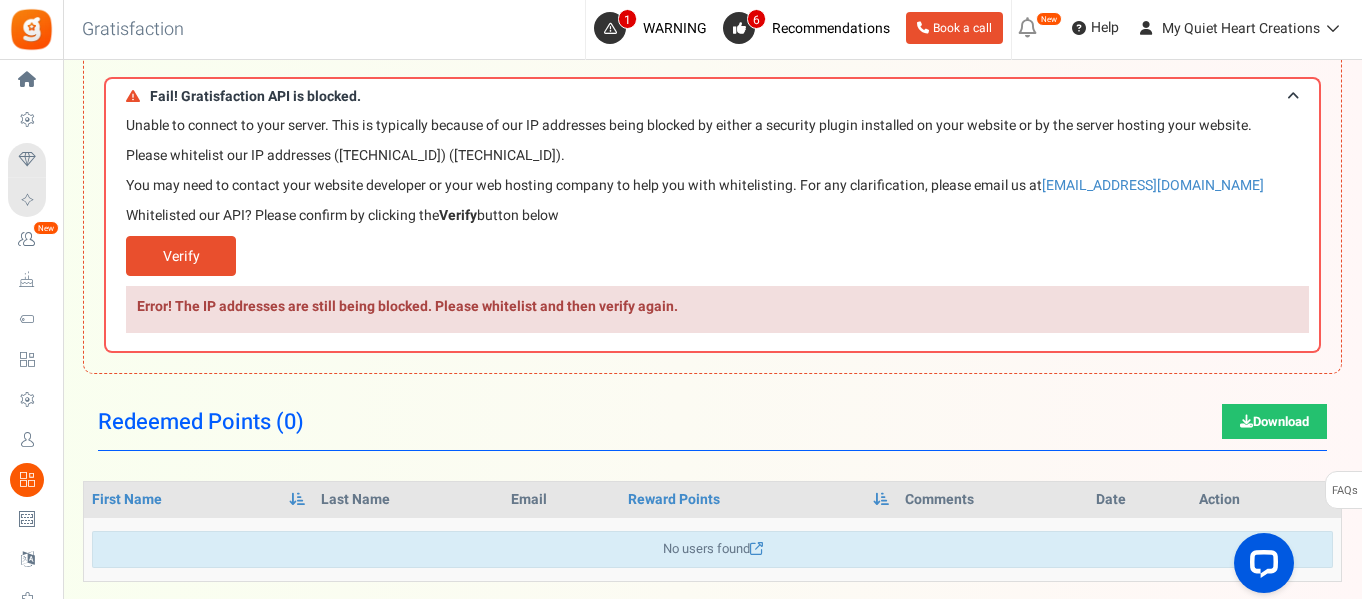 drag, startPoint x: 1361, startPoint y: 71, endPoint x: 1364, endPoint y: 104, distance: 33.13608 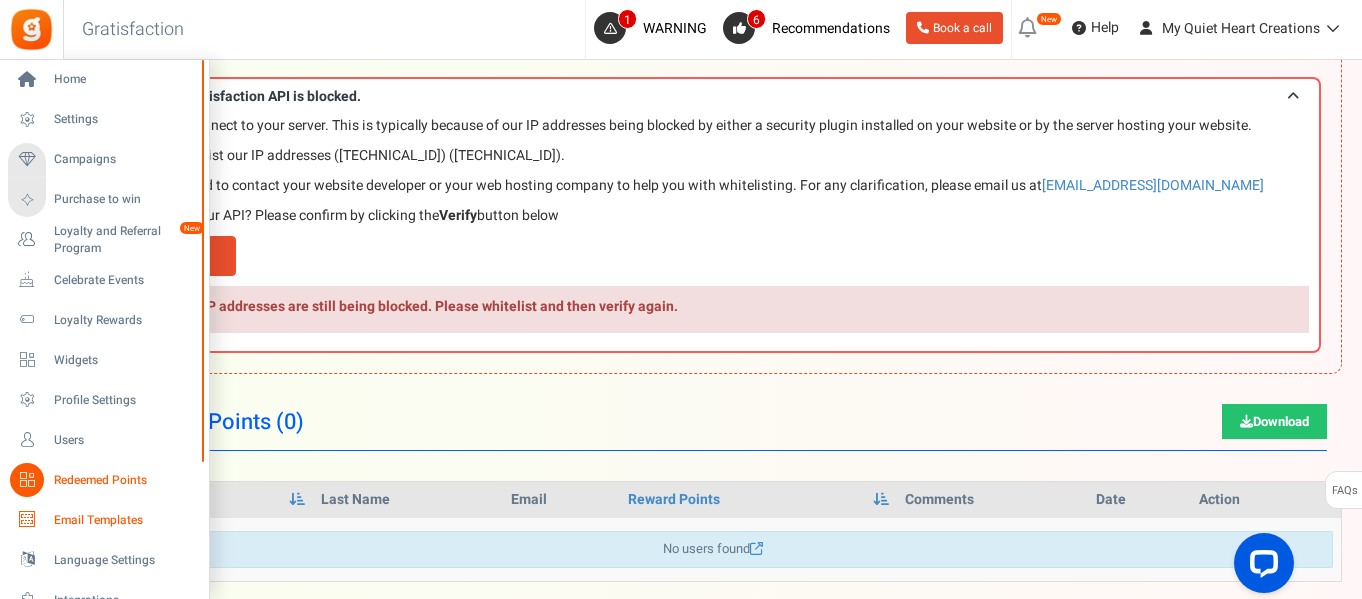 click on "Email Templates" at bounding box center [124, 520] 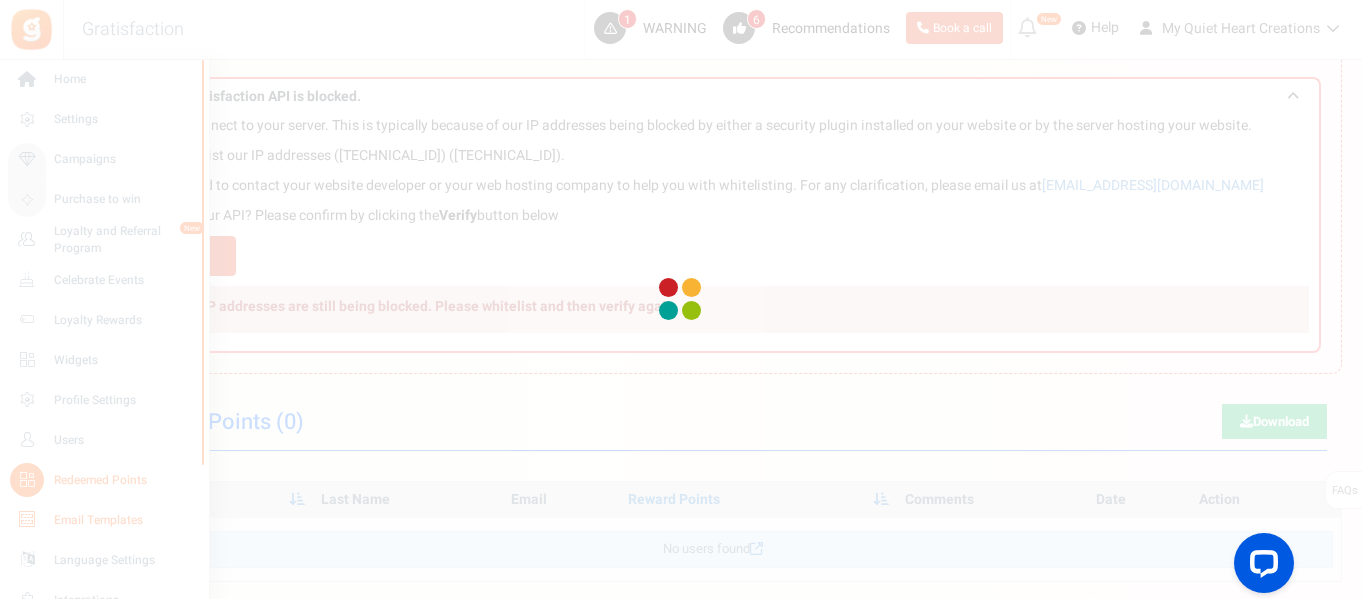 scroll, scrollTop: 0, scrollLeft: 0, axis: both 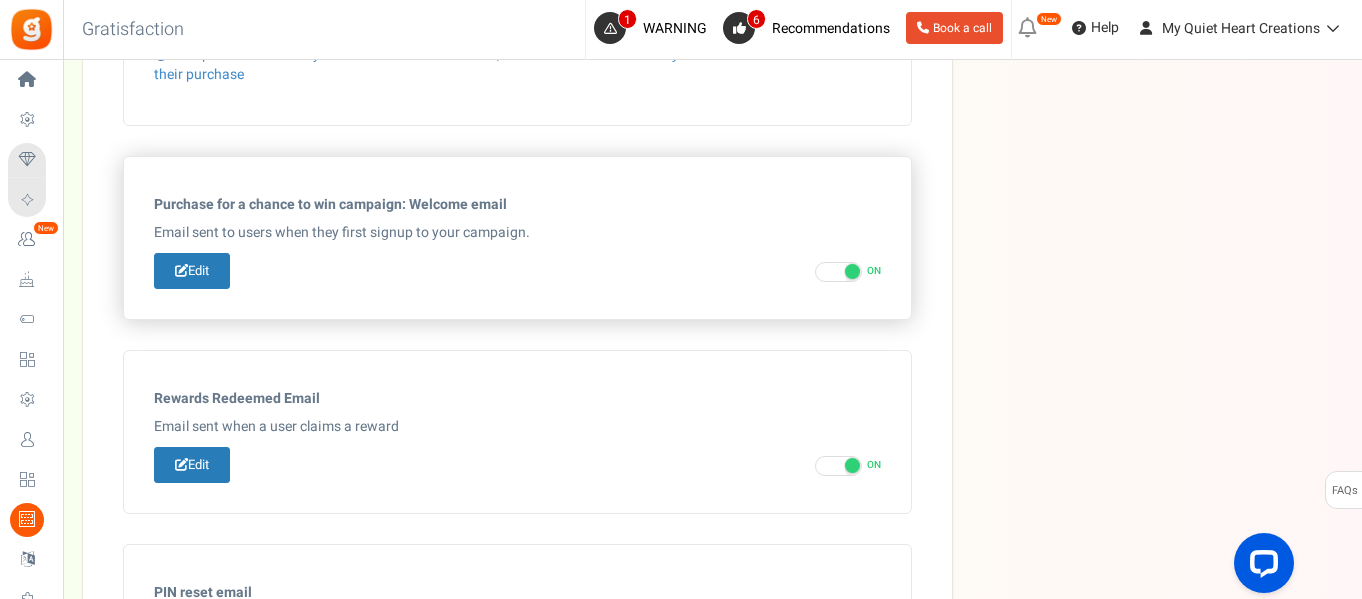 click at bounding box center [838, 272] 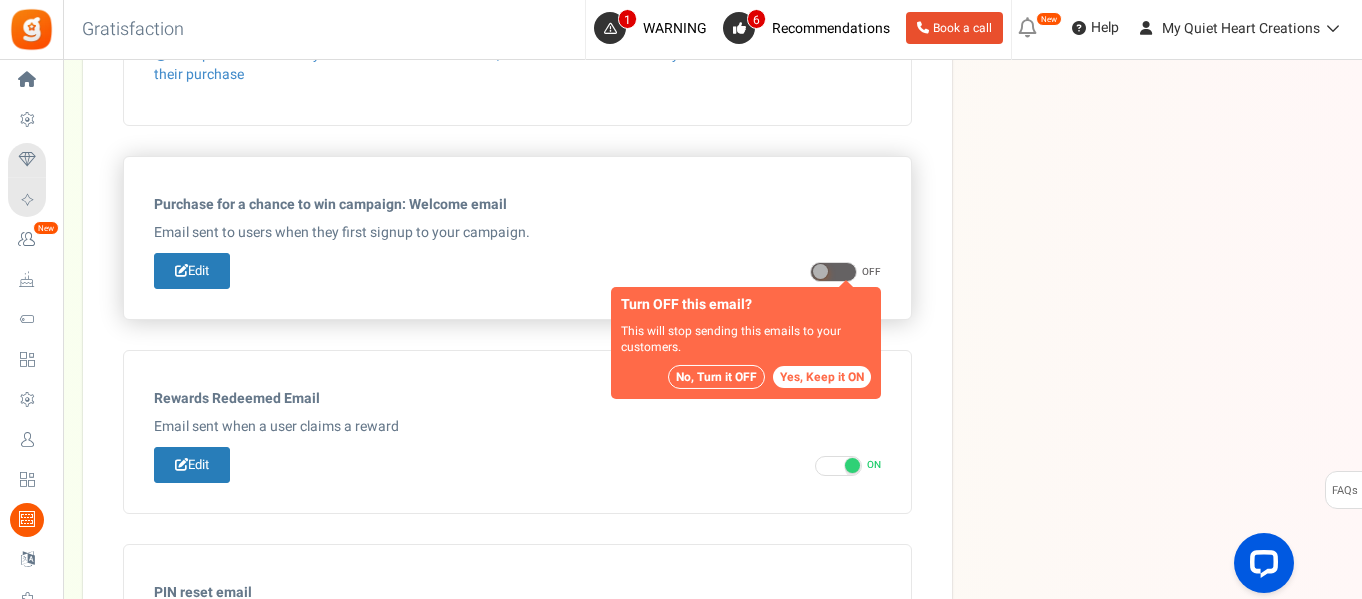 click on "No, Turn it OFF" at bounding box center [716, 377] 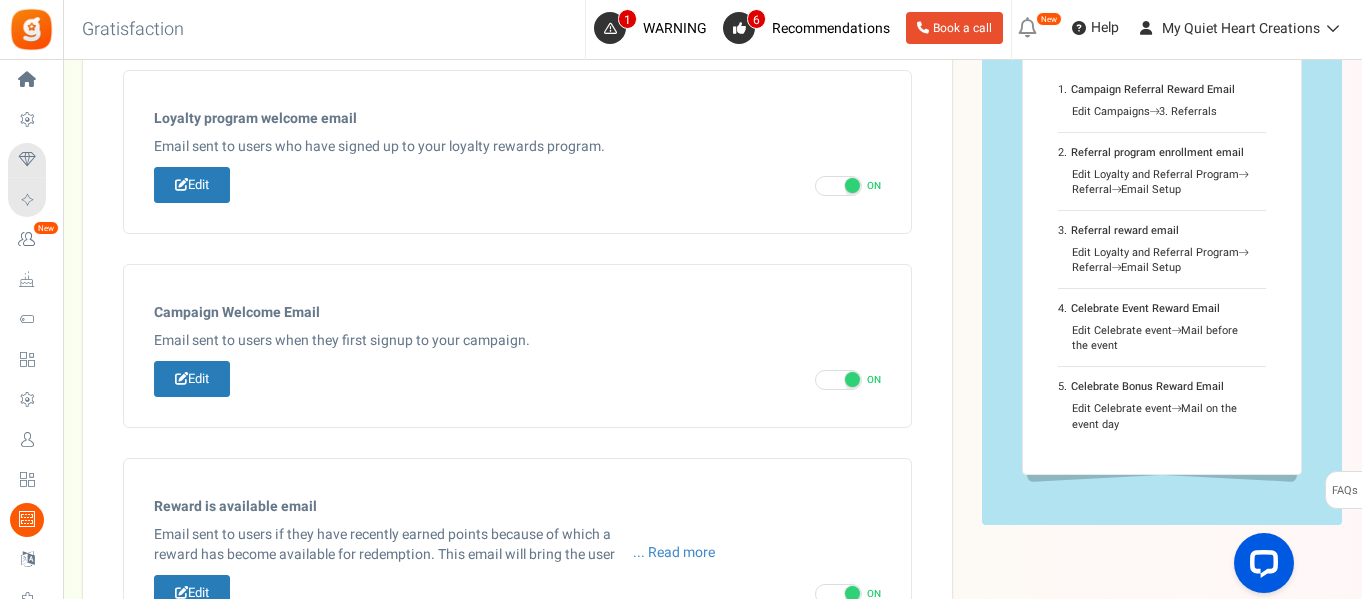scroll, scrollTop: 532, scrollLeft: 0, axis: vertical 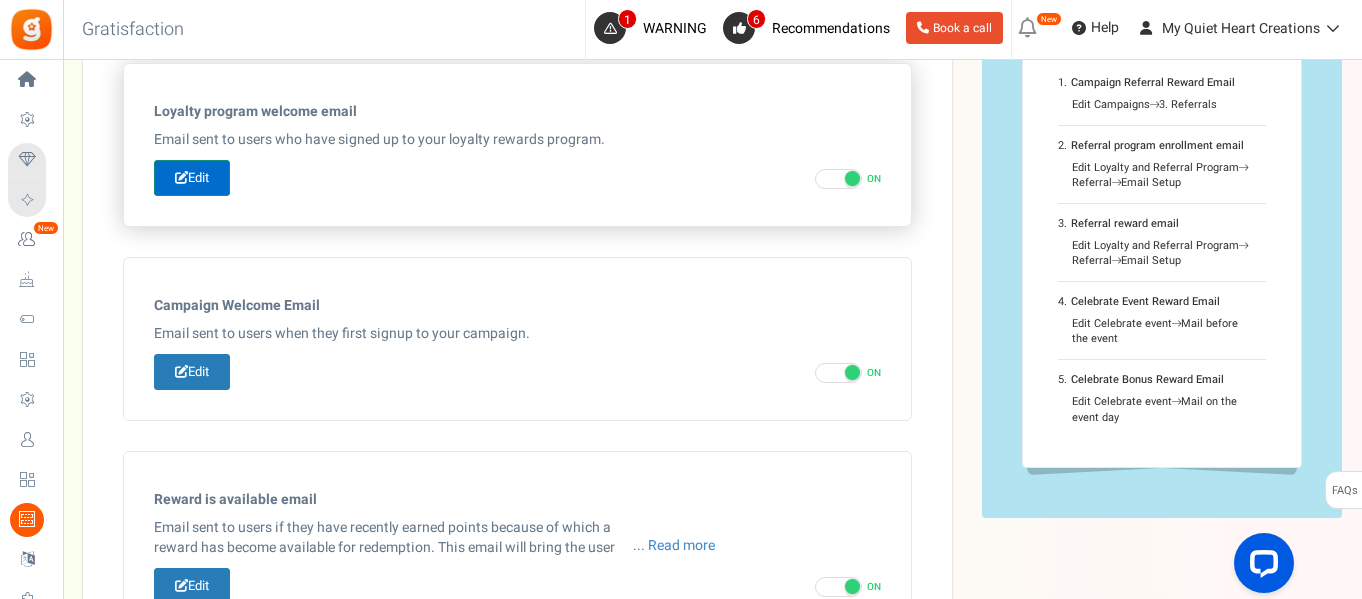 click on "Edit" at bounding box center [192, 178] 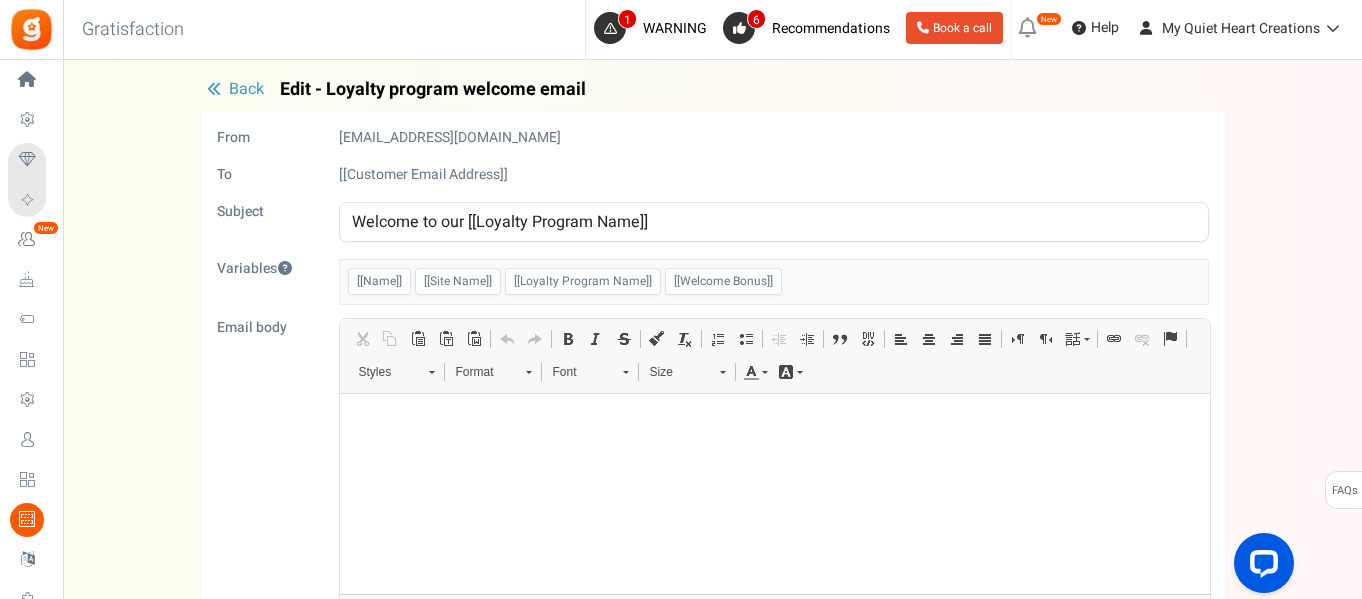 scroll, scrollTop: 0, scrollLeft: 0, axis: both 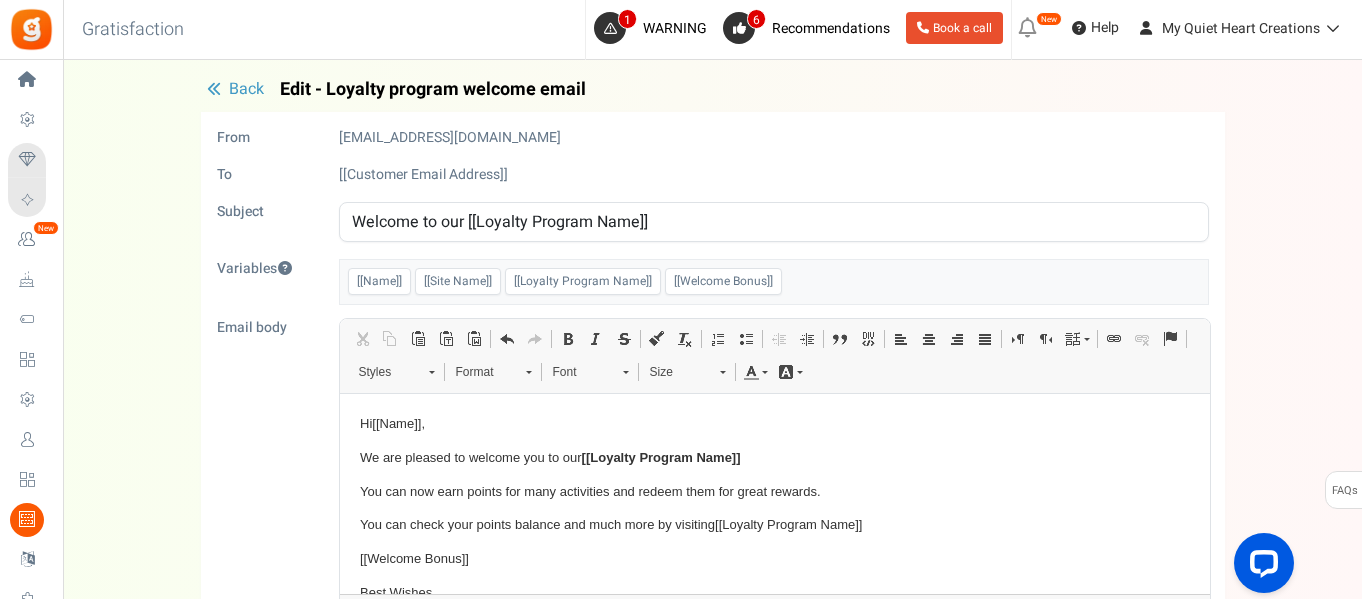 click on "Welcome to our [[Loyalty Program Name]]" at bounding box center [774, 222] 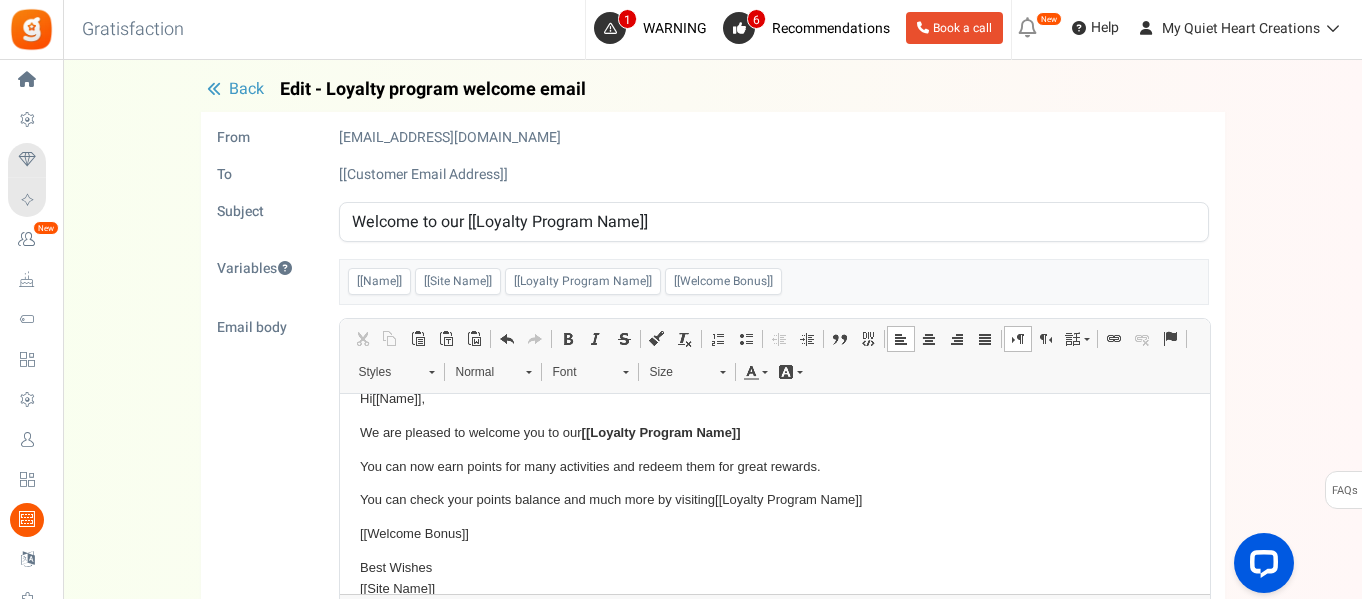 scroll, scrollTop: 21, scrollLeft: 0, axis: vertical 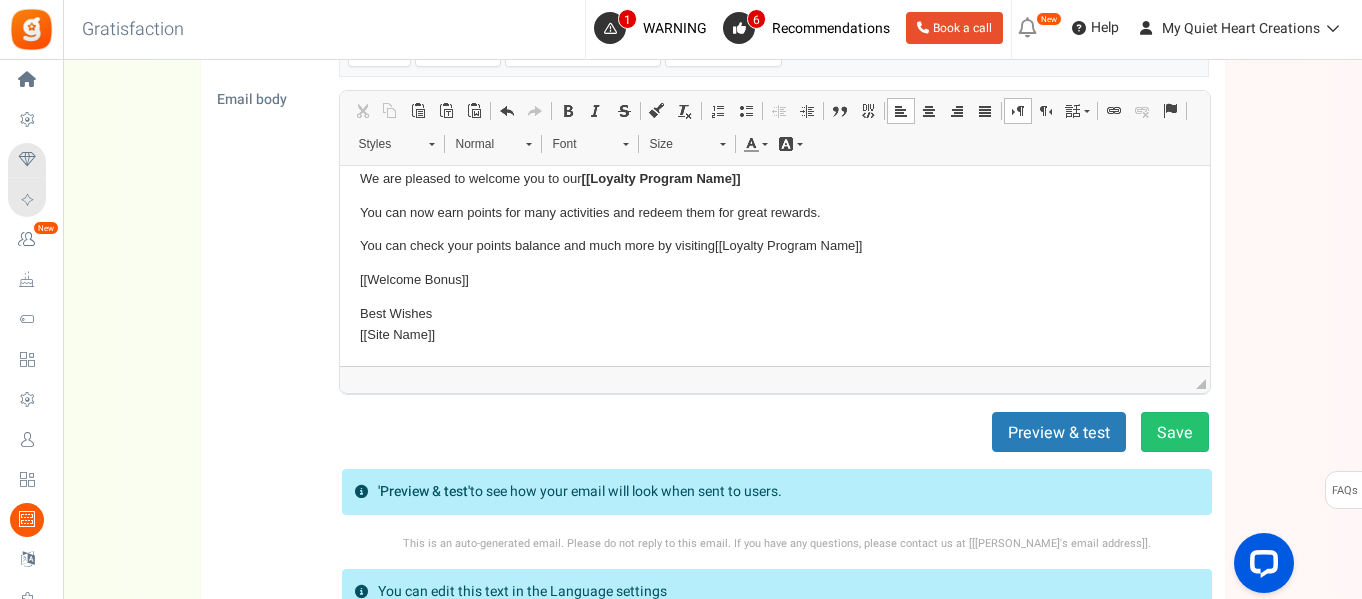 drag, startPoint x: 1202, startPoint y: 269, endPoint x: 1551, endPoint y: 494, distance: 415.2421 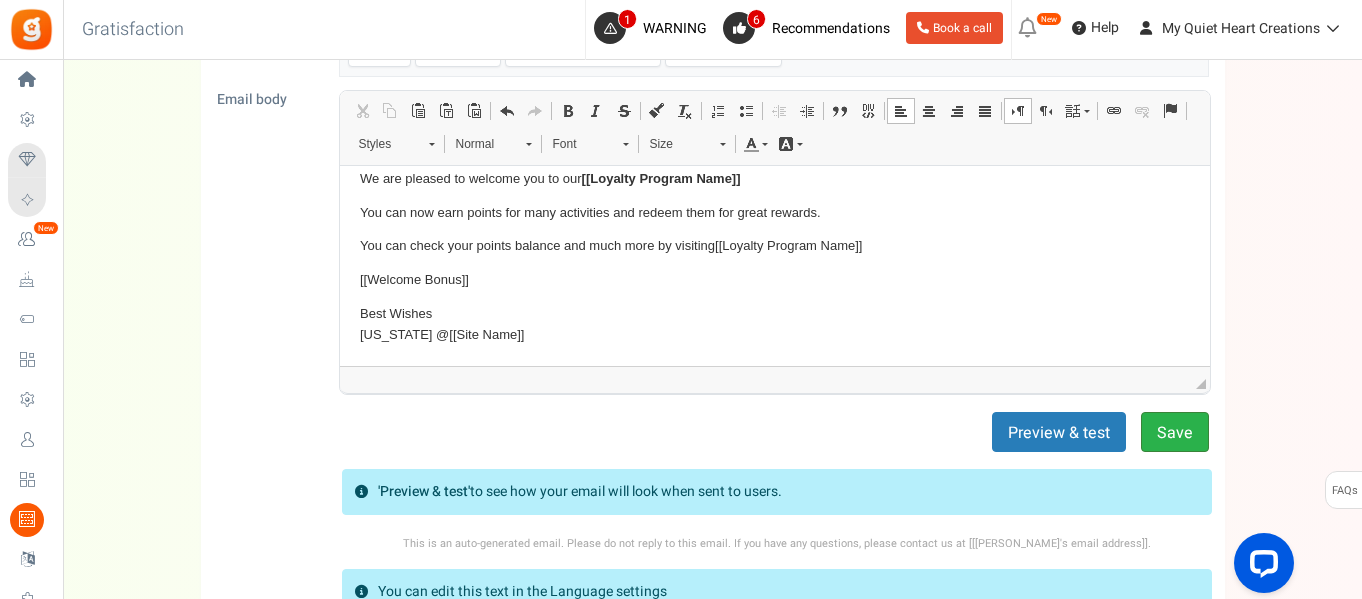click on "Save" at bounding box center [1175, 432] 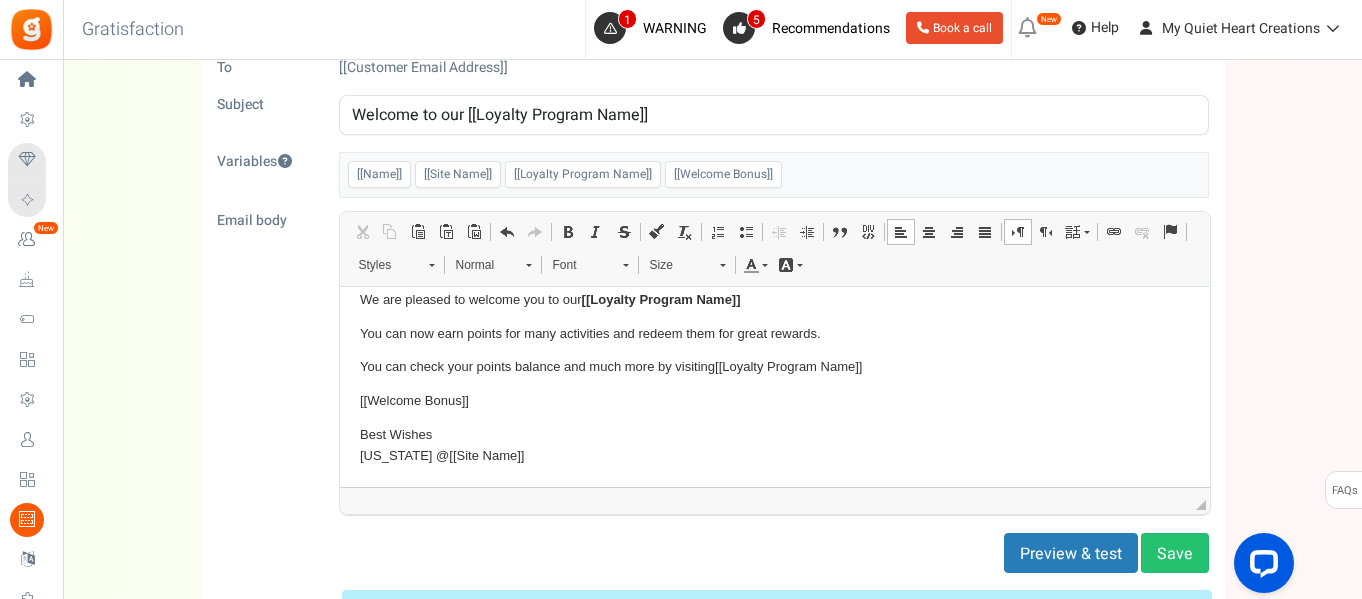 scroll, scrollTop: 460, scrollLeft: 0, axis: vertical 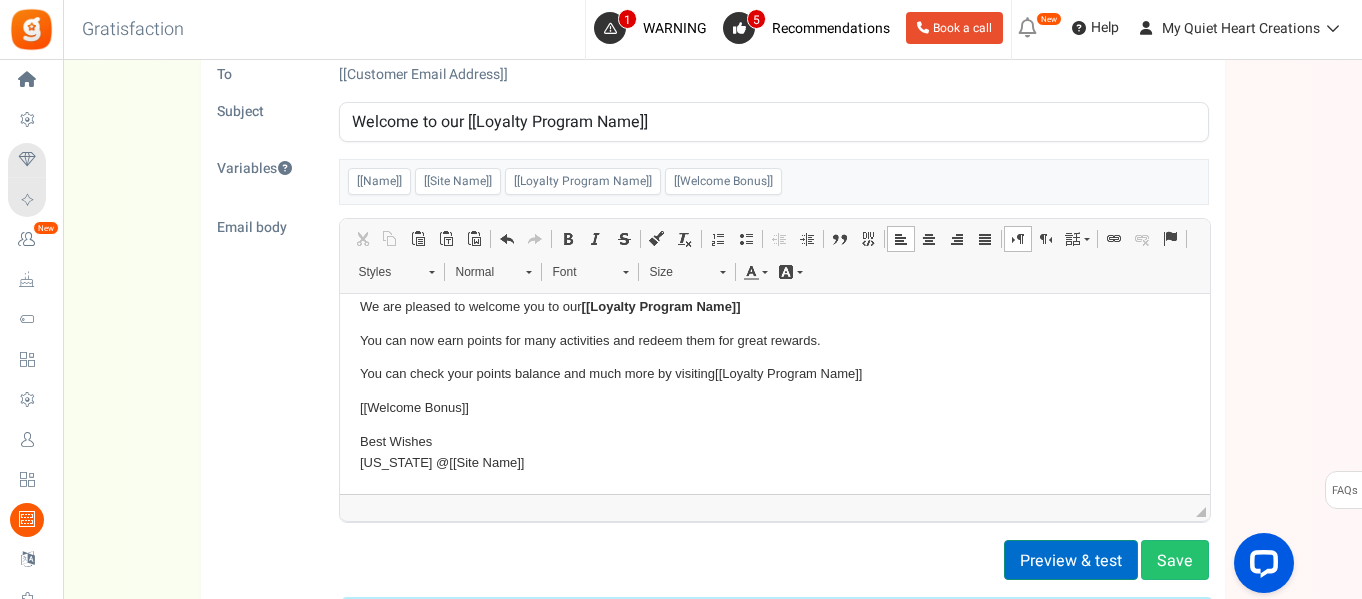 click on "Preview & test" at bounding box center (1071, 560) 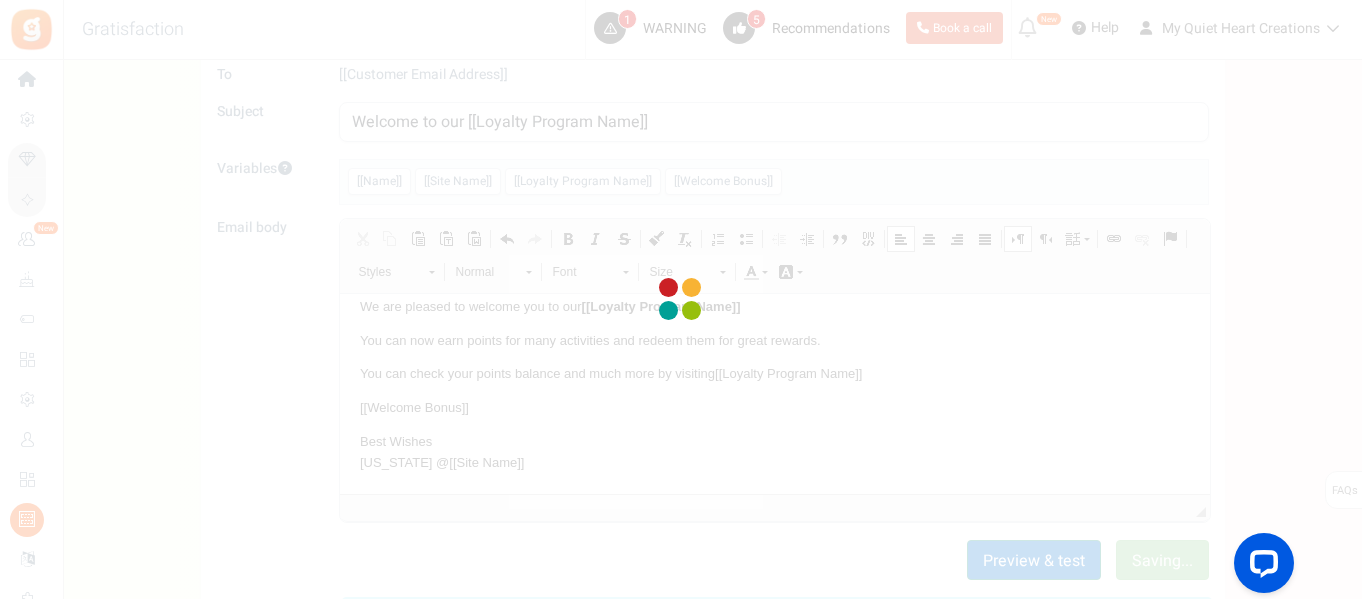 scroll, scrollTop: 360, scrollLeft: 0, axis: vertical 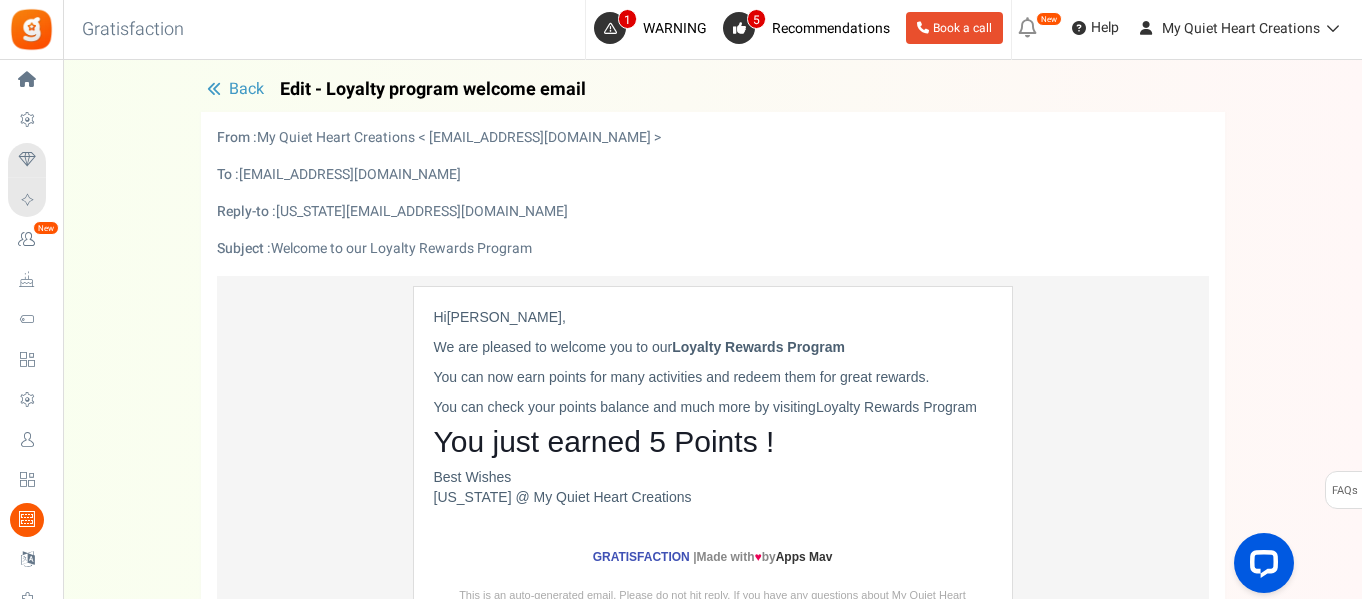 click on "Loyalty Rewards Program" at bounding box center [896, 407] 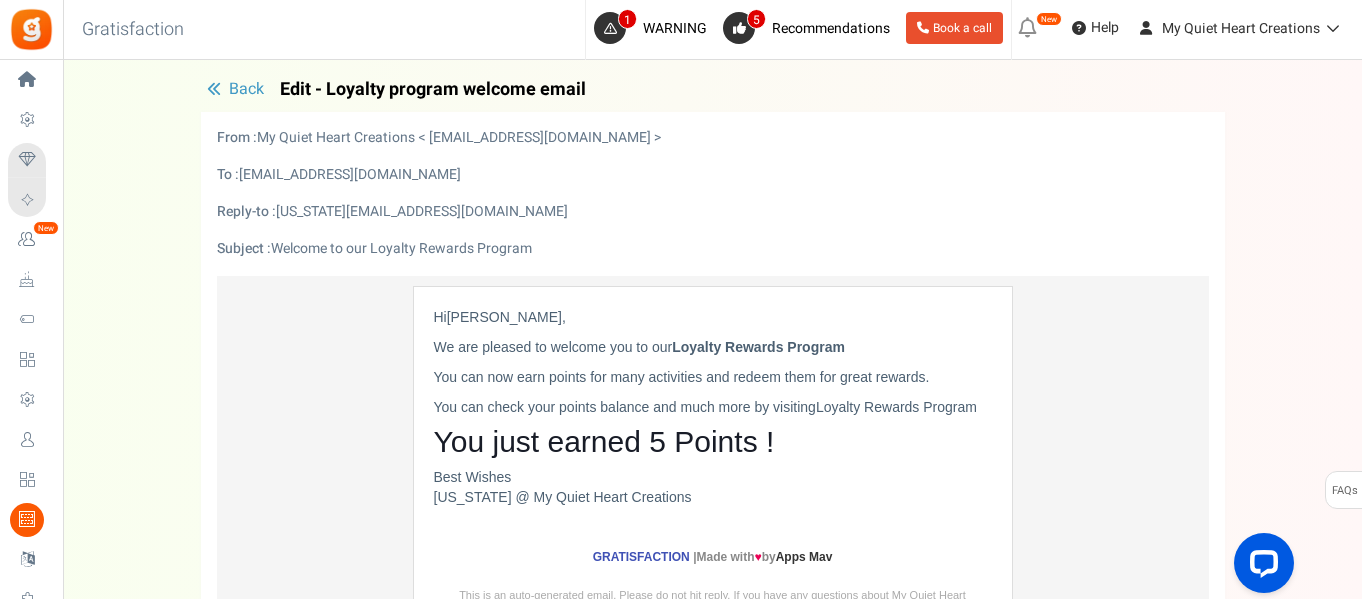 click on "Loyalty Rewards Program" at bounding box center [758, 347] 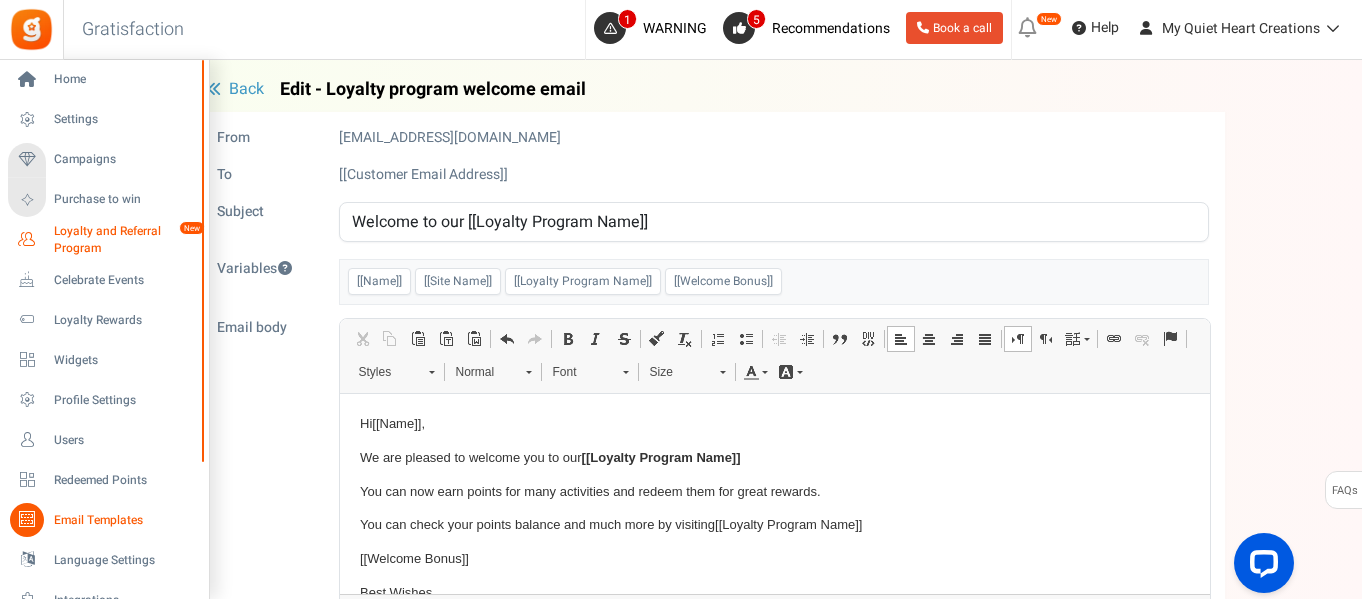 click on "Loyalty and Referral Program" at bounding box center (127, 240) 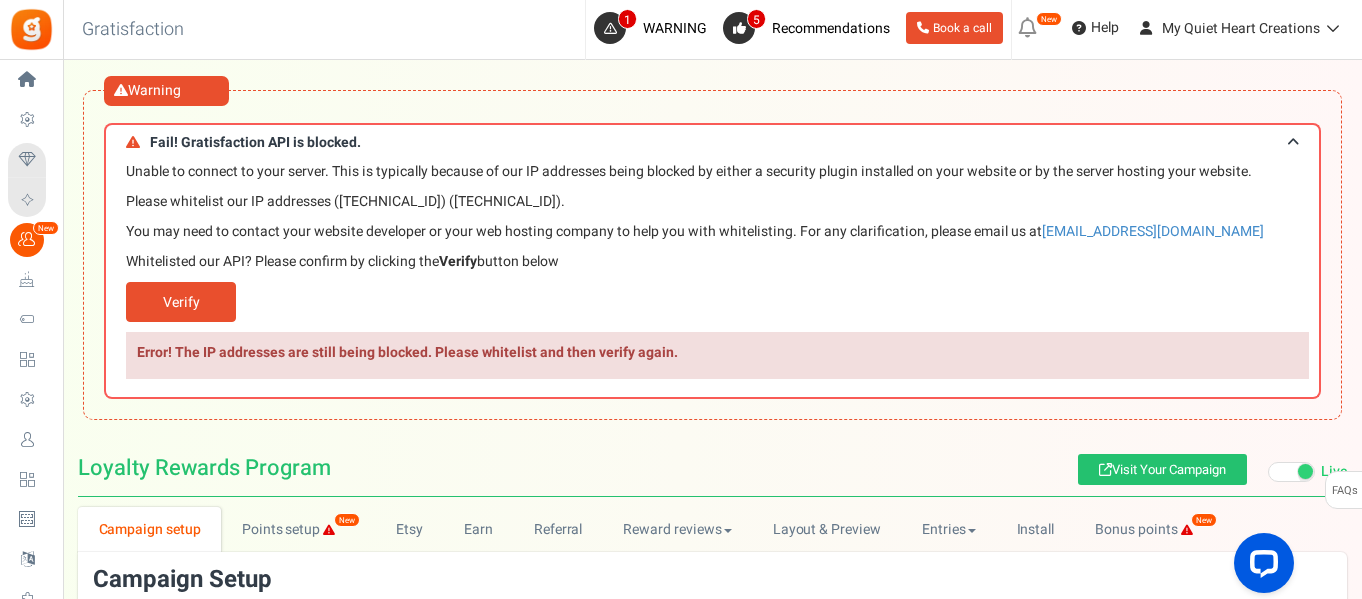 scroll, scrollTop: 0, scrollLeft: 0, axis: both 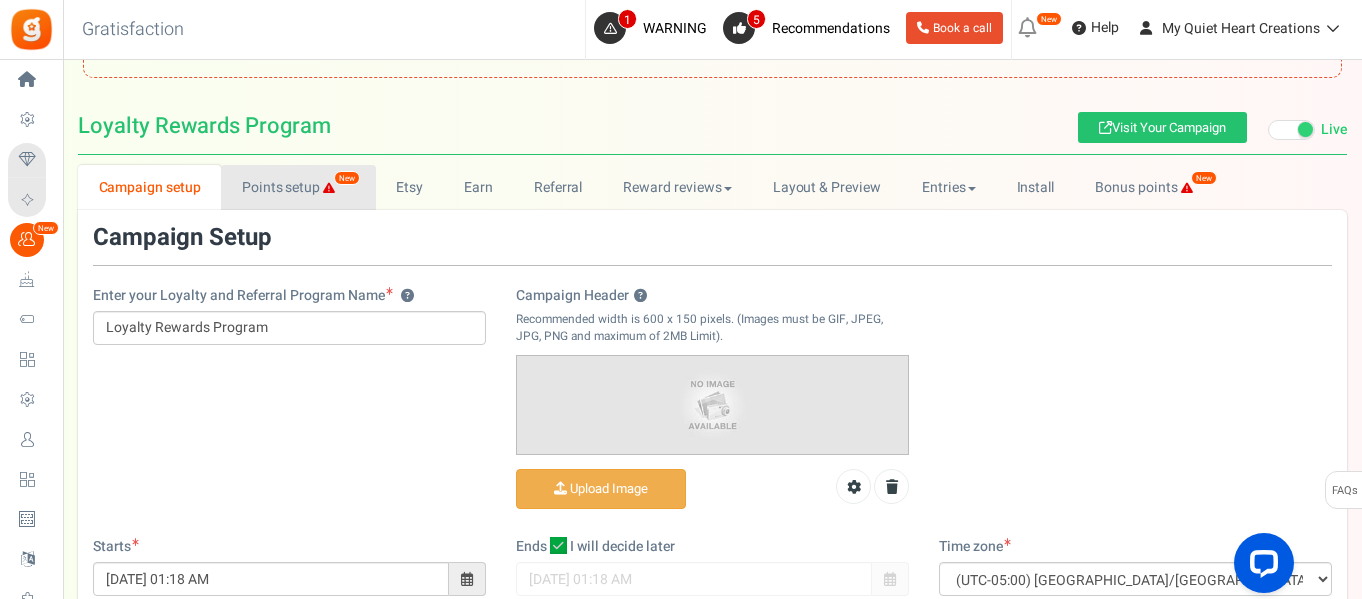 click on "Points setup
New" at bounding box center [298, 187] 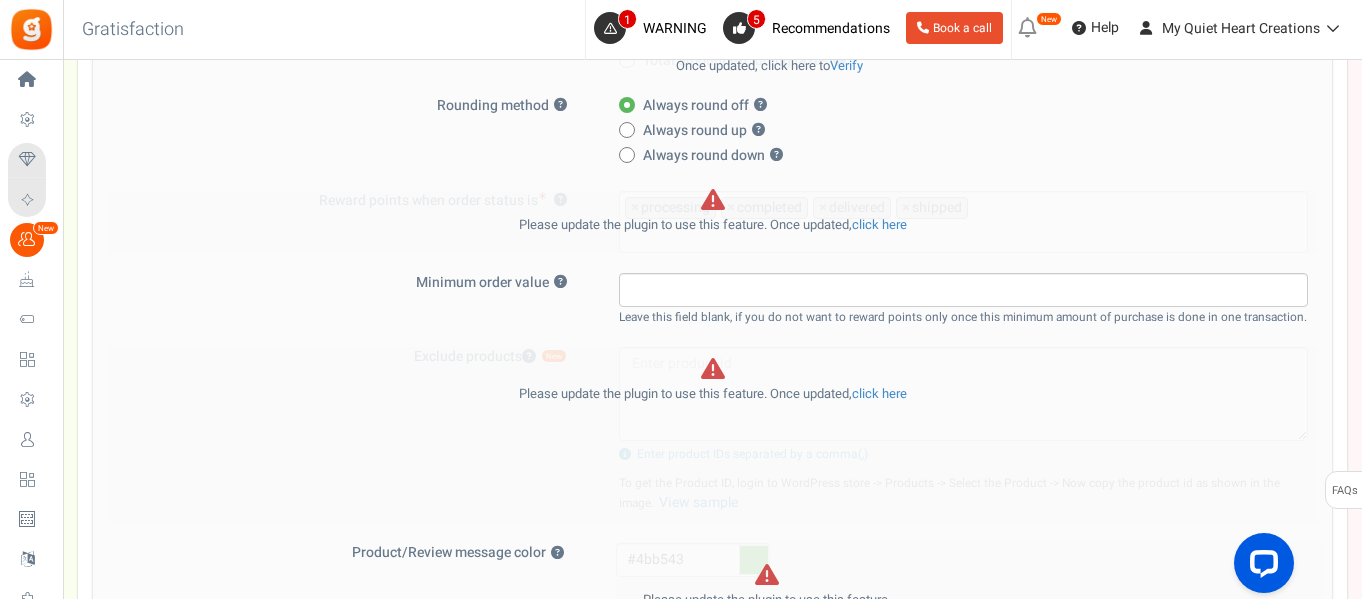 scroll, scrollTop: 911, scrollLeft: 0, axis: vertical 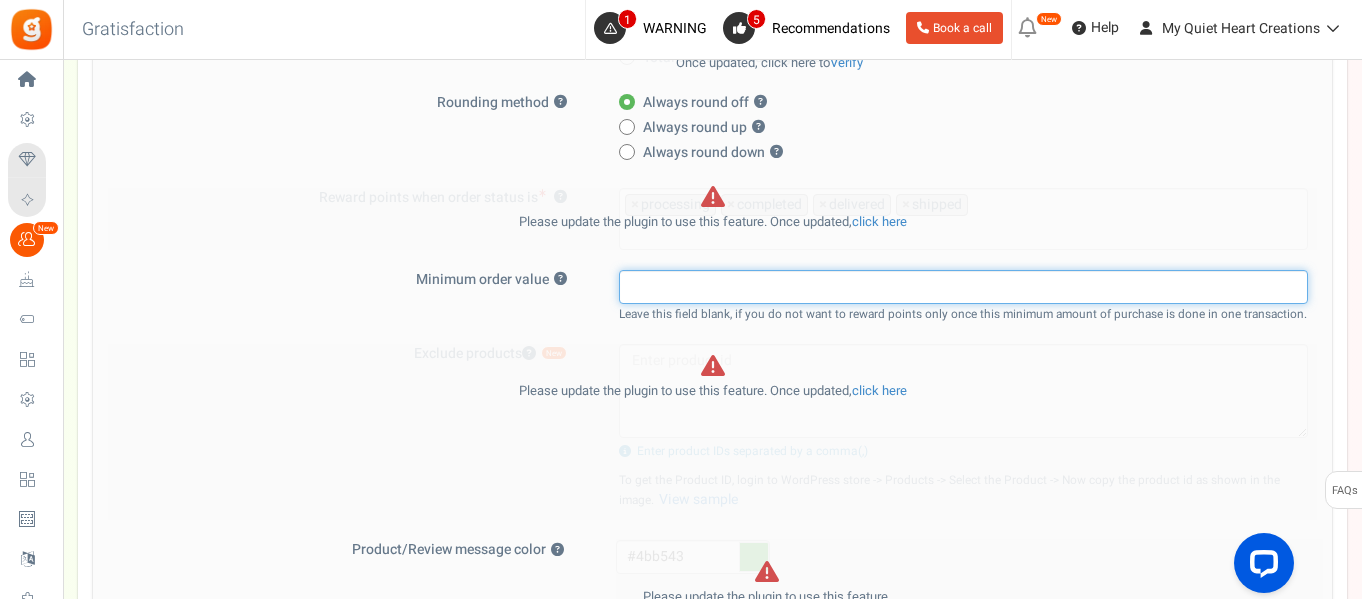 click at bounding box center [963, 287] 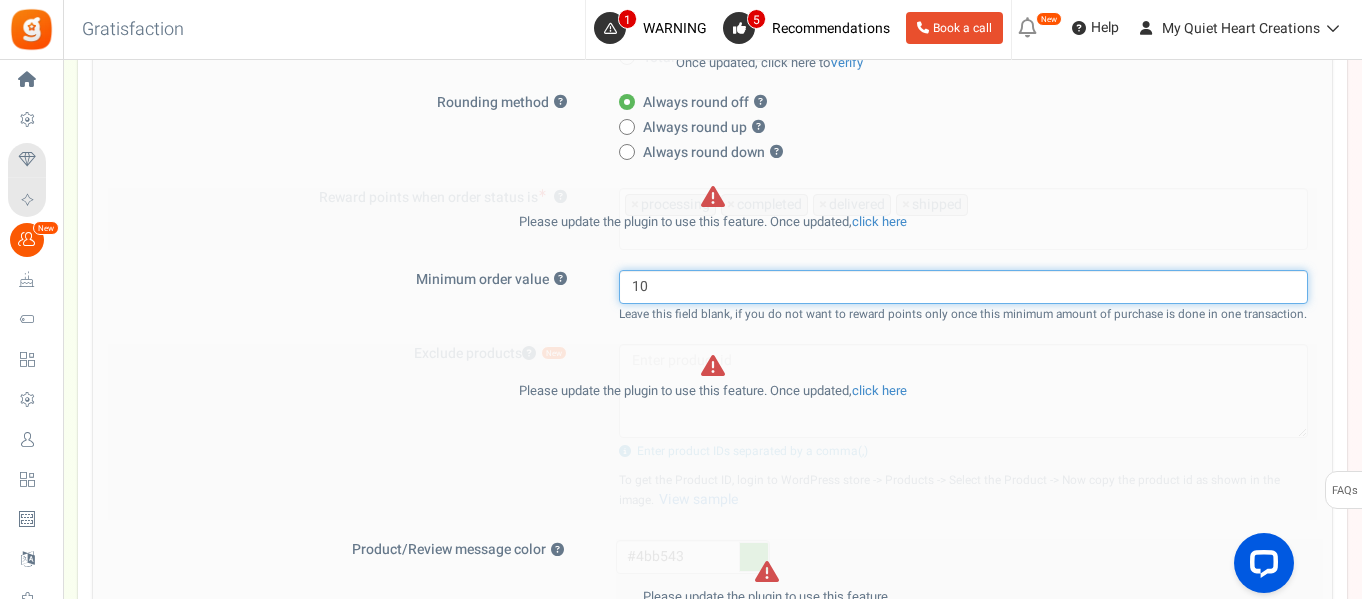 type on "10" 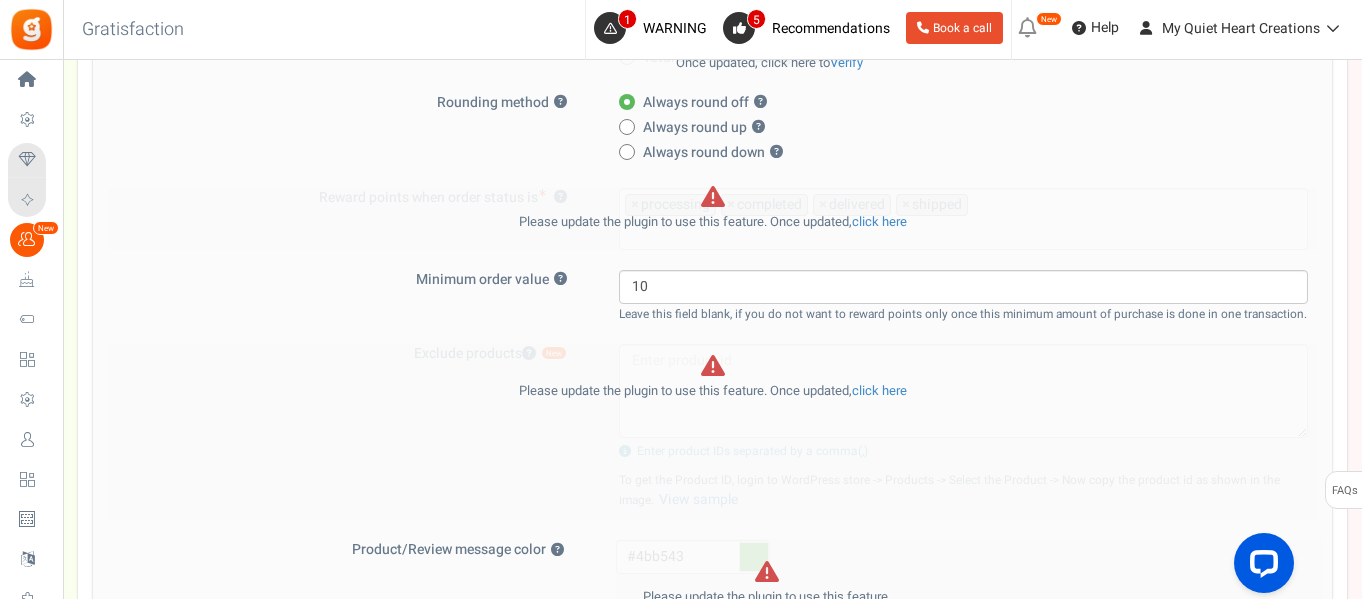 click on "Basic Settings
Give points on purchases
?
Yes
No
Points should be
Fixed
Percentage
value of purchase amount
100
%    of purchase amount.
For every
1
$ purchase,
reward
5
point(s)
Reward points for:
?" at bounding box center [712, 268] 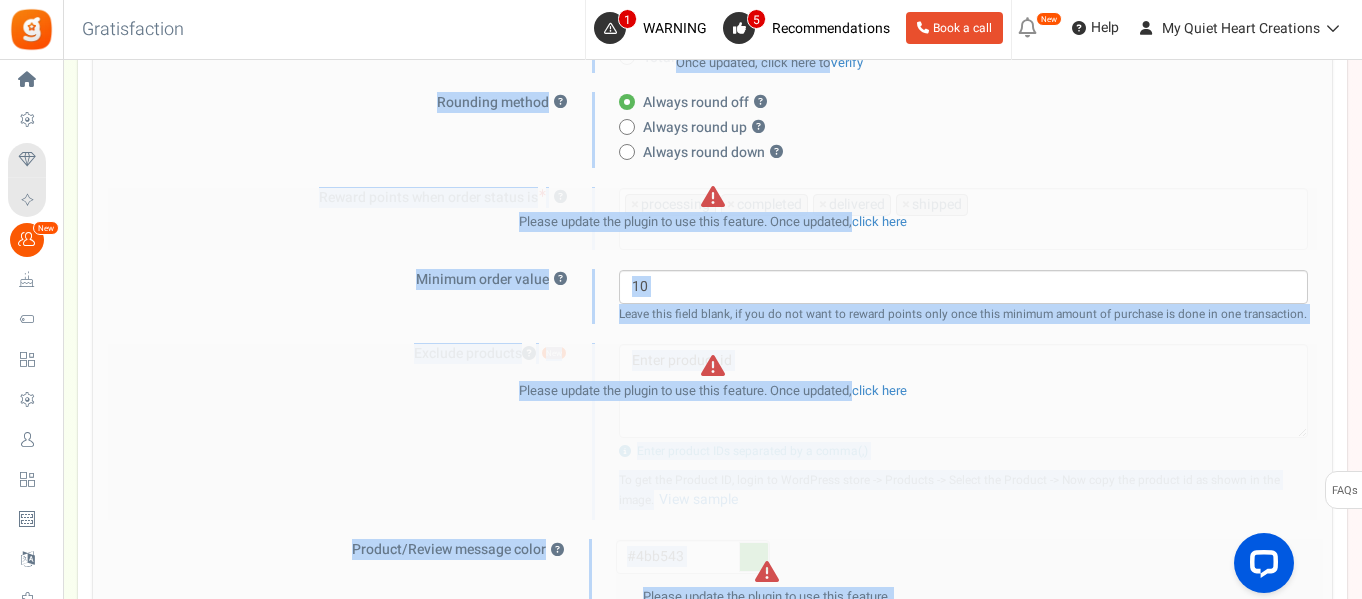 drag, startPoint x: 1361, startPoint y: 333, endPoint x: 1365, endPoint y: 367, distance: 34.234486 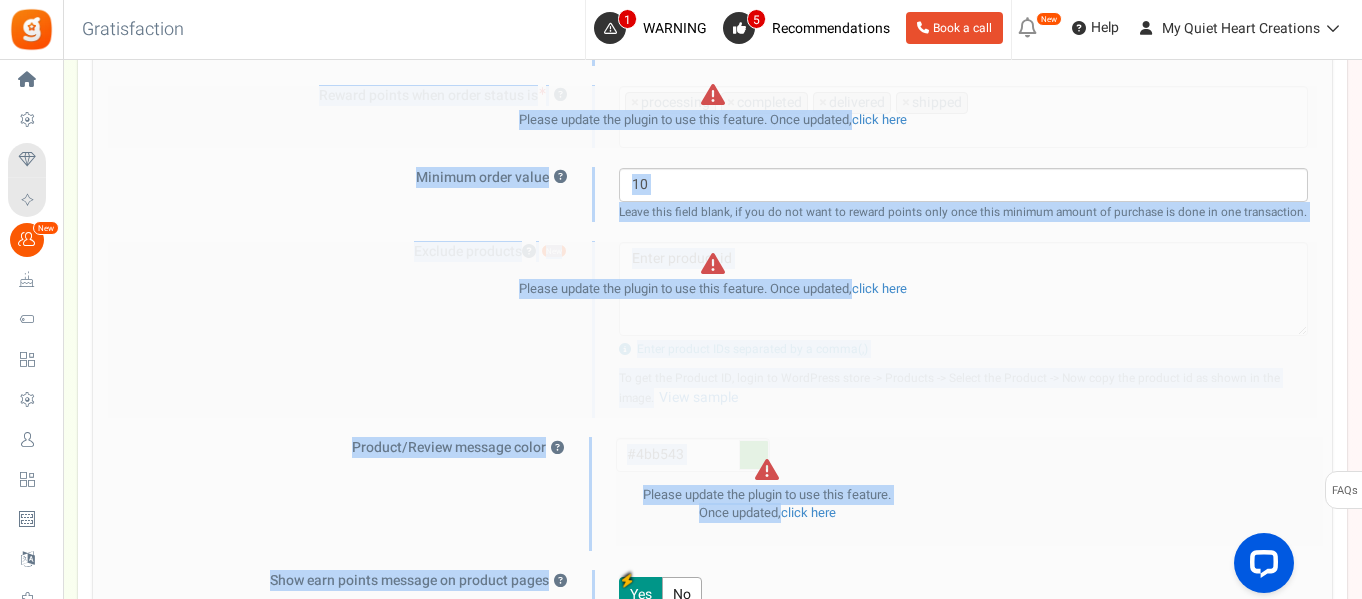 scroll, scrollTop: 1016, scrollLeft: 0, axis: vertical 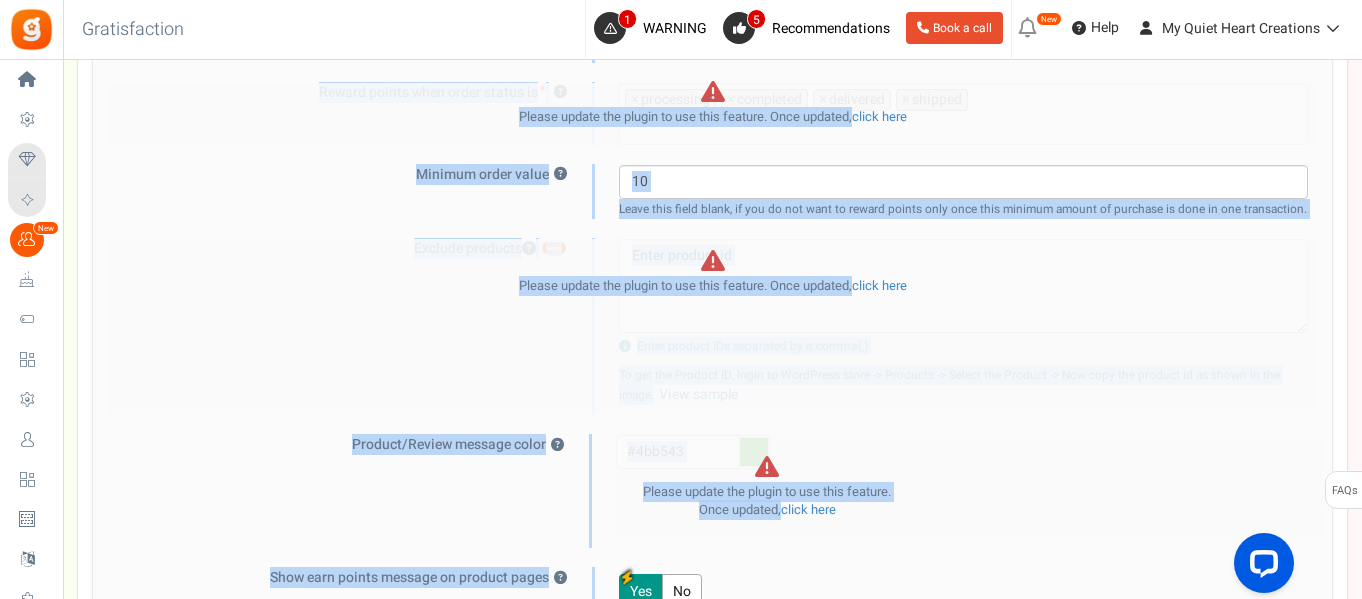 click on "Please update the plugin to use this feature. Once updated,
click here" at bounding box center (712, 272) 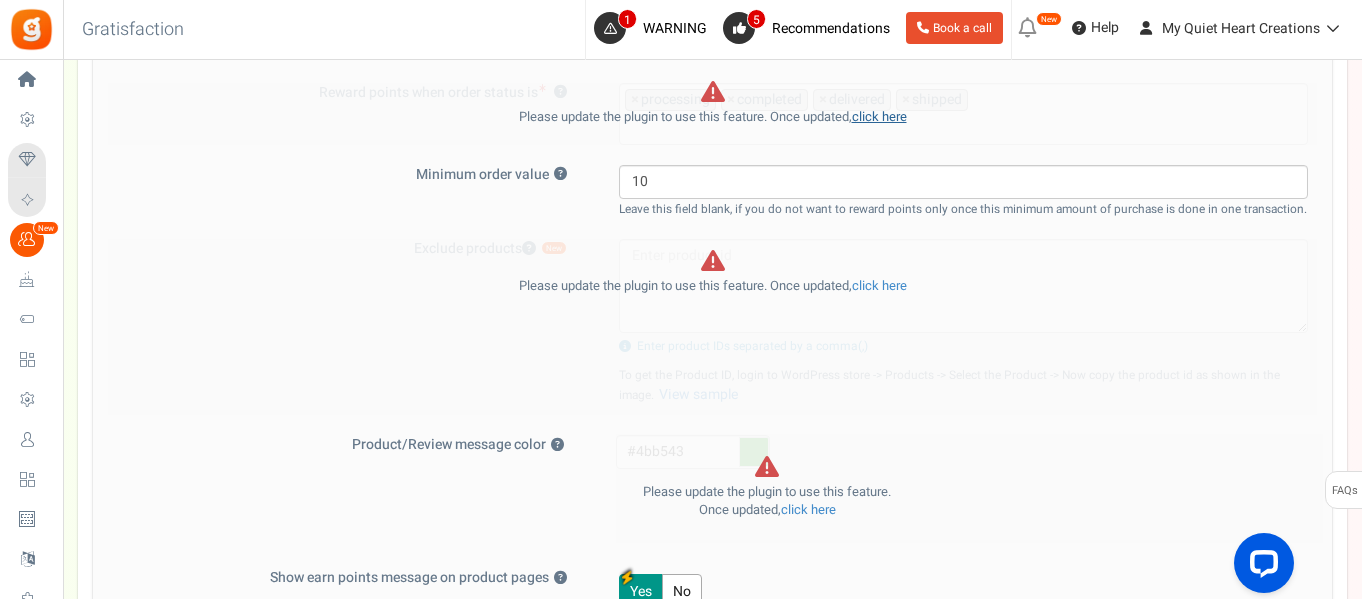 click on "click here" at bounding box center (879, 116) 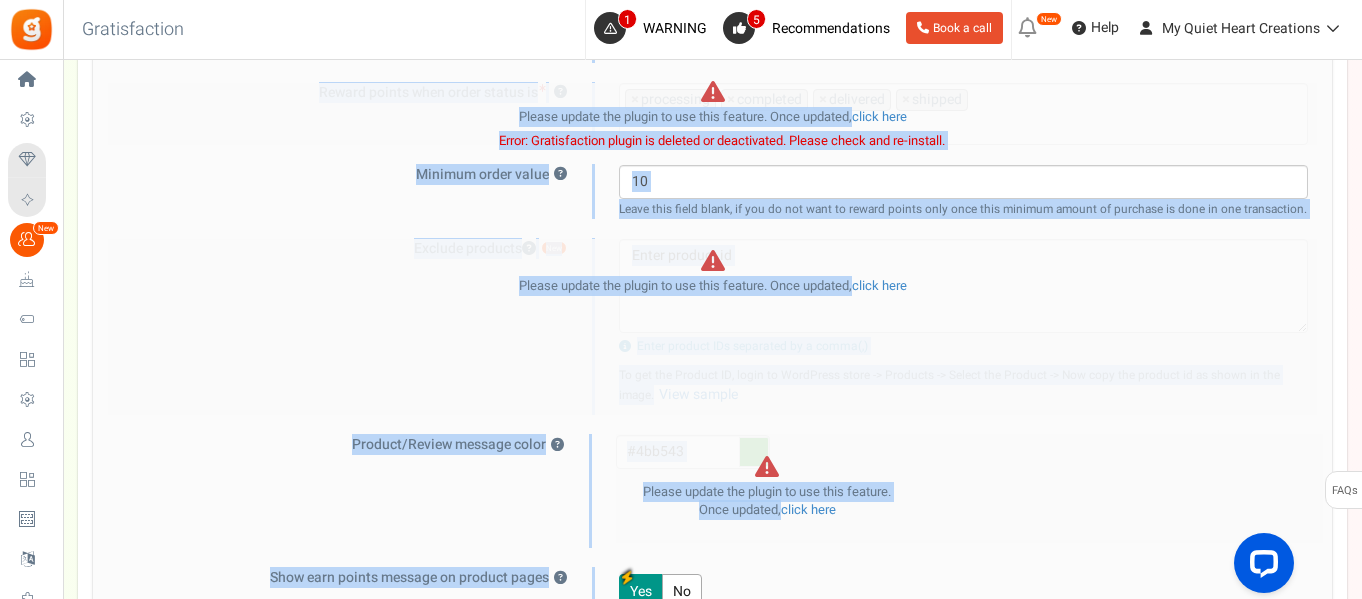 click on "Install now
Back to Home
Back to program setup
Home
Settings
Campaigns
Purchase to win
Loyalty and Referral Program   New
Celebrate Events
Loyalty Rewards
Widgets
Profile Settings
Users
Redeemed Points
Unsubscribers
Email Templates
Language Settings
Integrations
Plans
Send an Invite
Groups
Announcements
FAQs
Tour guide
Back to Home
Back to program setup
Gratisfaction
1
WARNING
5" at bounding box center [681, 20] 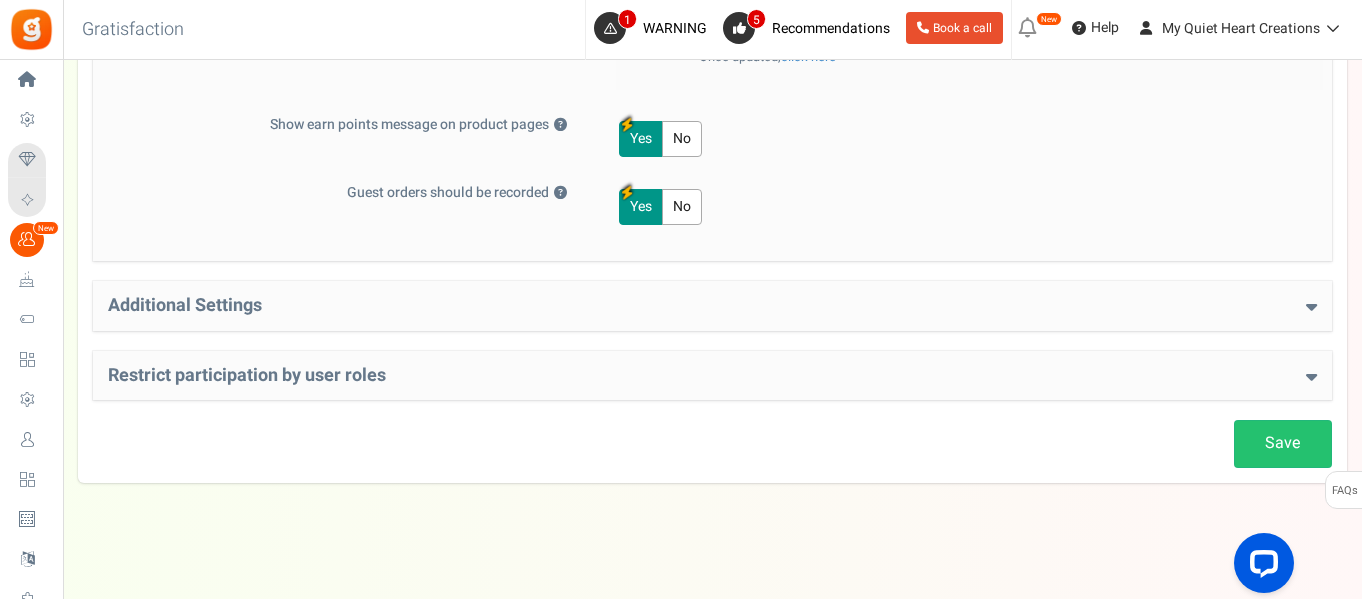 scroll, scrollTop: 1475, scrollLeft: 0, axis: vertical 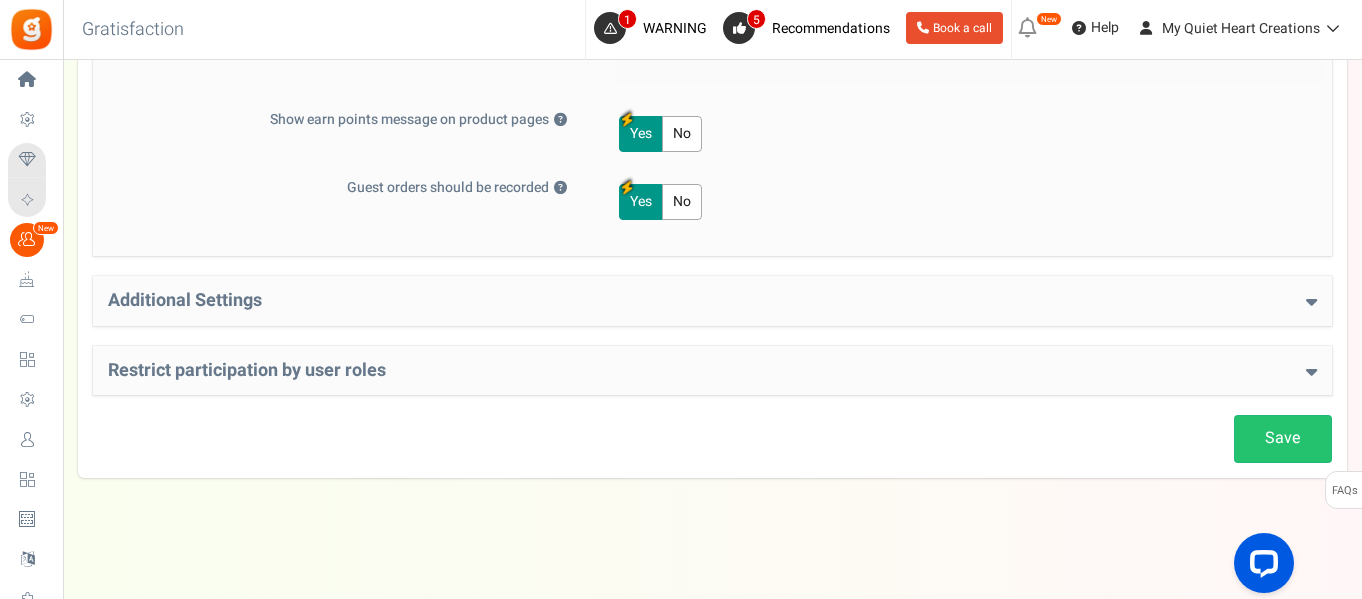 click on "Additional Settings
Welcome Bonus
?
Yes
No
Enter Welcome Points
5
Welcome Note
Terms and Conditions URL
Signin URL
Create account URL" at bounding box center (712, 301) 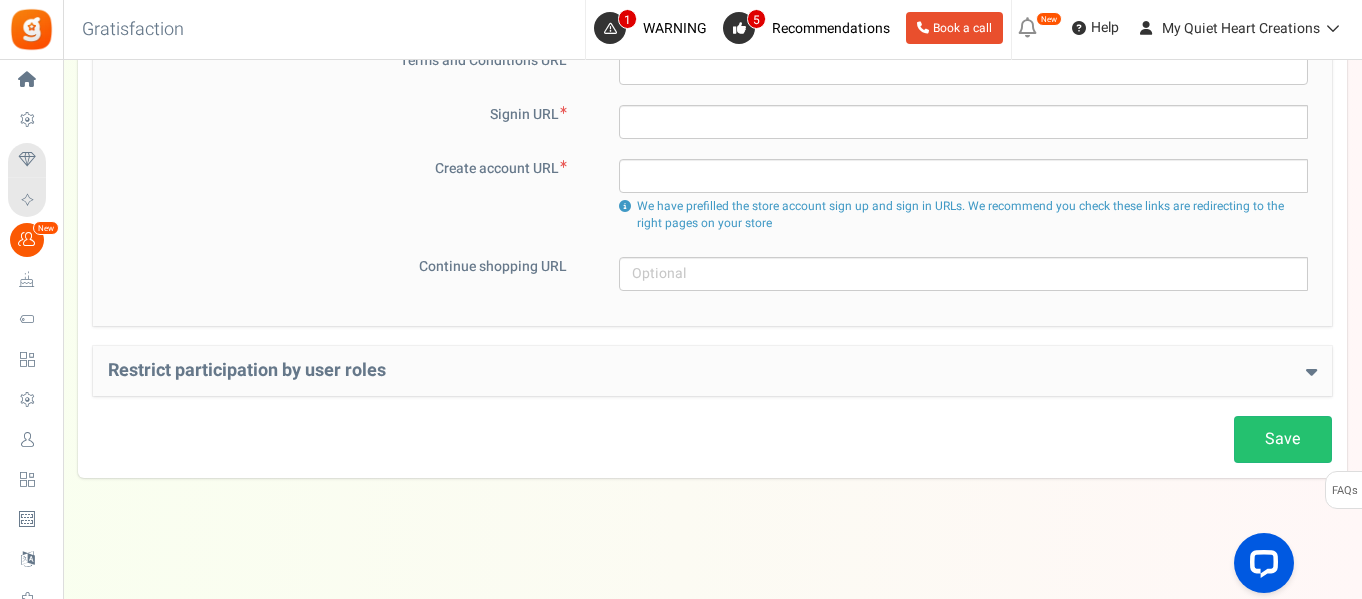 scroll, scrollTop: 1968, scrollLeft: 0, axis: vertical 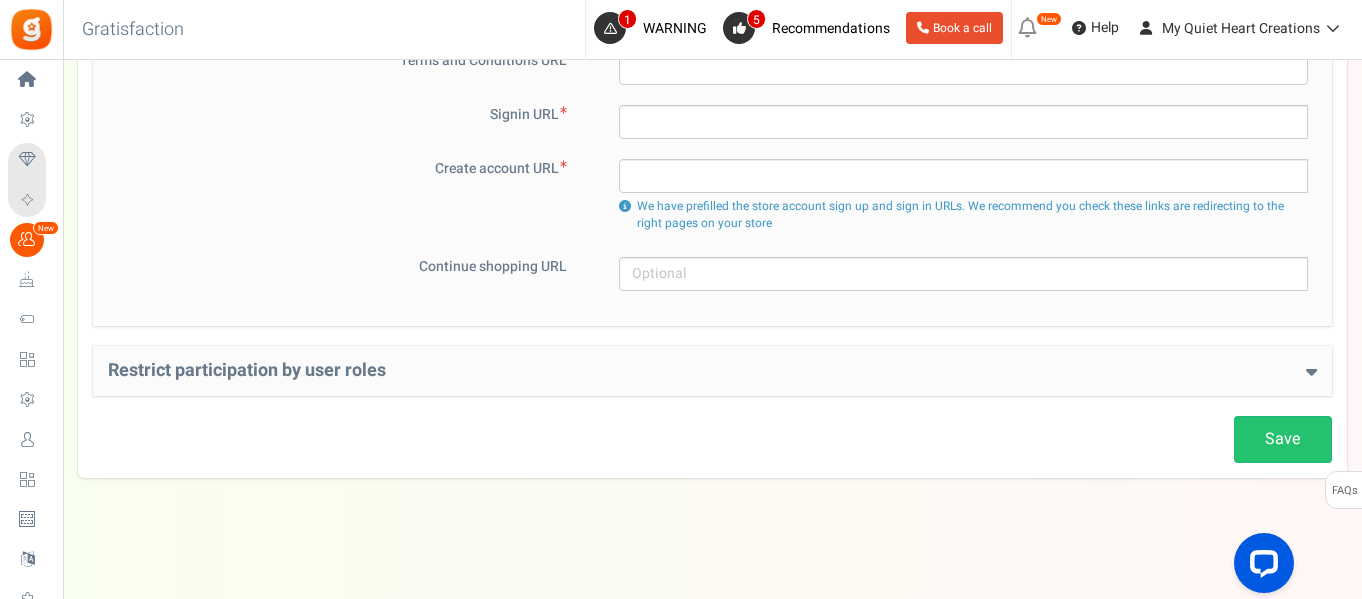 click on "Restrict participation by user roles" at bounding box center [712, 371] 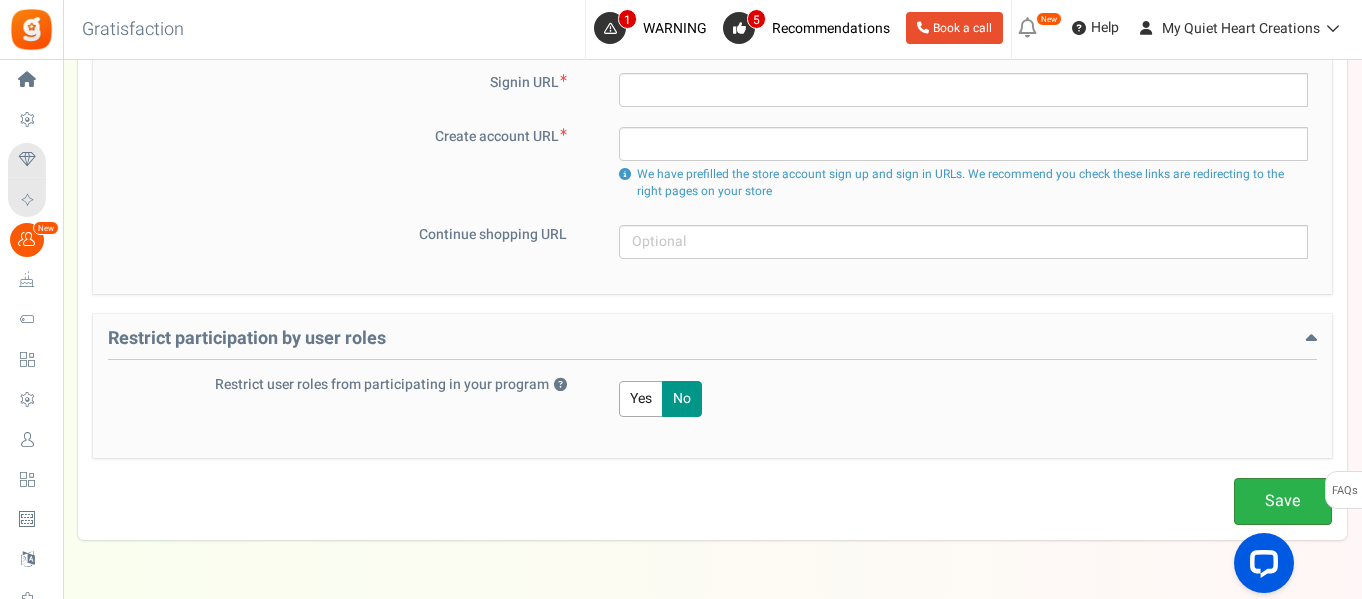 click on "Save" at bounding box center (1283, 501) 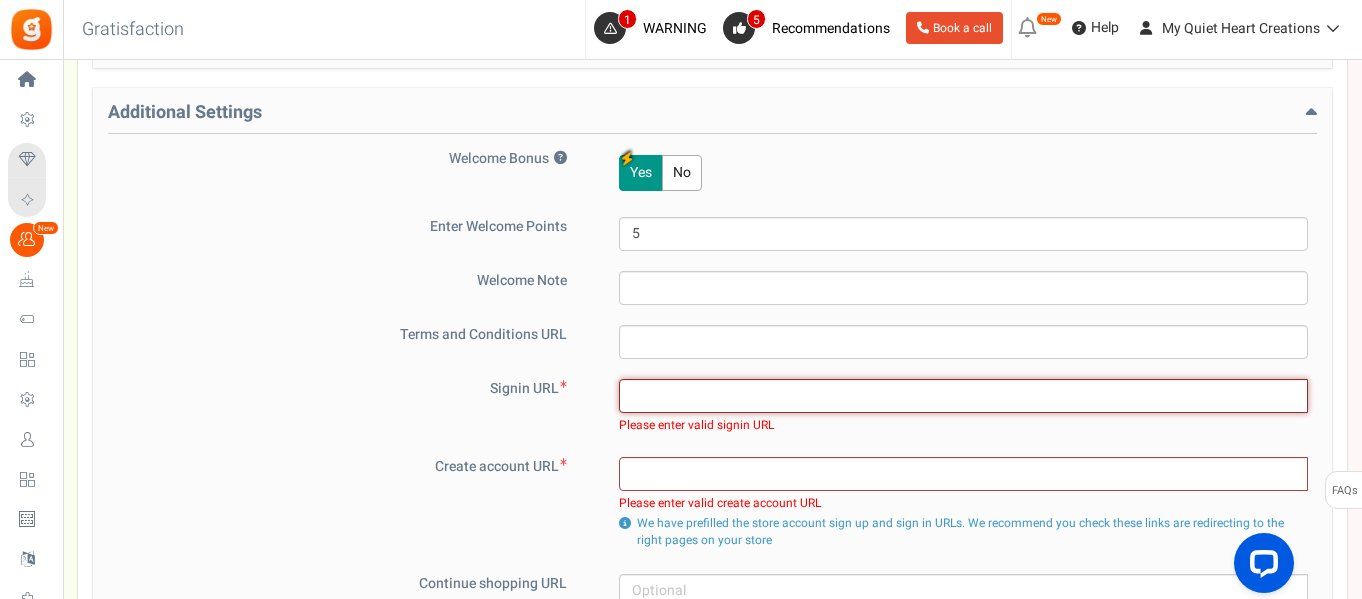 scroll, scrollTop: 1676, scrollLeft: 0, axis: vertical 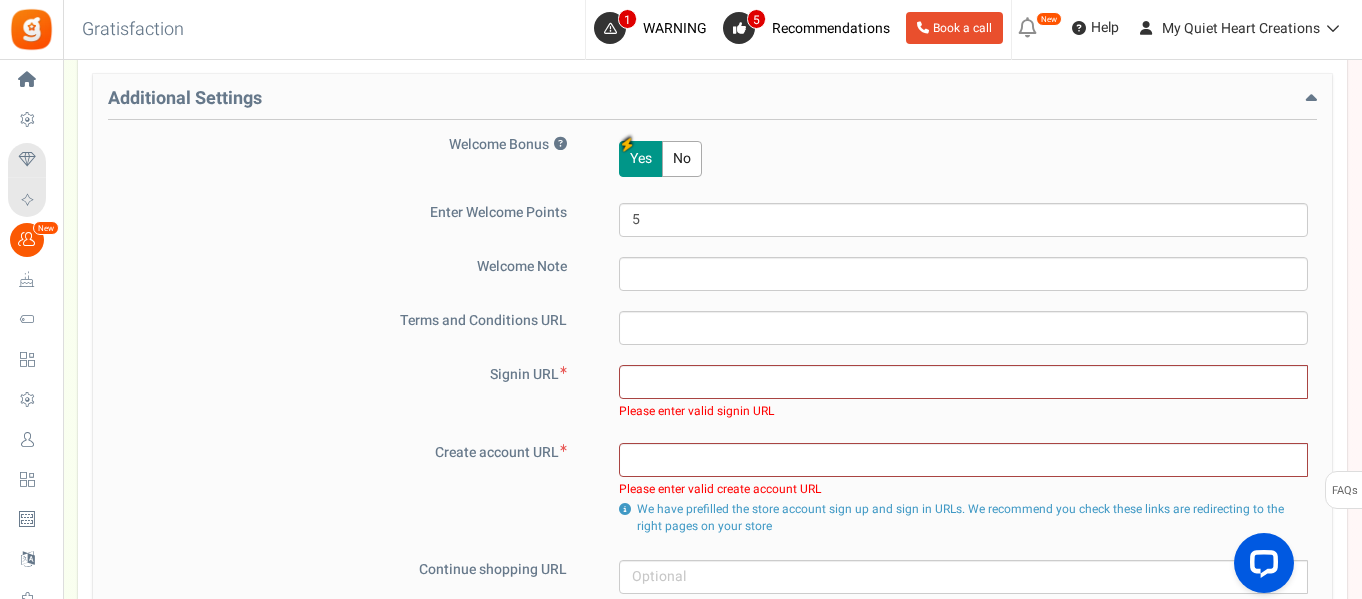 click on "Additional Settings" at bounding box center (712, 104) 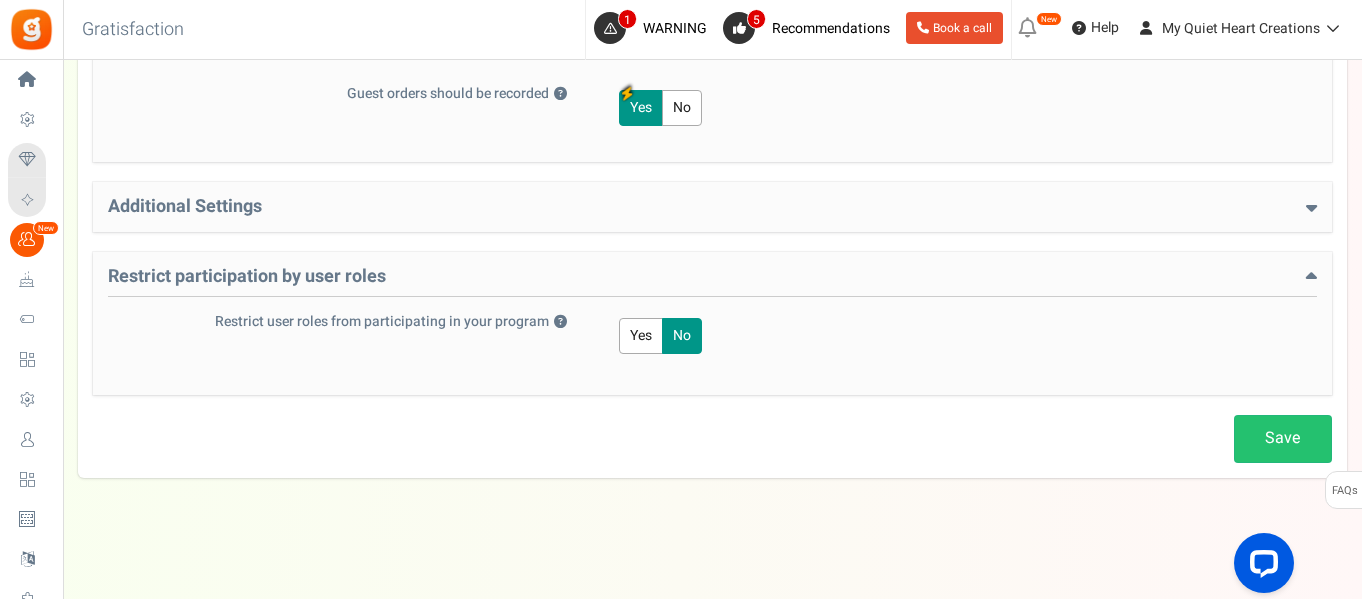 scroll, scrollTop: 1594, scrollLeft: 0, axis: vertical 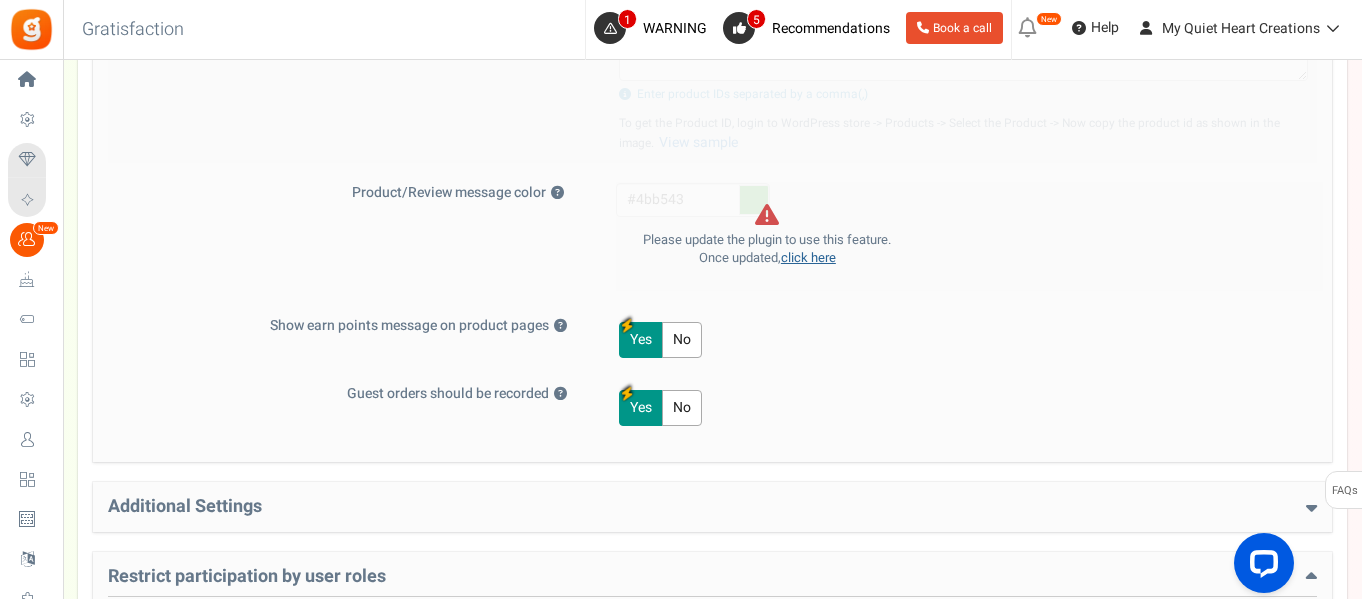 click on "click here" at bounding box center [808, 257] 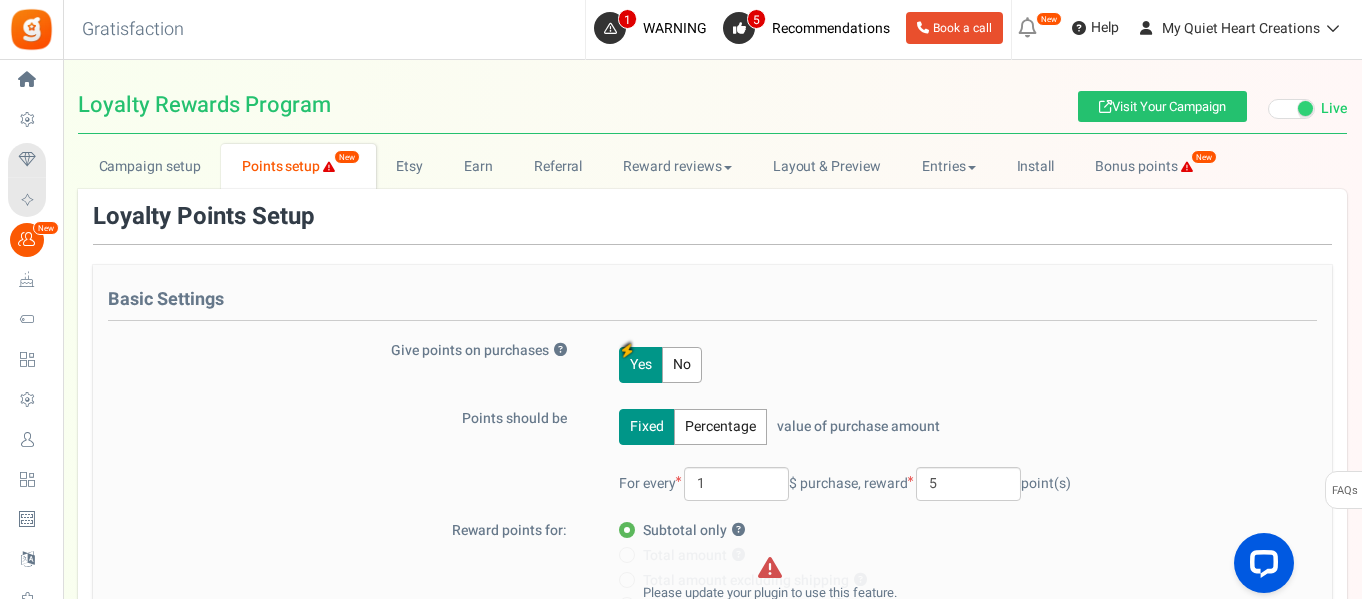 scroll, scrollTop: 356, scrollLeft: 0, axis: vertical 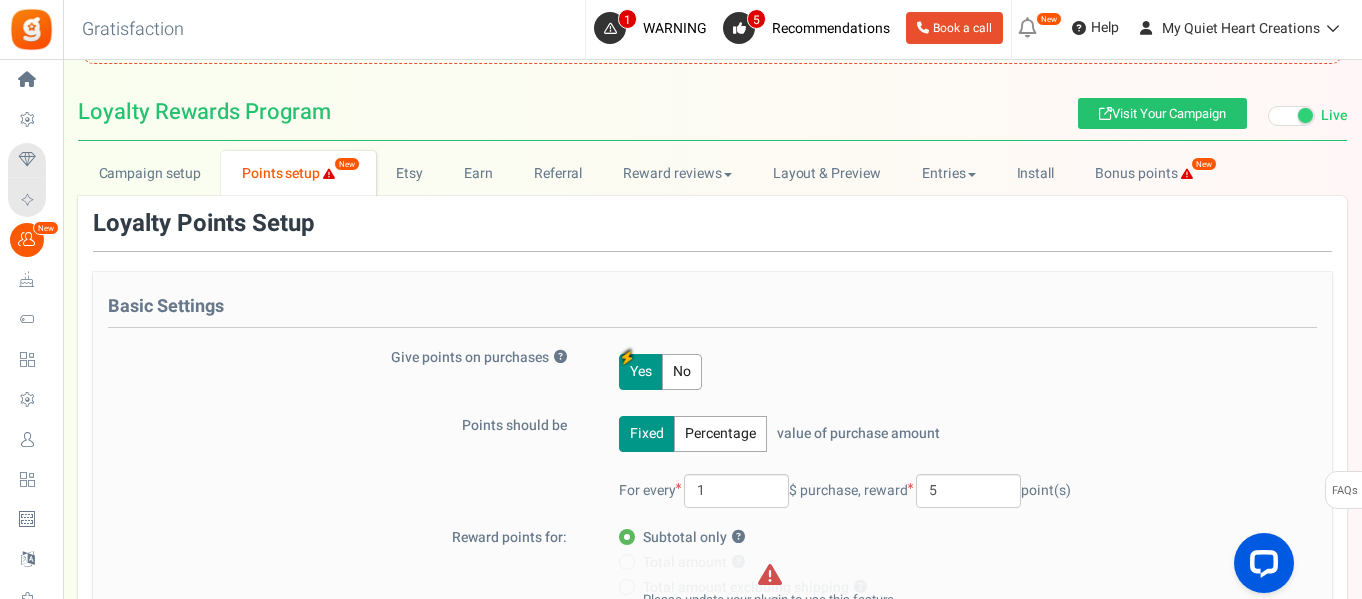 click at bounding box center (1291, 116) 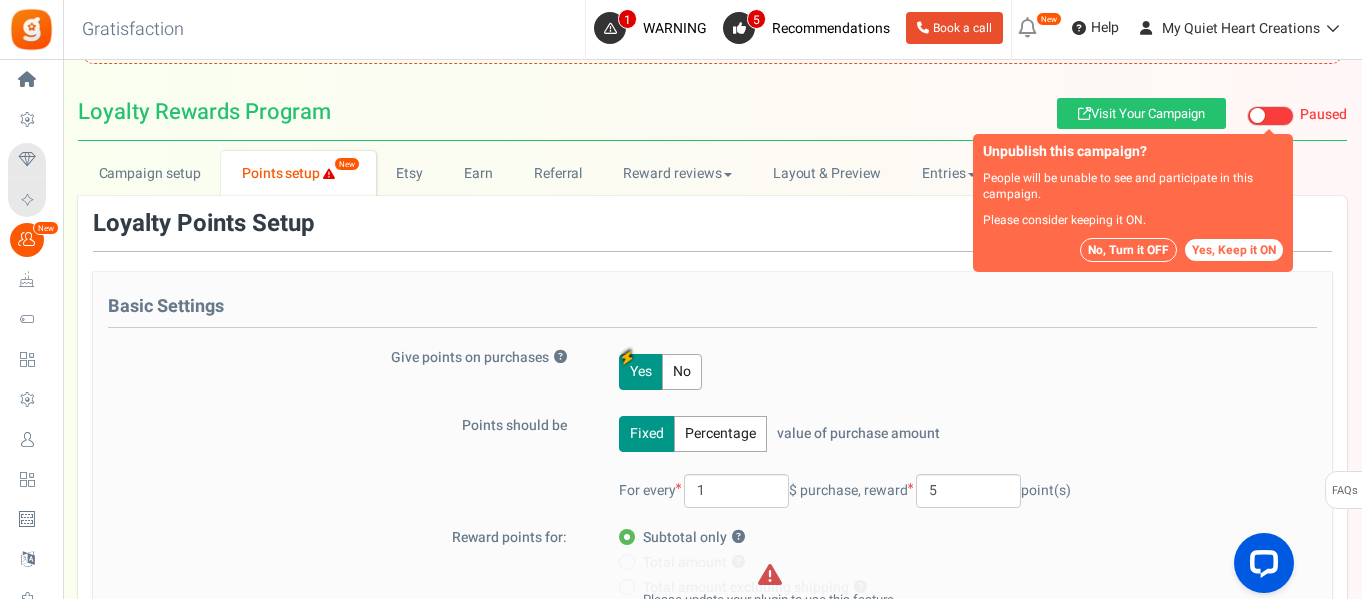 click on "No, Turn it OFF" at bounding box center (1128, 250) 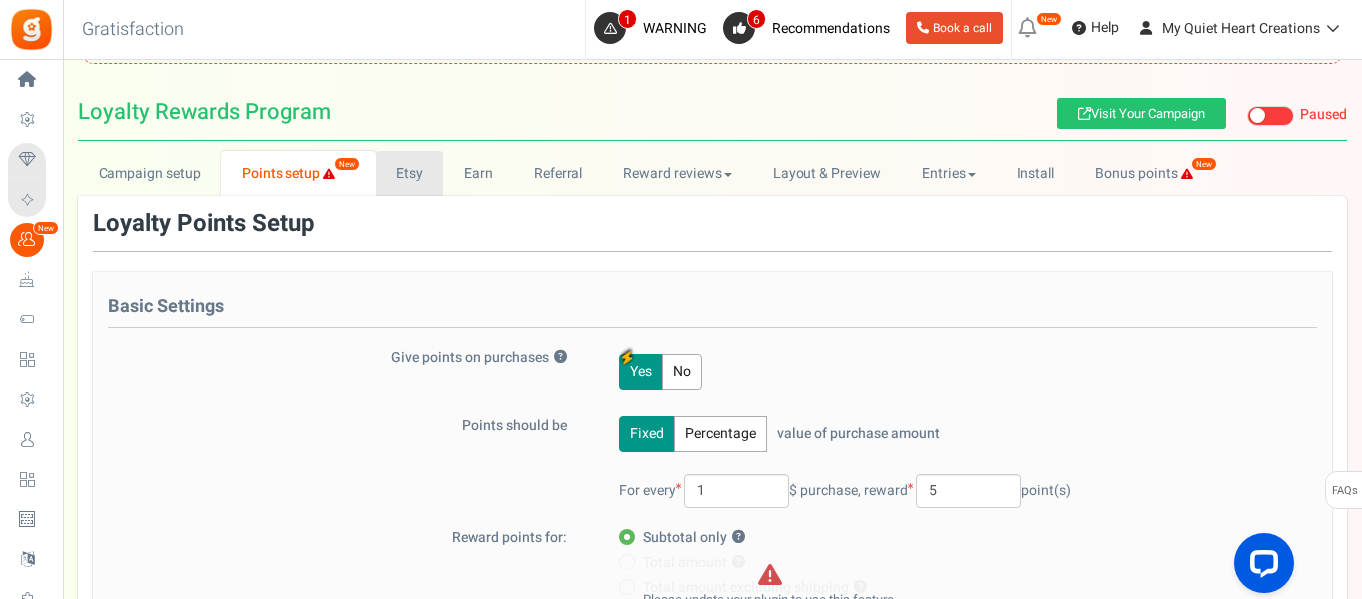 click on "Etsy" at bounding box center (410, 173) 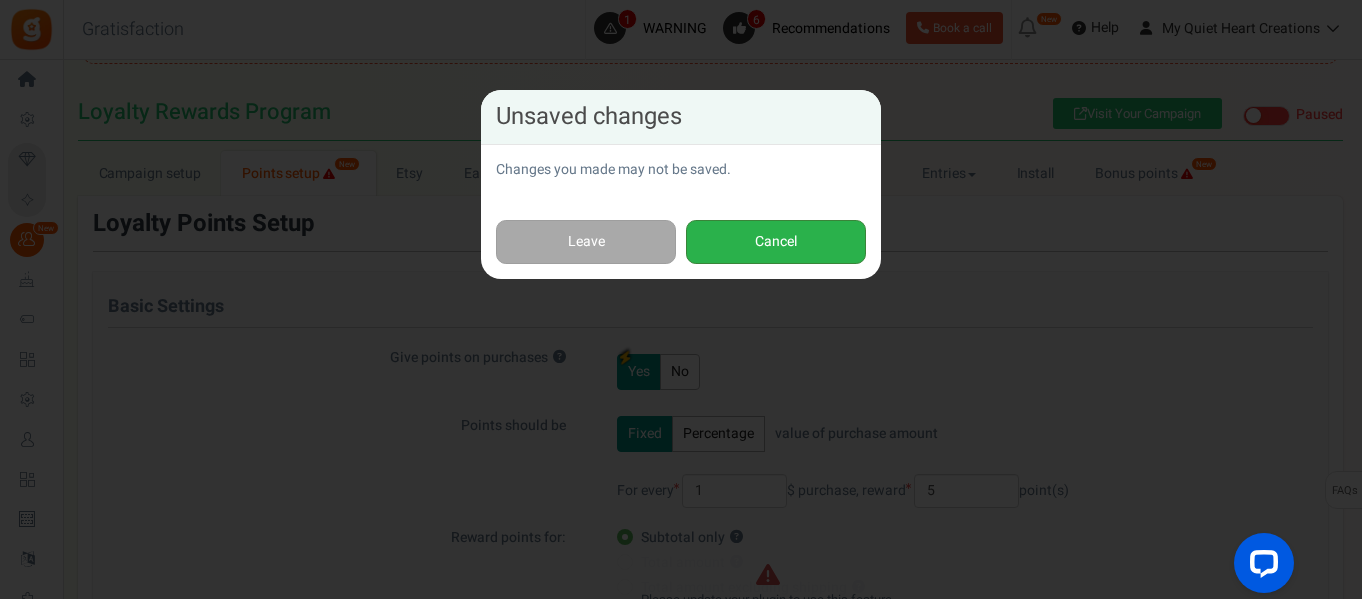 click on "Cancel" at bounding box center (776, 242) 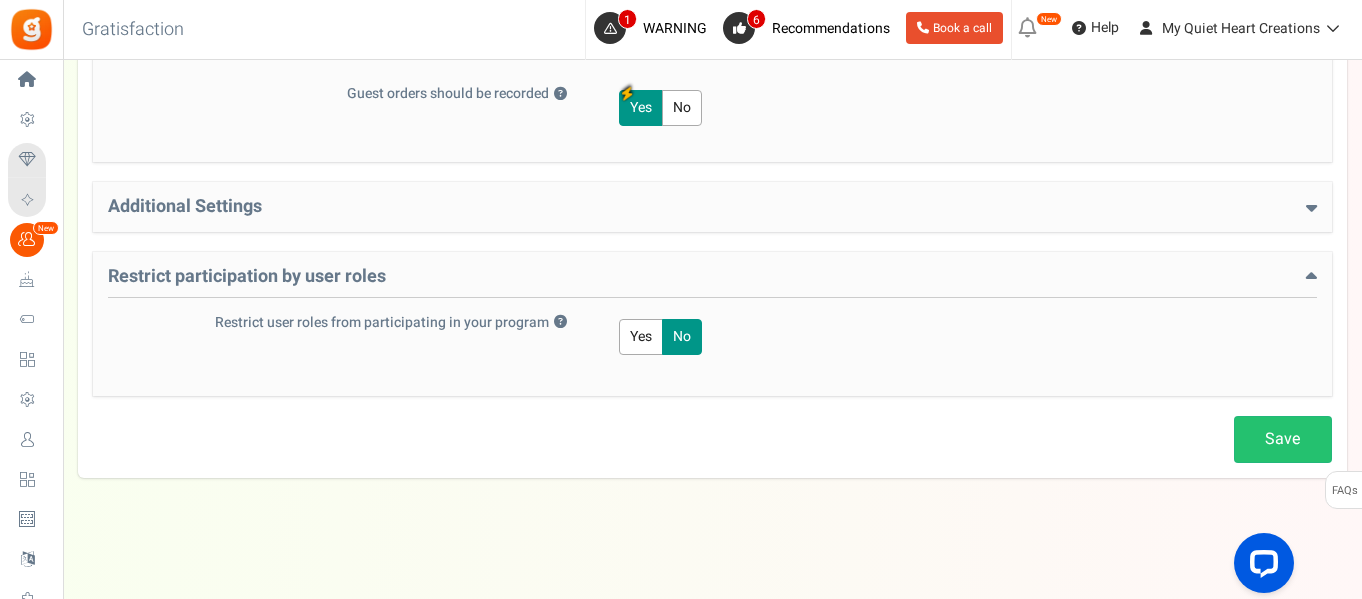 scroll, scrollTop: 1644, scrollLeft: 0, axis: vertical 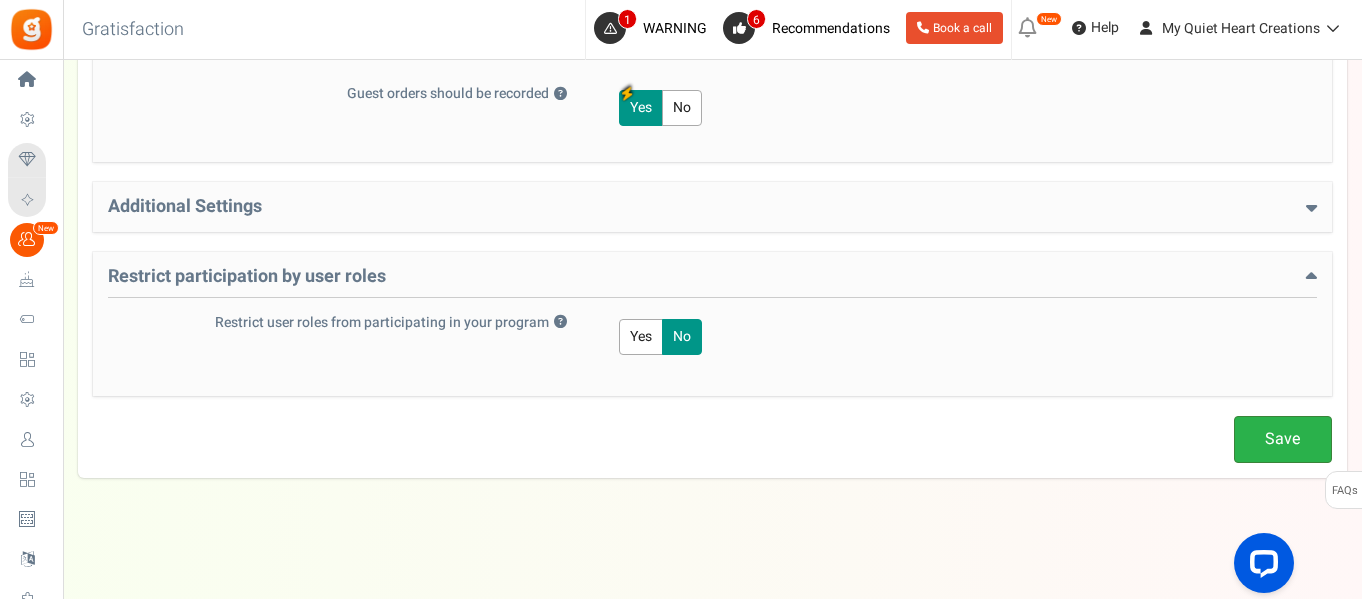 click on "Save" at bounding box center (1283, 439) 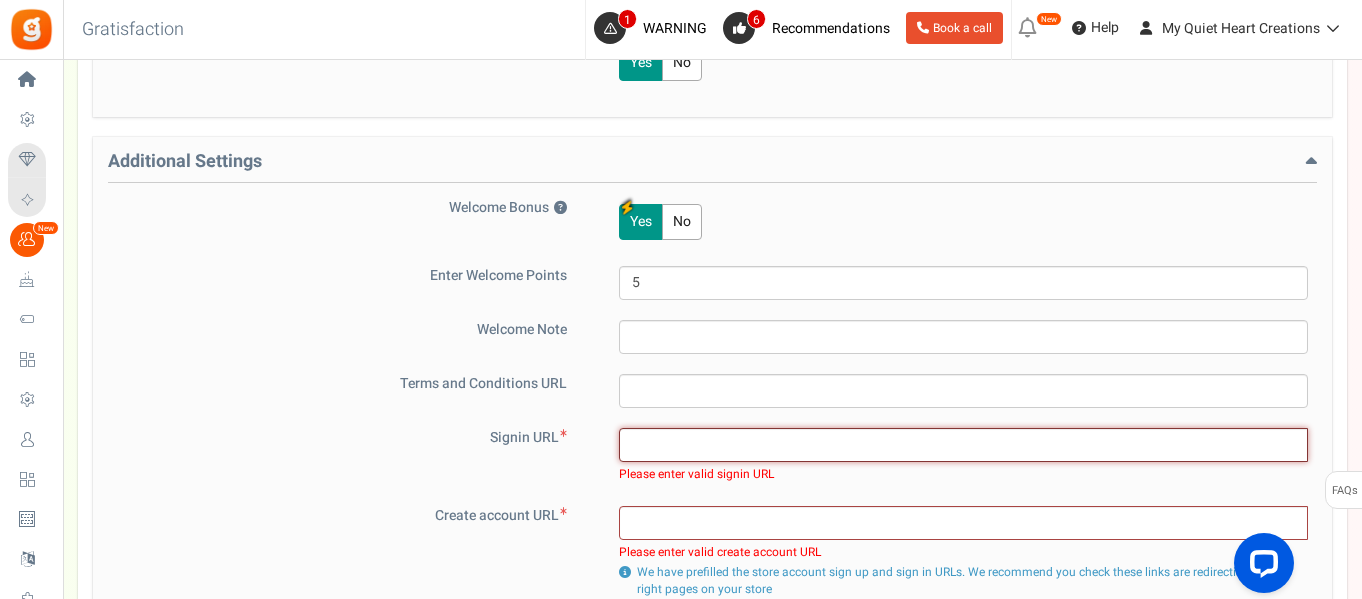 scroll, scrollTop: 0, scrollLeft: 0, axis: both 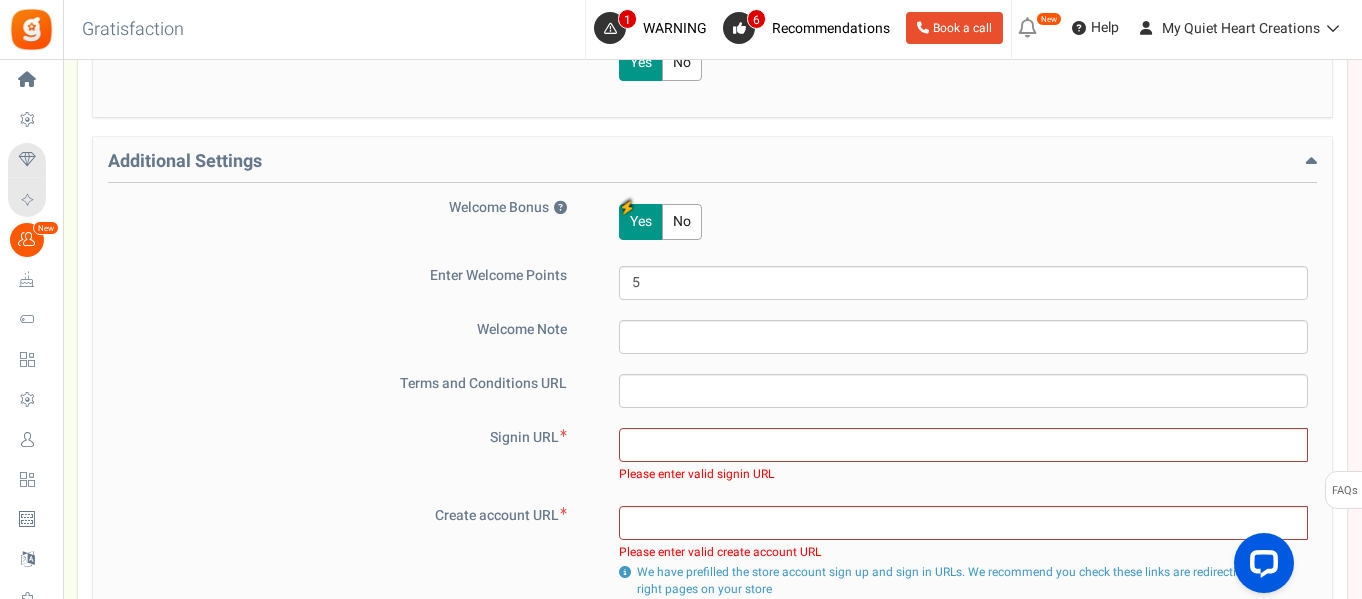 click on "No" at bounding box center [682, 222] 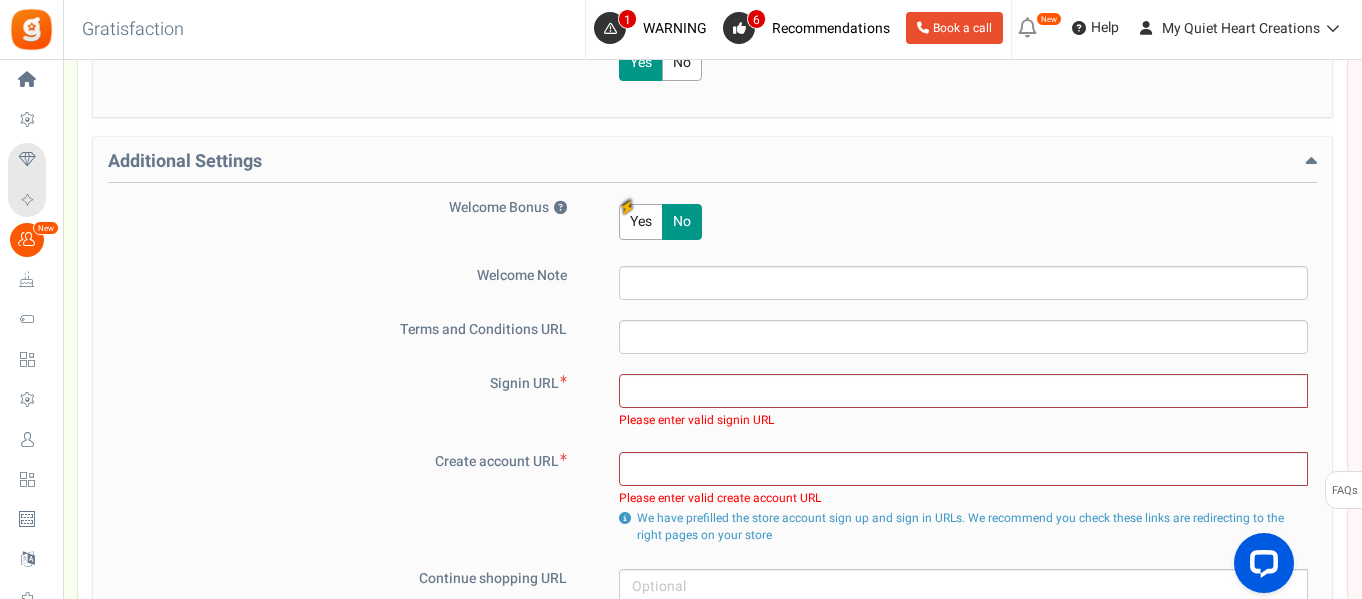 click on "Additional Settings" at bounding box center [712, 167] 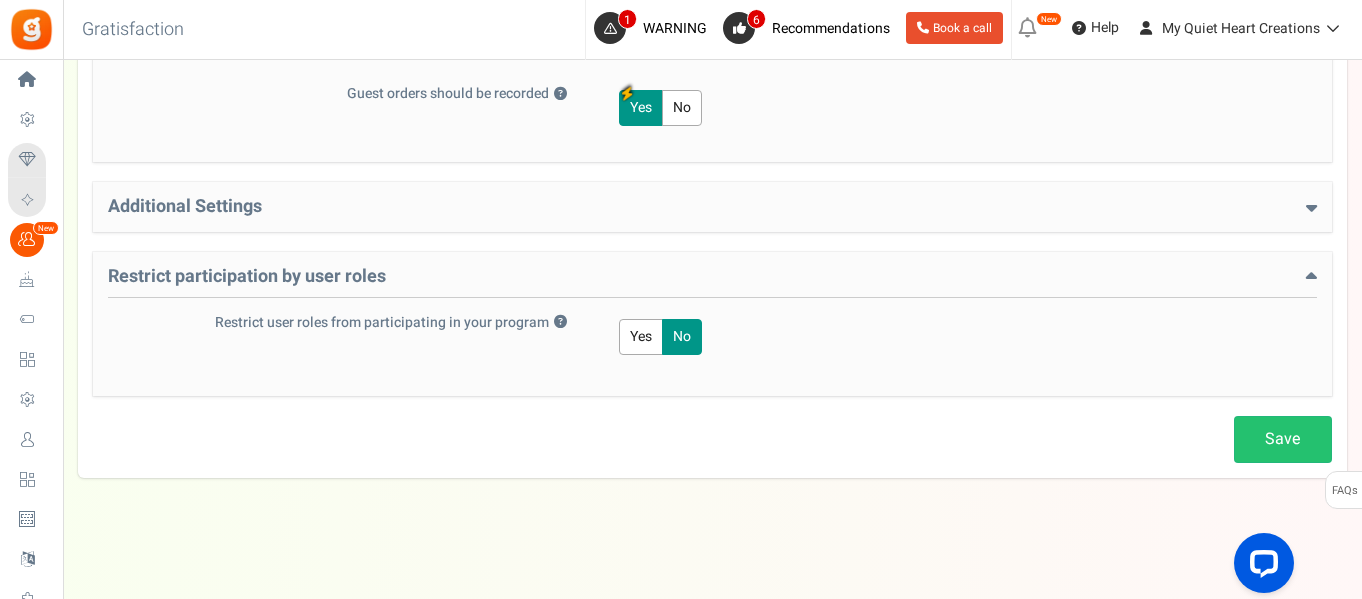 scroll, scrollTop: 20, scrollLeft: 0, axis: vertical 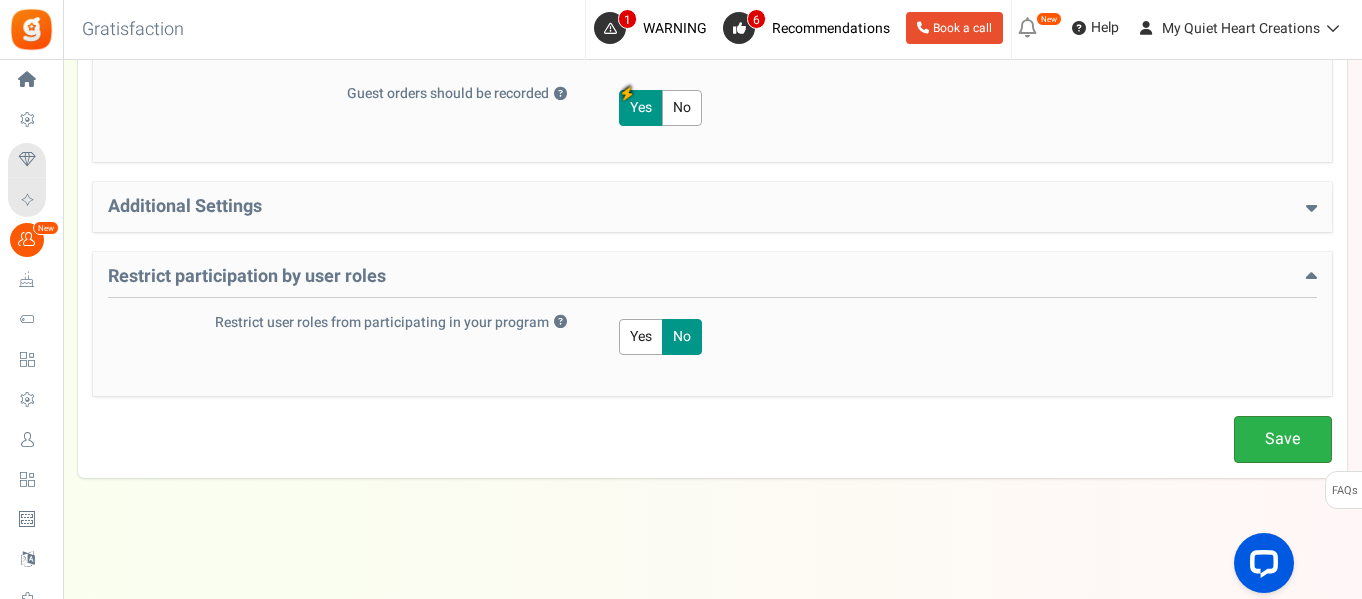 click on "Save" at bounding box center [1283, 439] 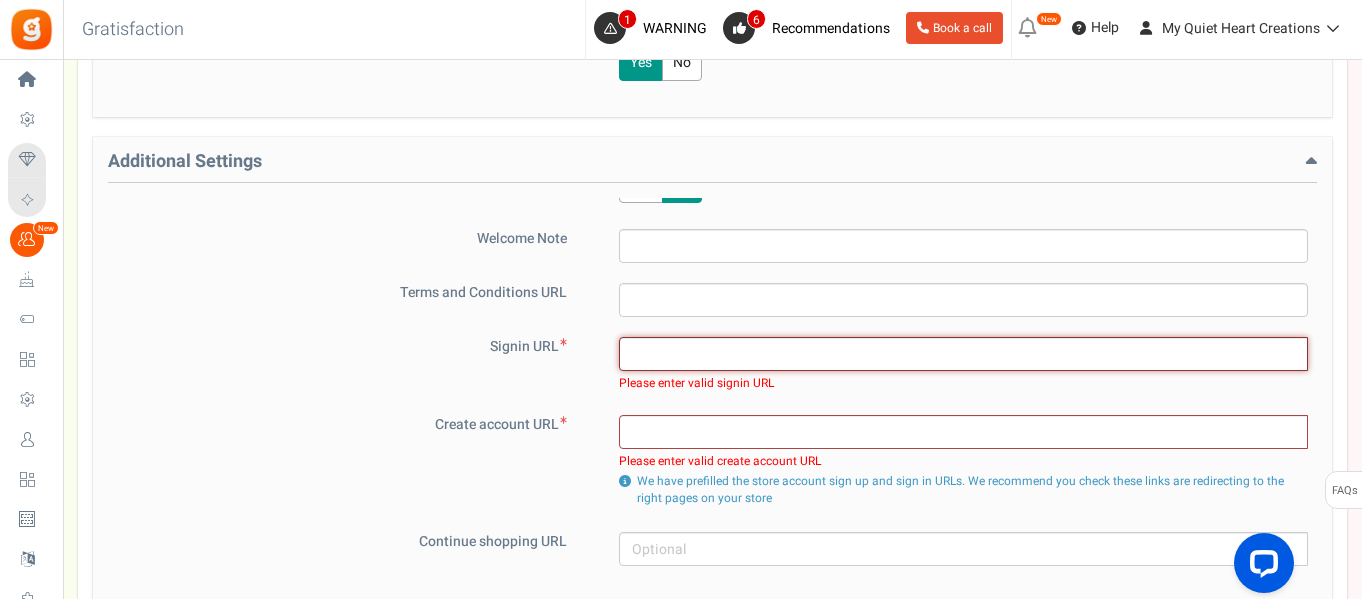 scroll, scrollTop: 43, scrollLeft: 0, axis: vertical 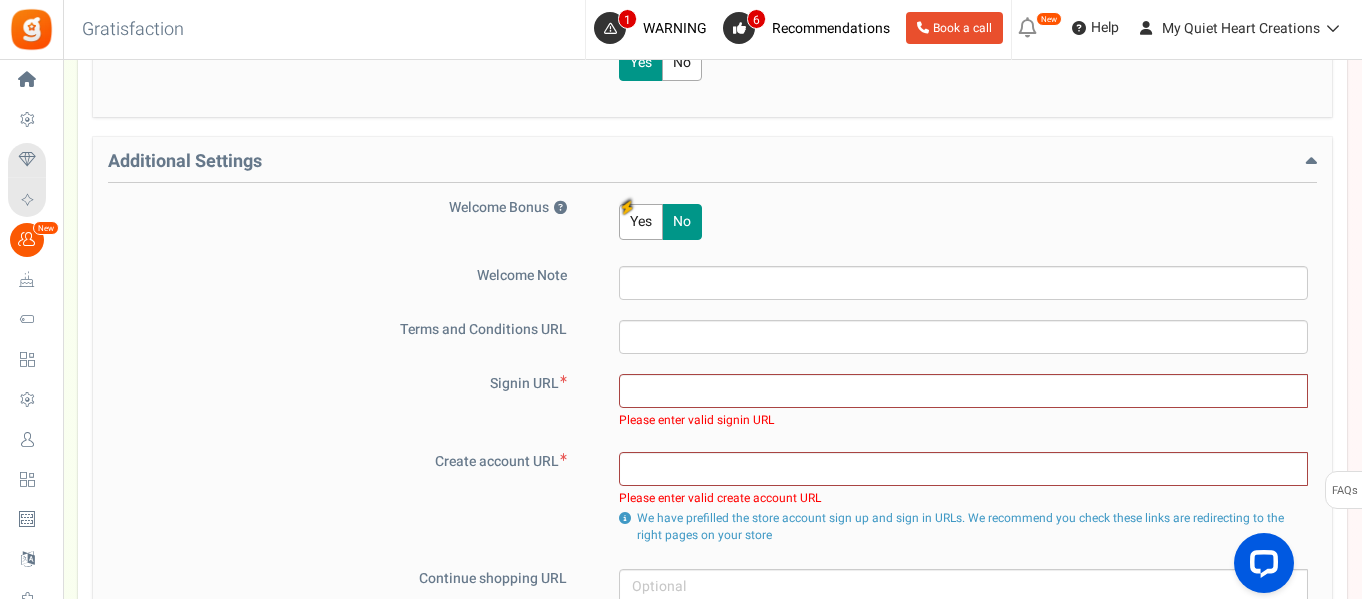 click on "Yes" at bounding box center (641, 222) 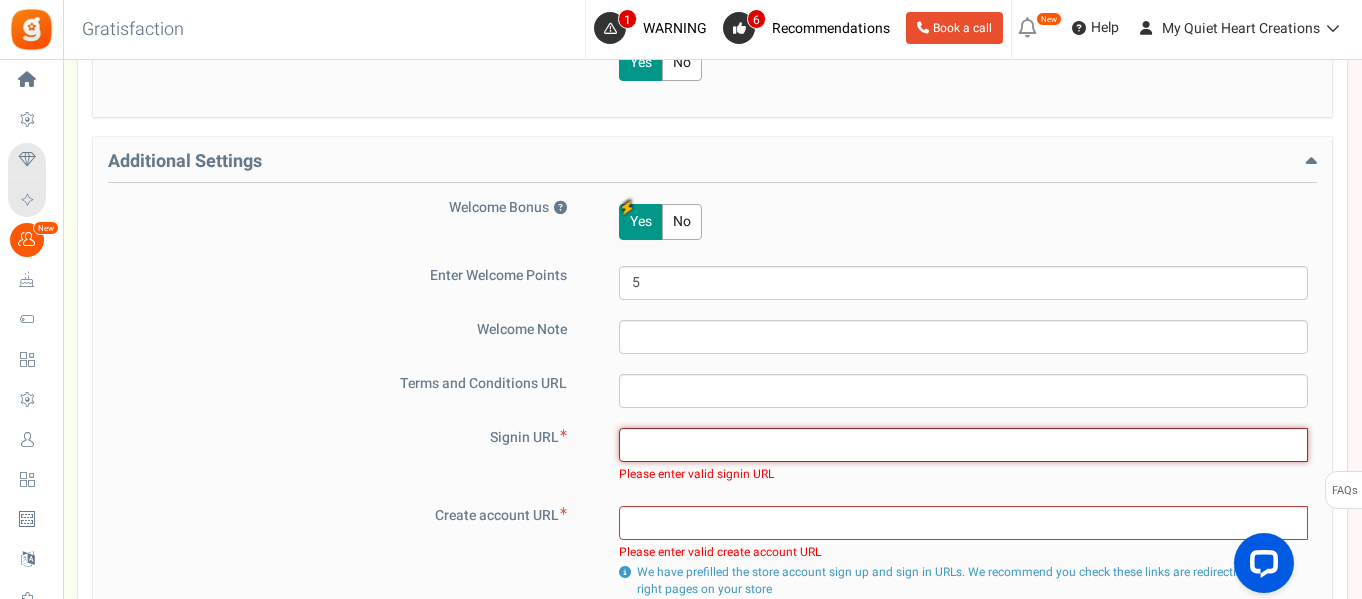 click at bounding box center (963, 445) 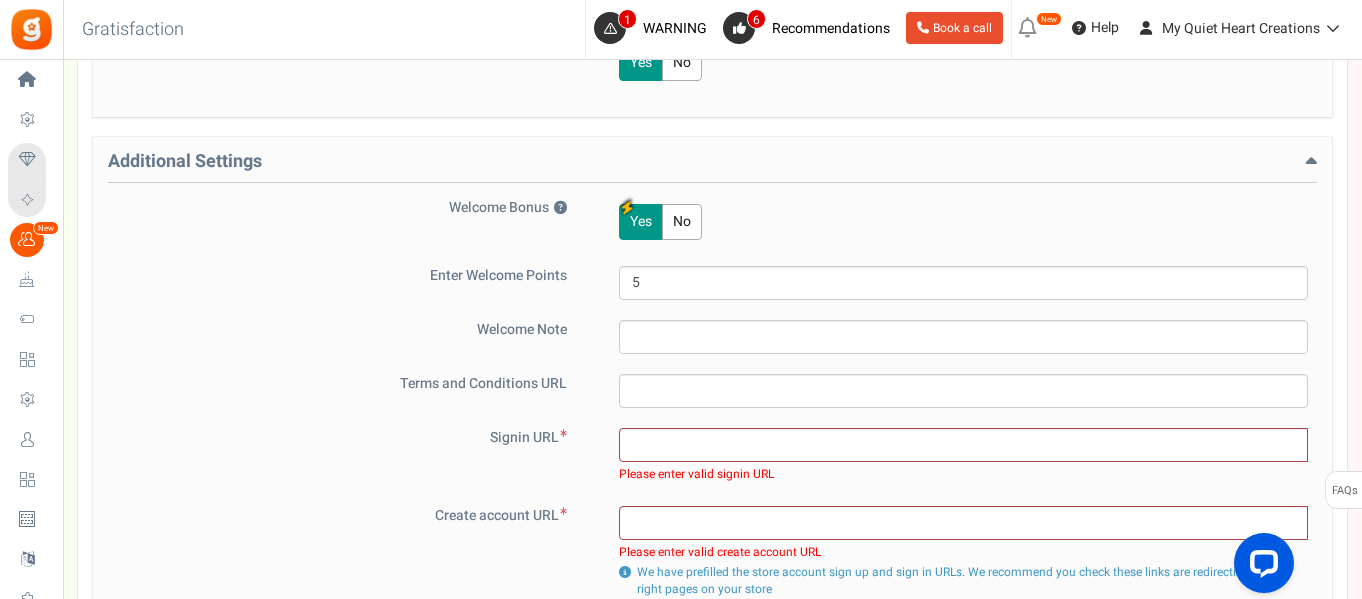 drag, startPoint x: 1361, startPoint y: 362, endPoint x: 1356, endPoint y: 294, distance: 68.18358 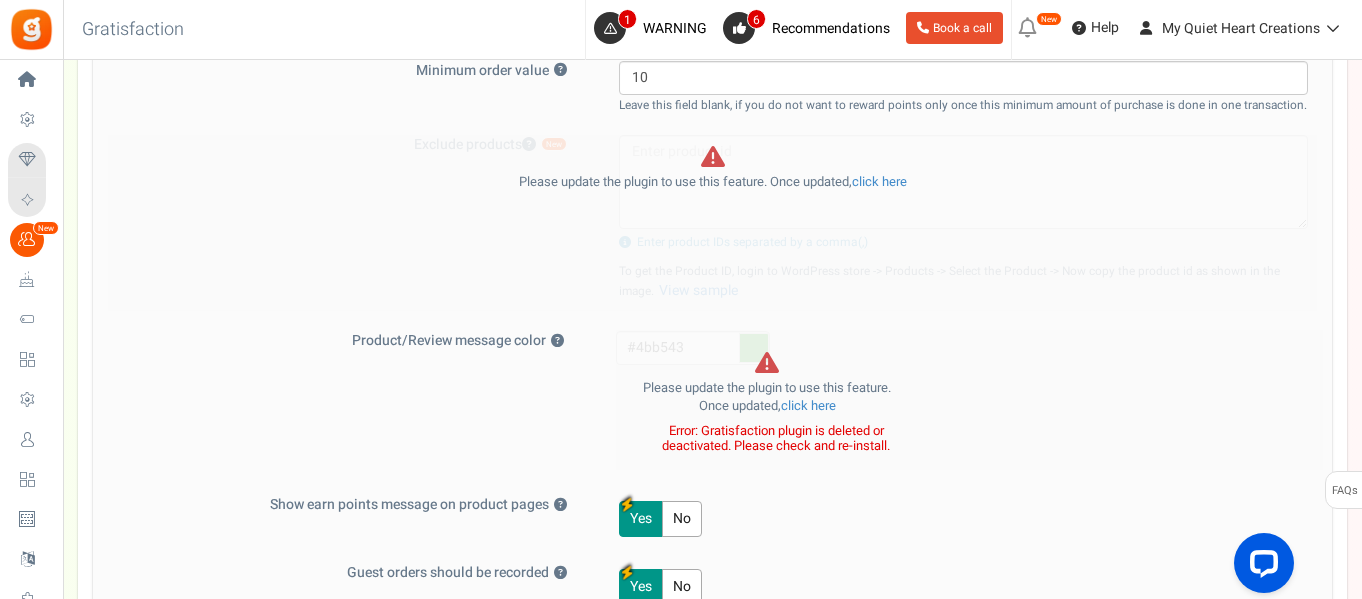 click on "Campaign setup
Points setup
New
Etsy
Earn
Referral
Reward reviews
WOO
LOOX
[DOMAIN_NAME] Layout & Preview" at bounding box center (712, 424) 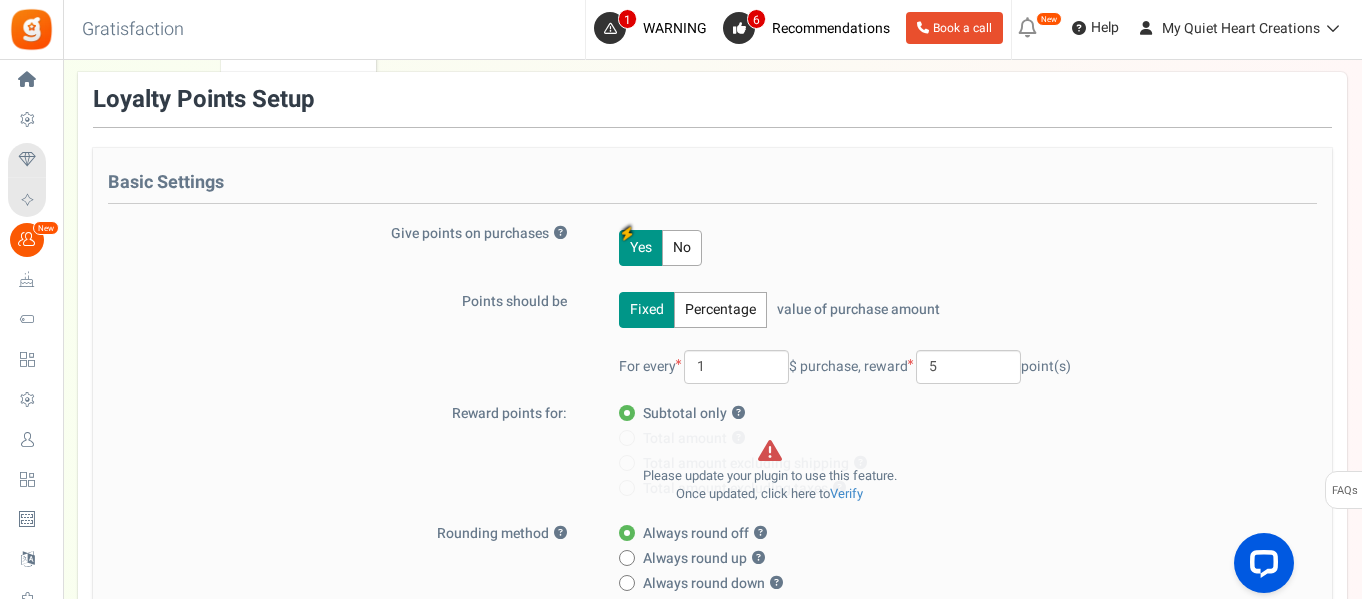 scroll, scrollTop: 440, scrollLeft: 0, axis: vertical 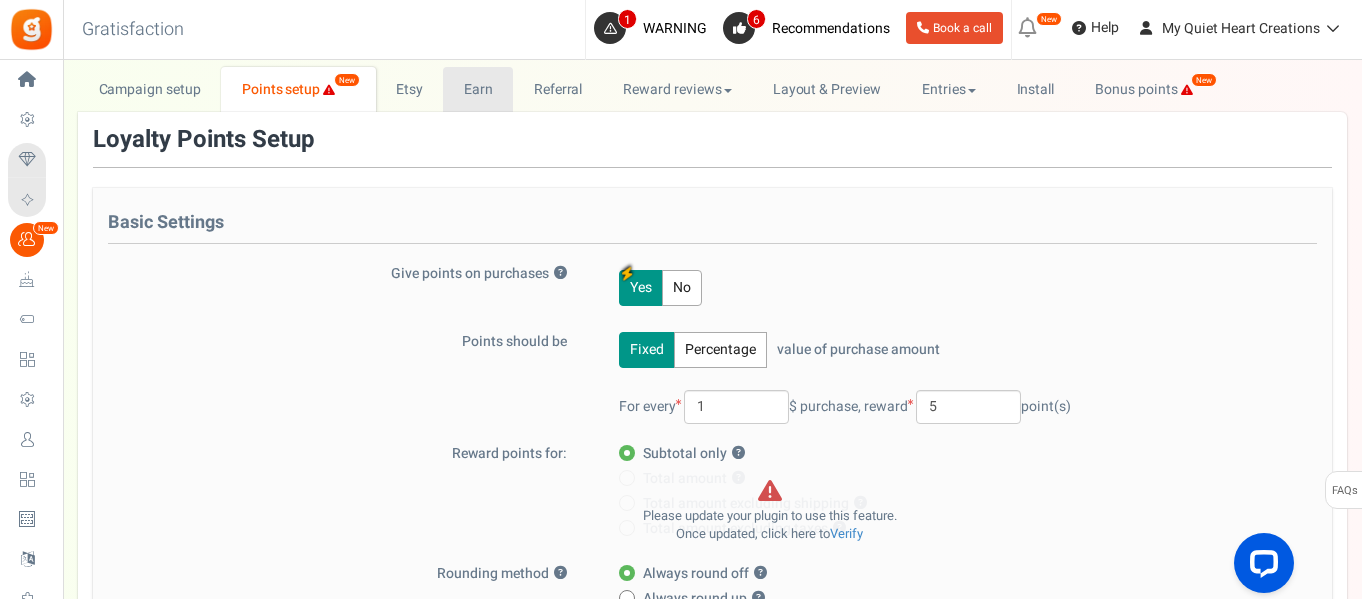 click on "Earn" at bounding box center (478, 89) 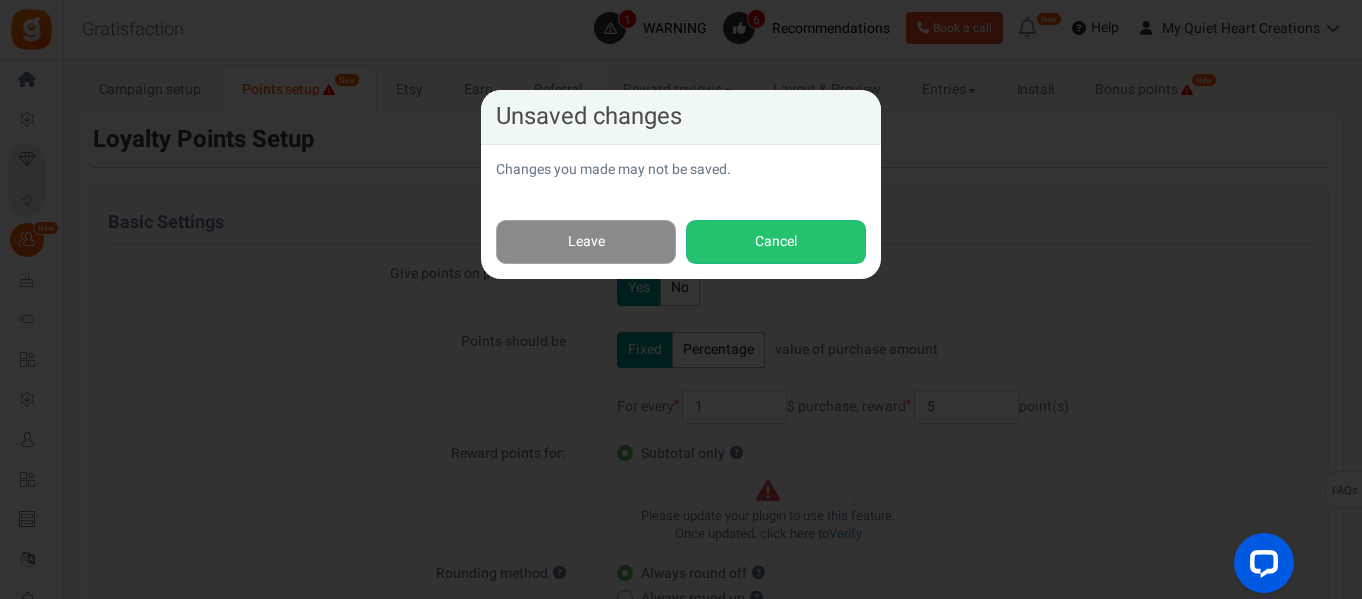click on "Leave" at bounding box center [586, 242] 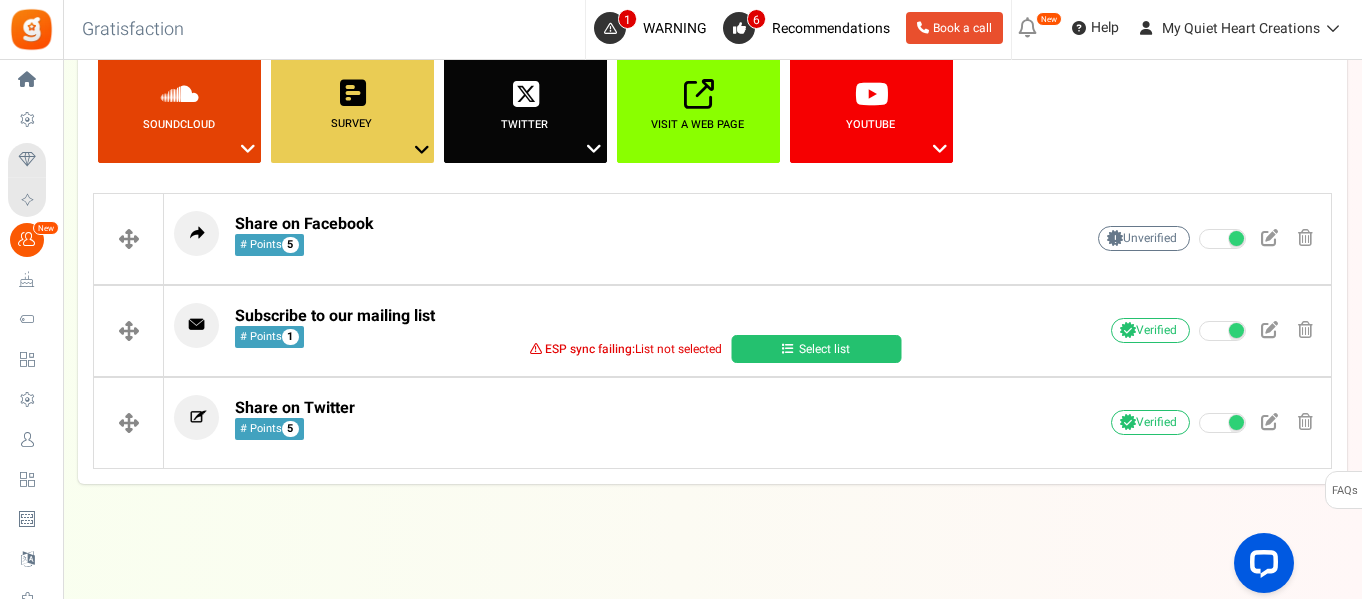 scroll, scrollTop: 710, scrollLeft: 0, axis: vertical 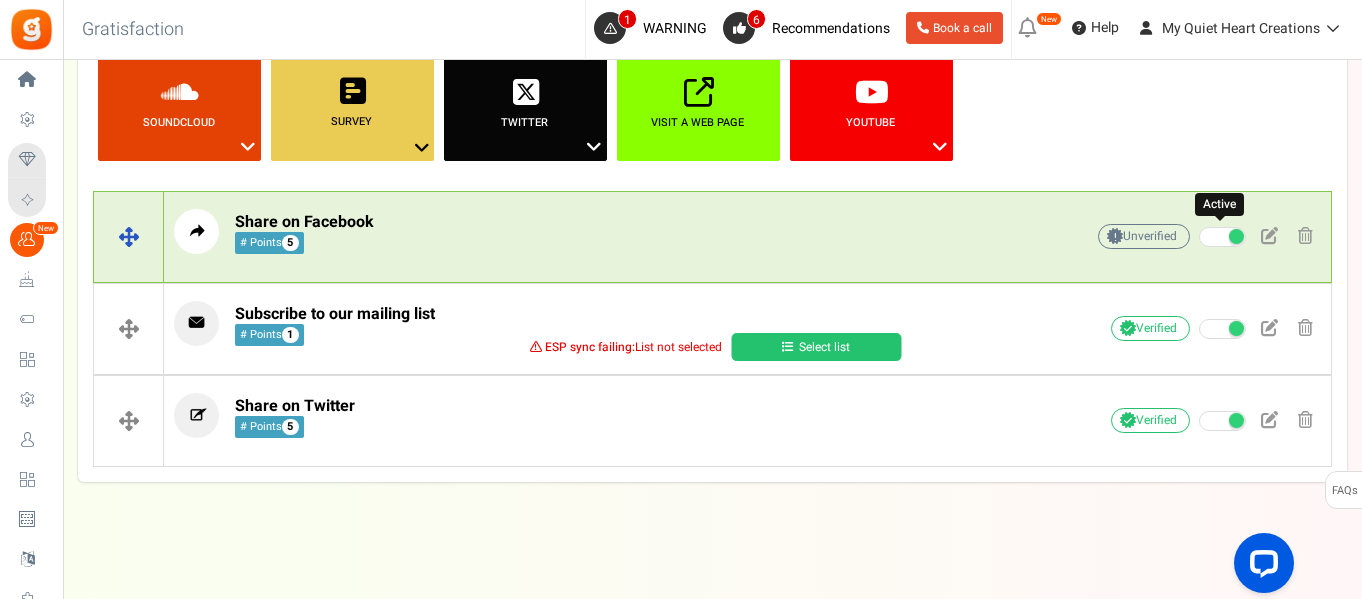 click at bounding box center [1222, 237] 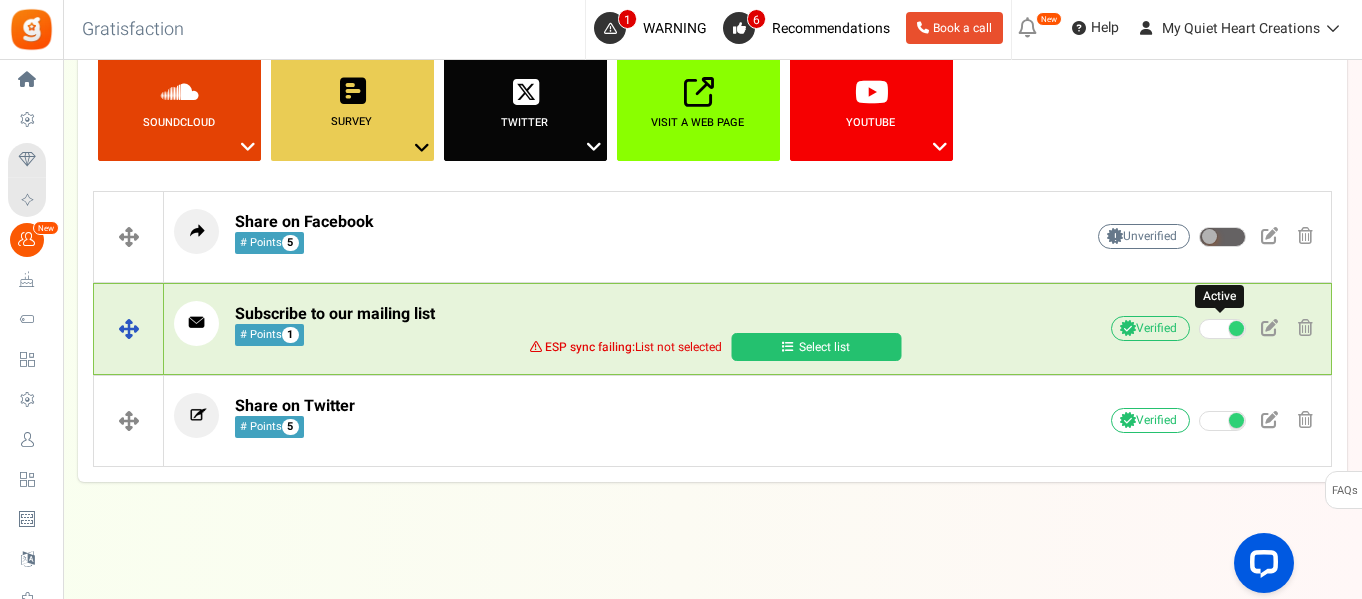 click at bounding box center (1222, 329) 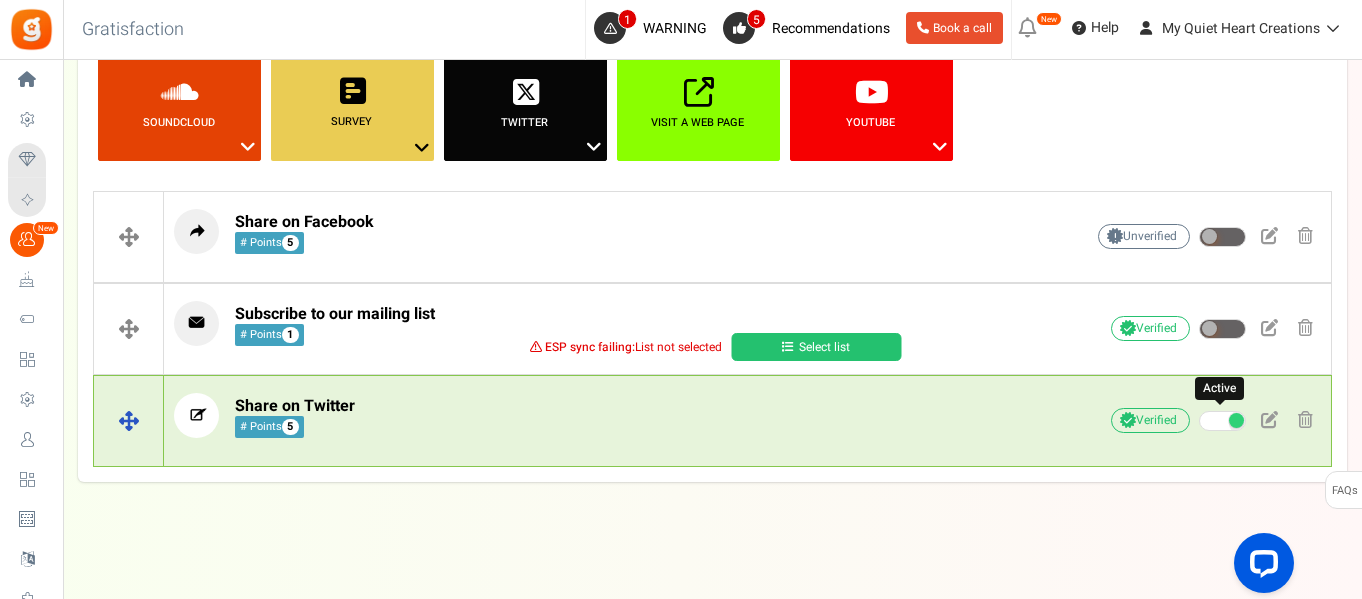 click at bounding box center (1222, 421) 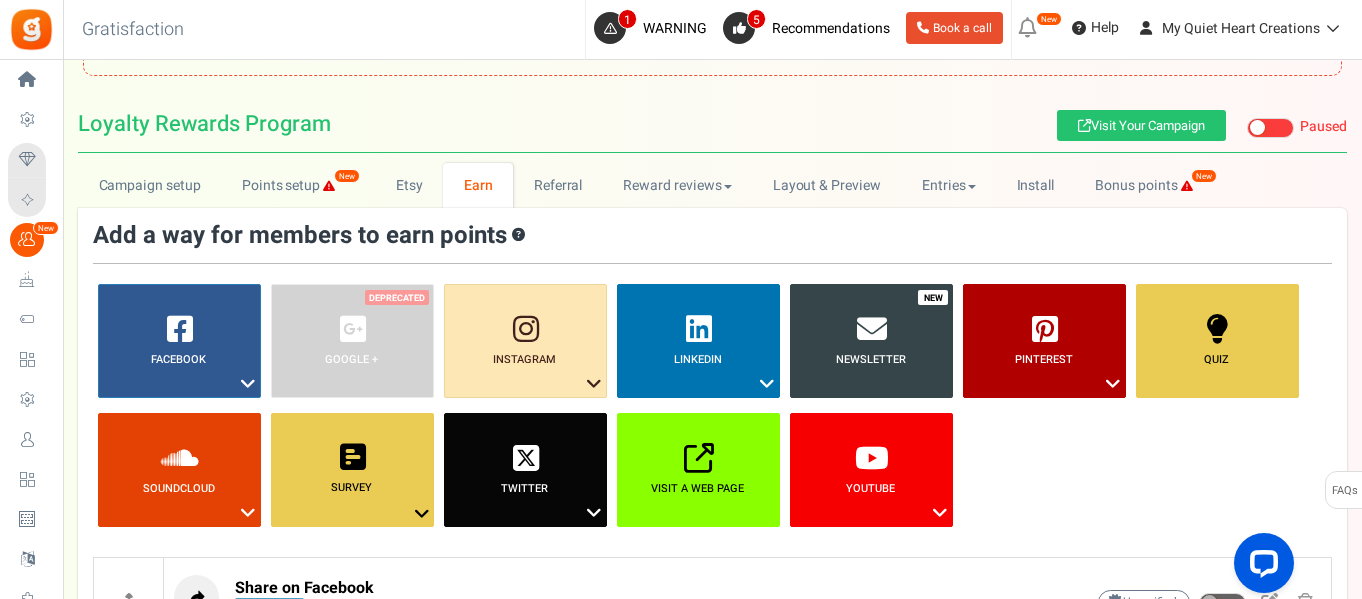 scroll, scrollTop: 346, scrollLeft: 0, axis: vertical 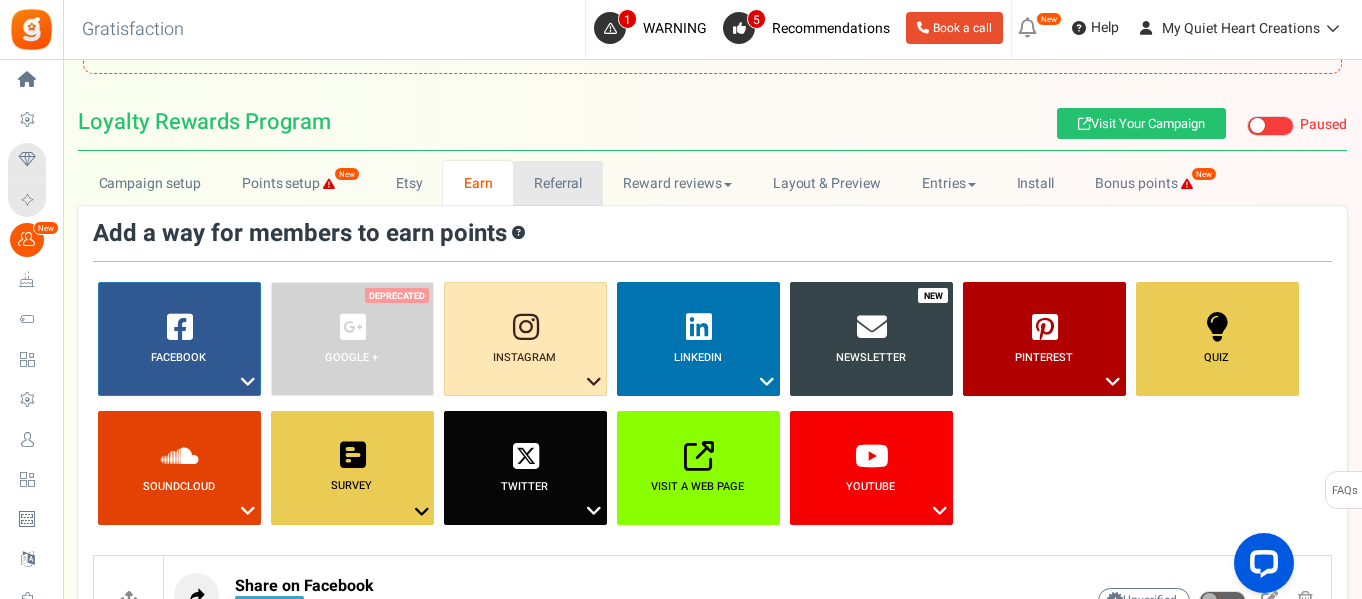 click on "Referral" at bounding box center [558, 183] 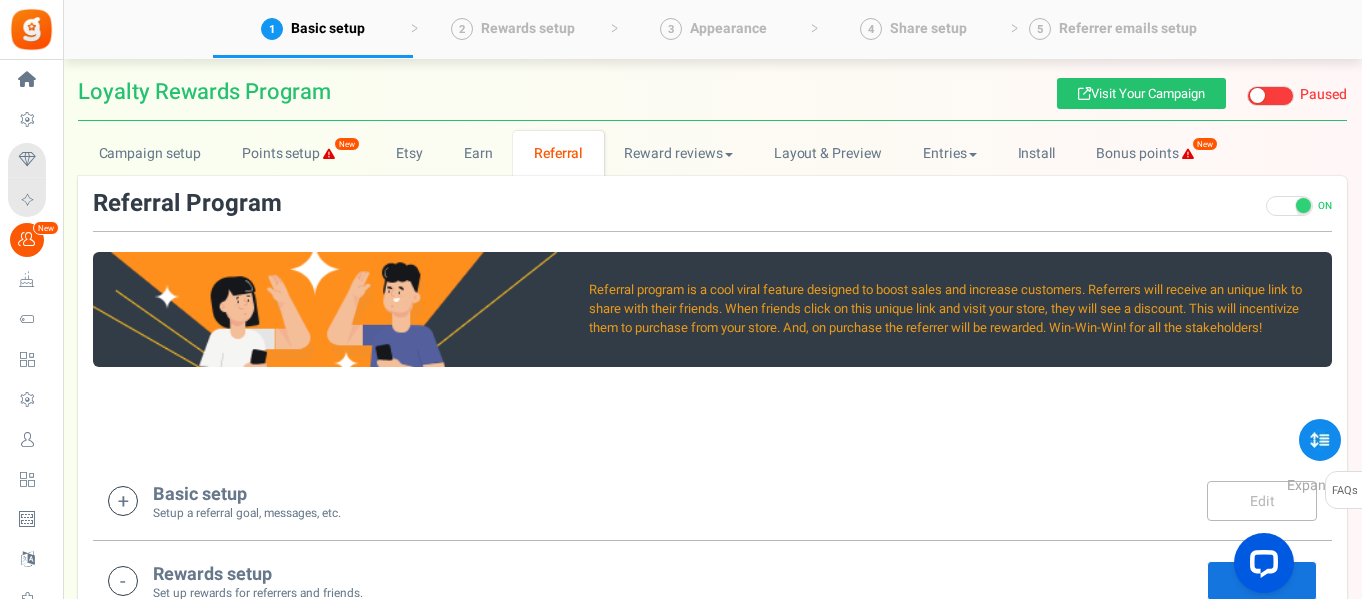 scroll, scrollTop: 396, scrollLeft: 0, axis: vertical 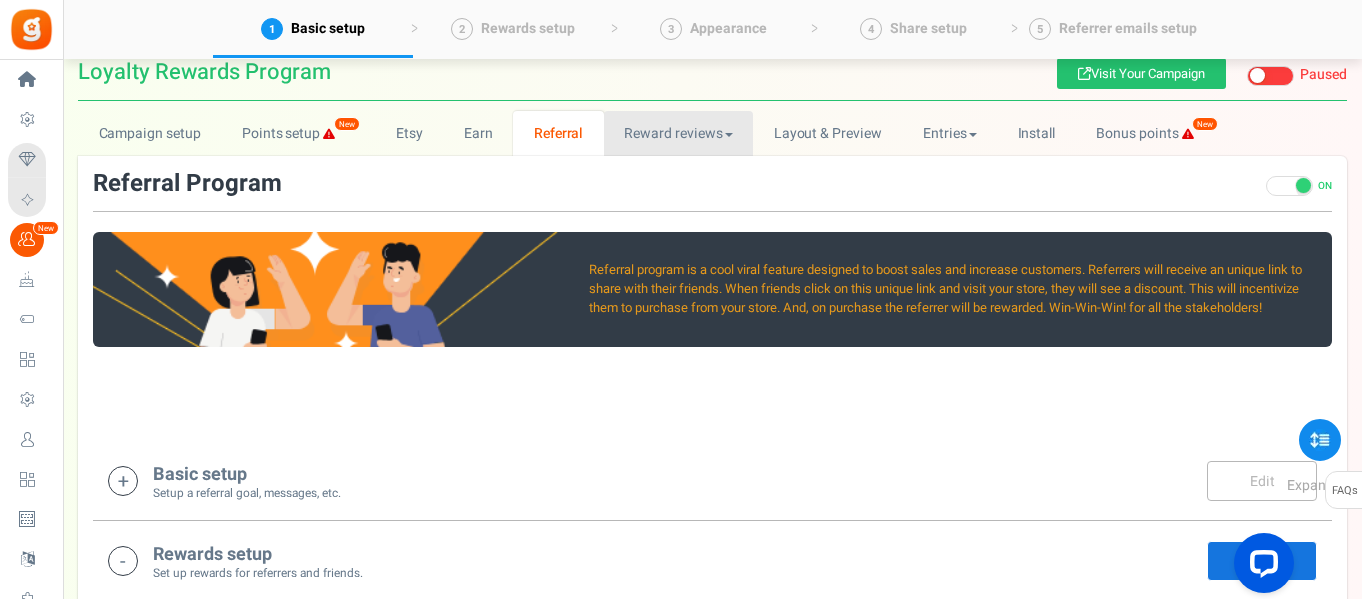 click on "Reward reviews" at bounding box center (678, 133) 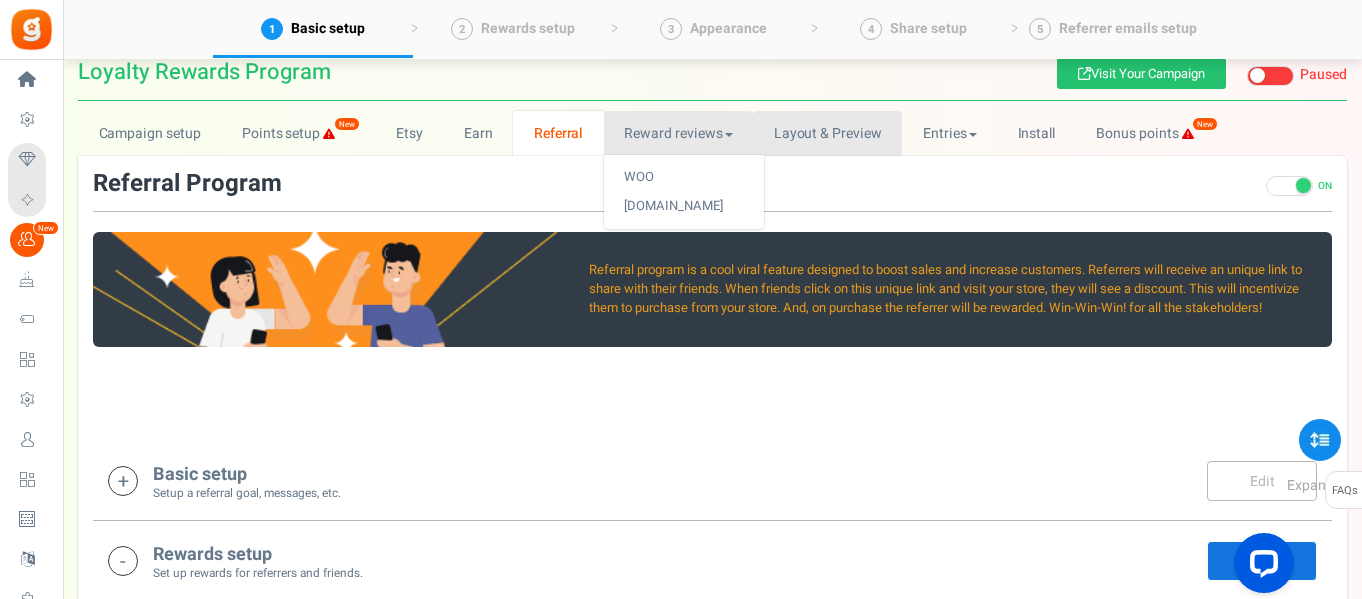 click on "Layout & Preview" at bounding box center (827, 133) 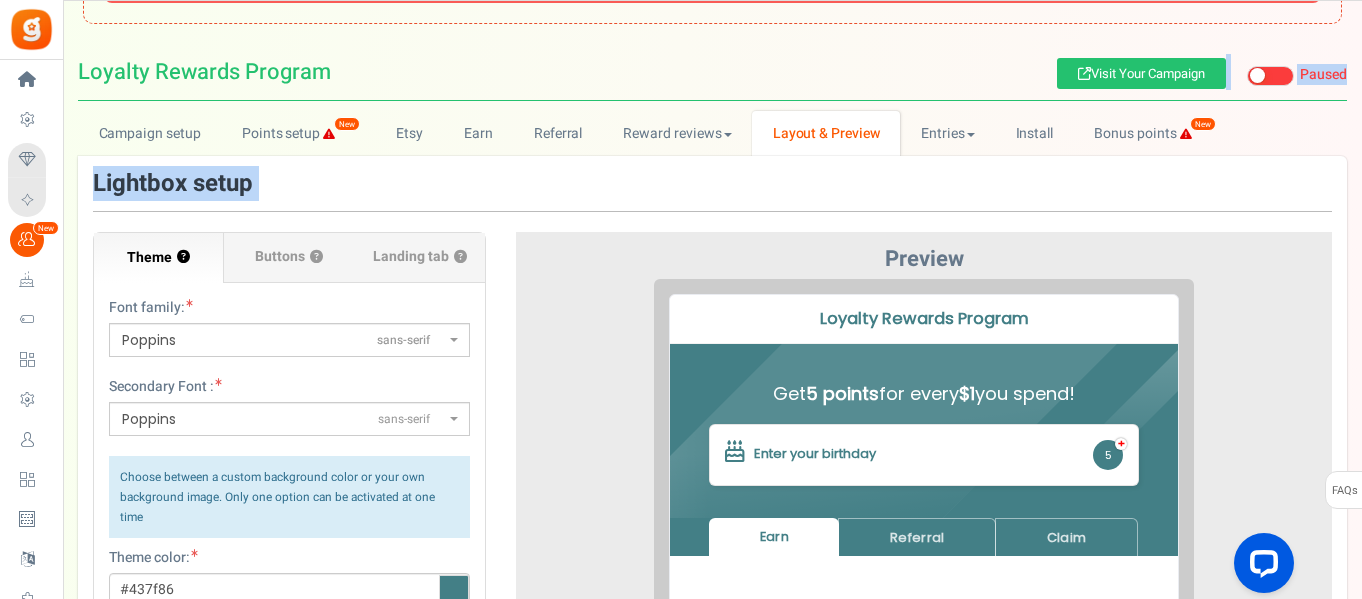 drag, startPoint x: 1361, startPoint y: 181, endPoint x: 1365, endPoint y: 211, distance: 30.265491 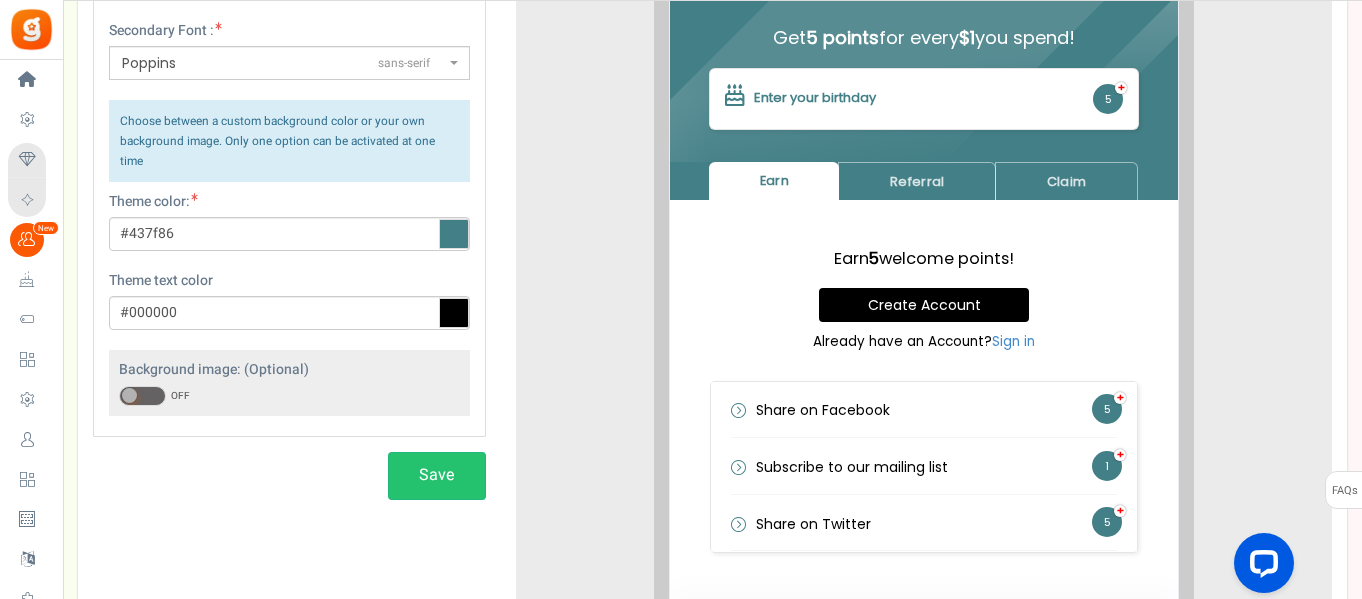 scroll, scrollTop: 756, scrollLeft: 0, axis: vertical 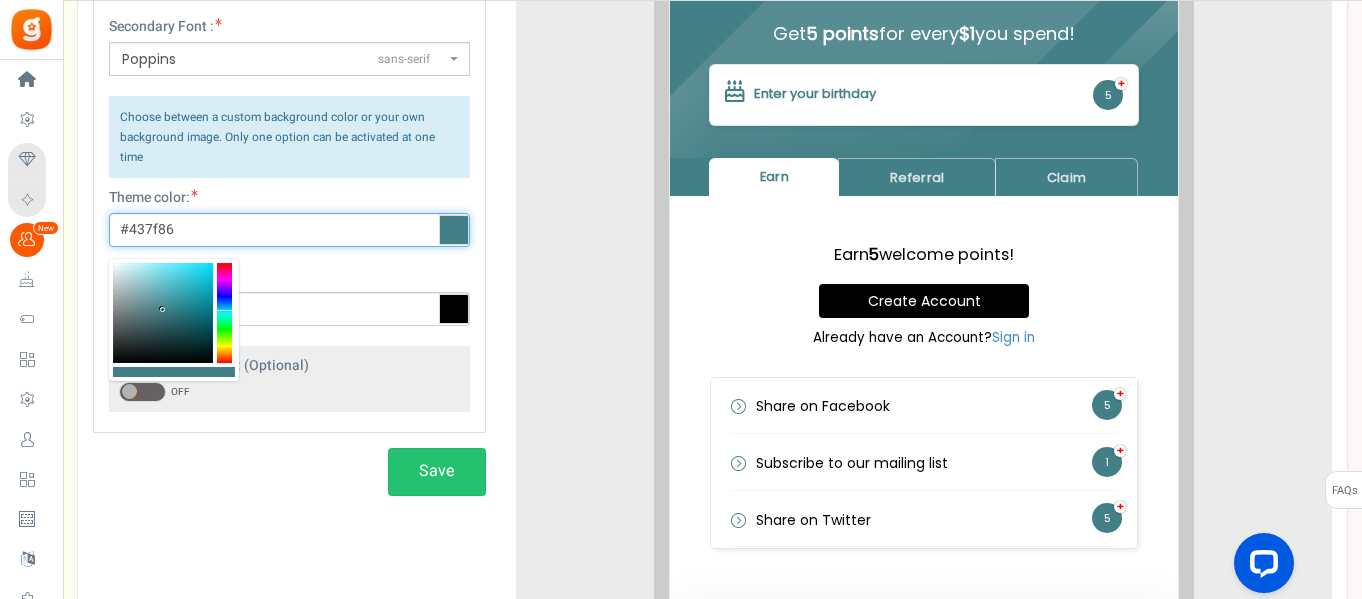 click on "#437f86" at bounding box center [289, 230] 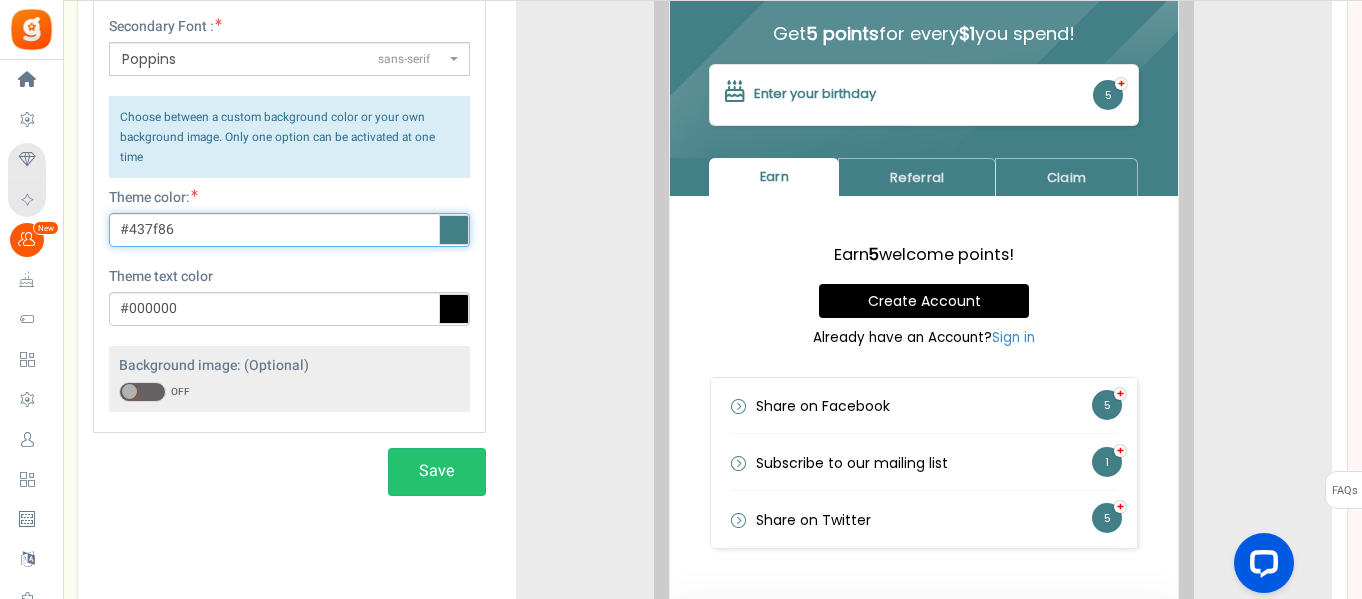 click on "#437f86" at bounding box center (289, 230) 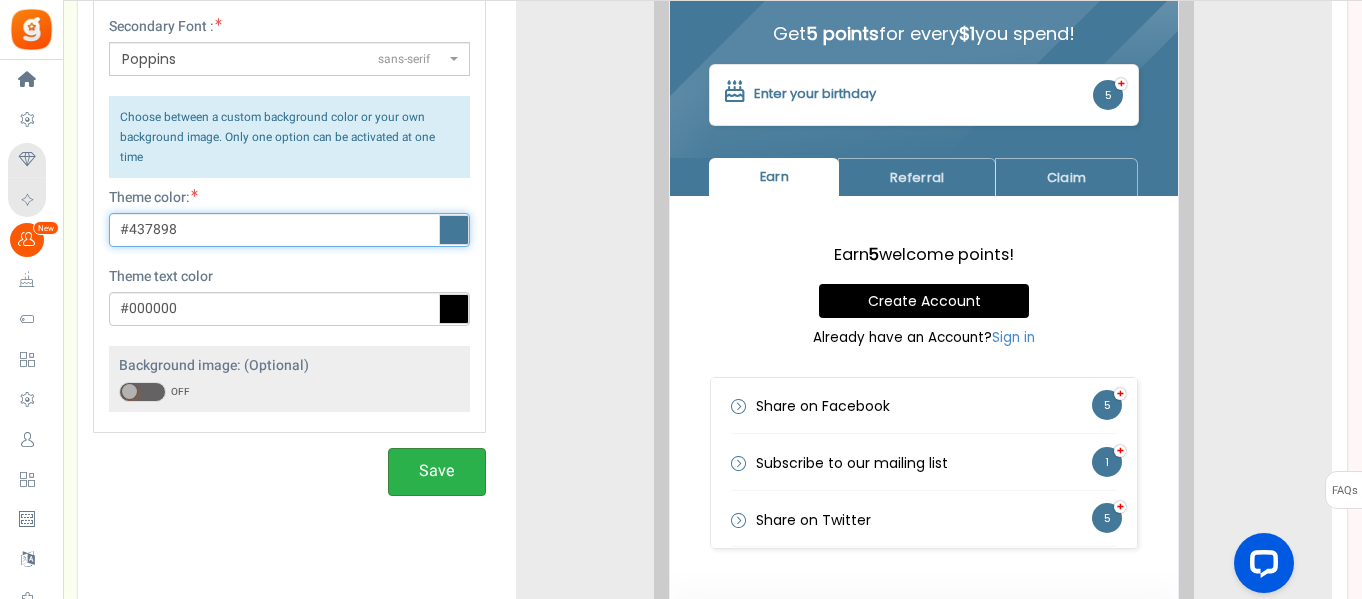 type on "#437898" 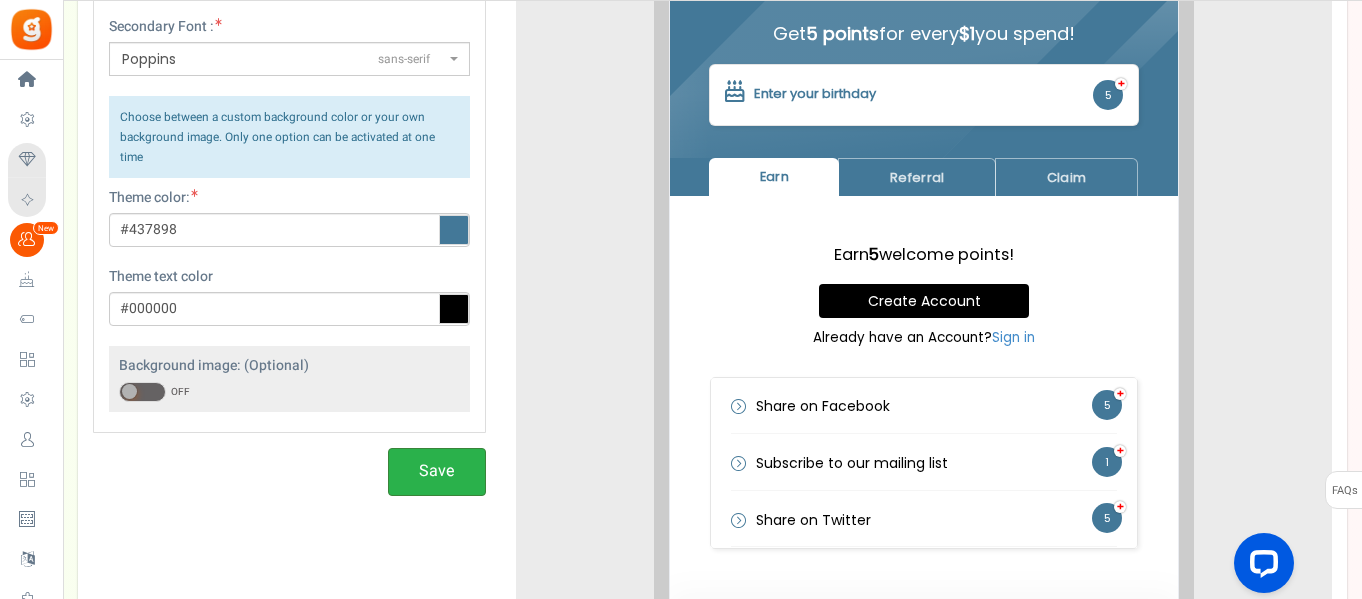 click on "Save" at bounding box center (437, 471) 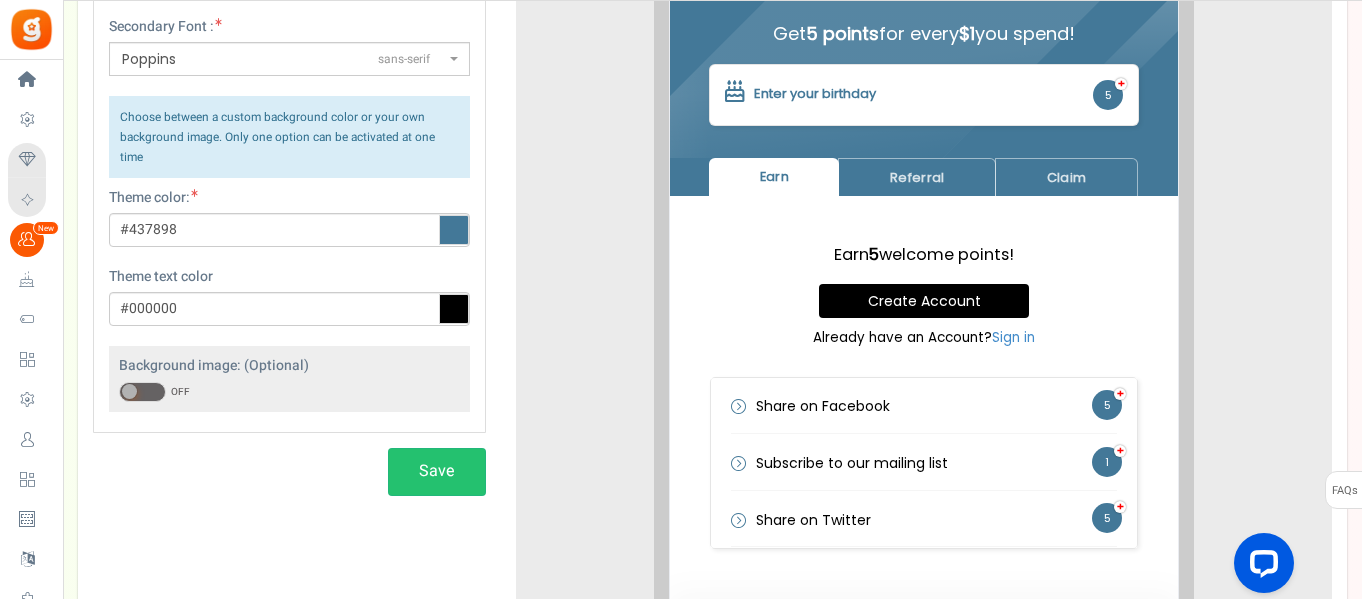 drag, startPoint x: 1360, startPoint y: 362, endPoint x: 1361, endPoint y: 398, distance: 36.013885 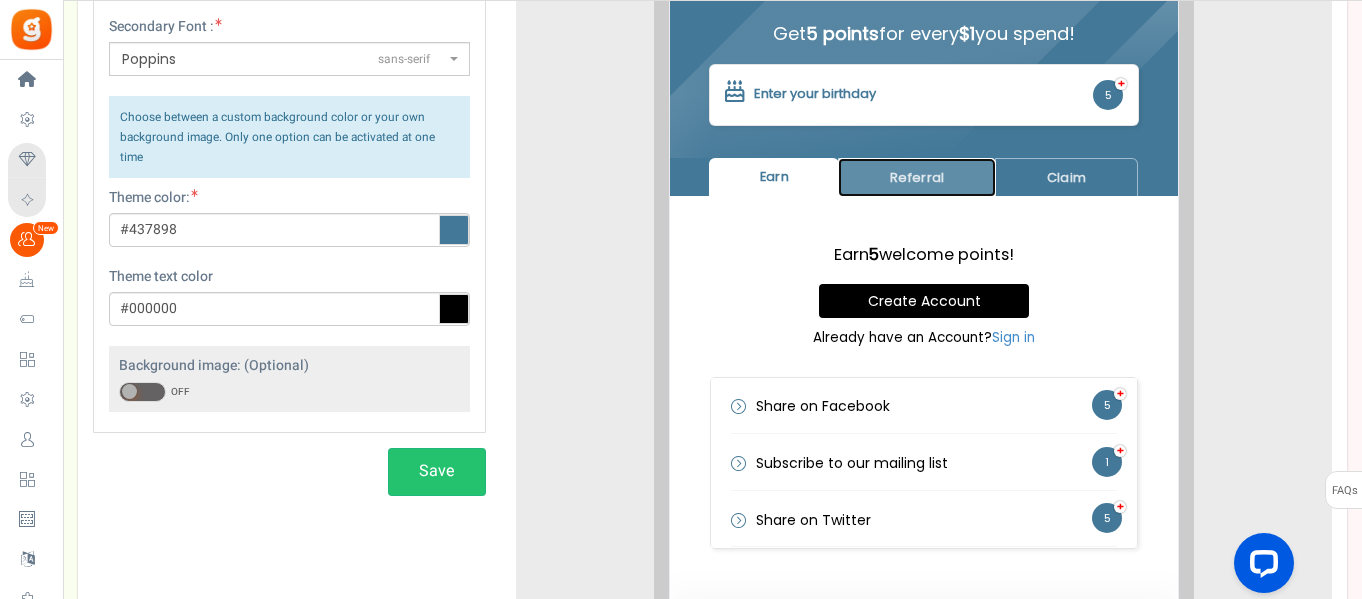click on "Referral" at bounding box center [902, 162] 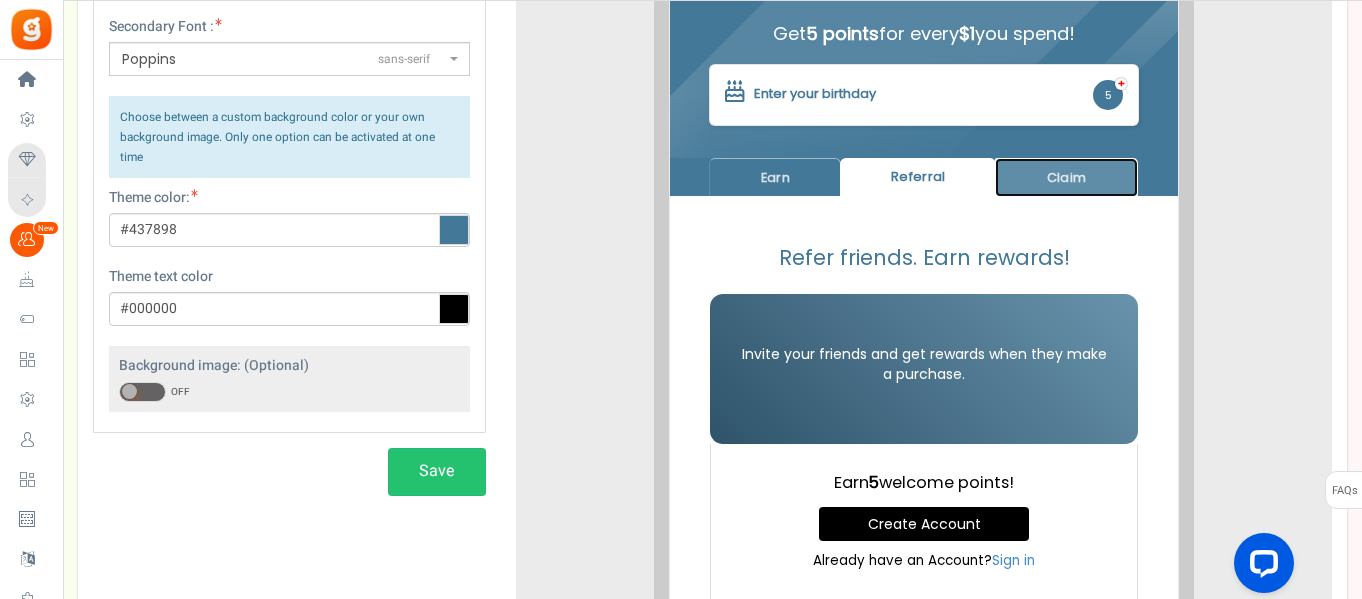 click on "Claim" at bounding box center (1051, 162) 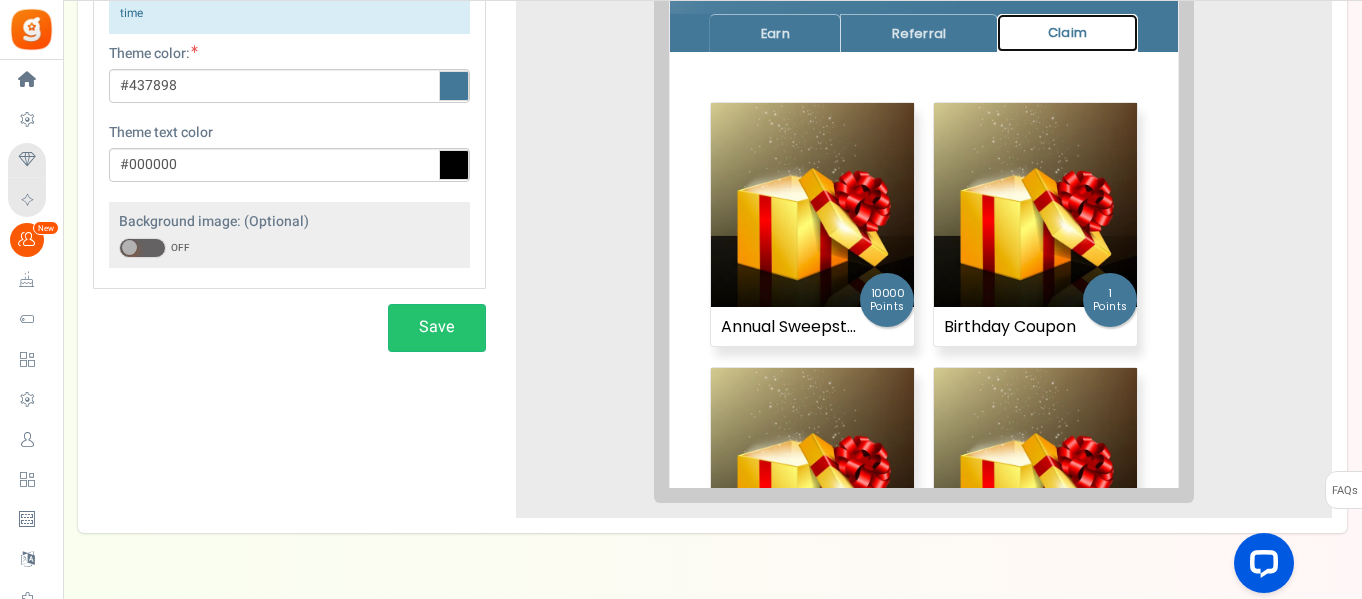 scroll, scrollTop: 906, scrollLeft: 0, axis: vertical 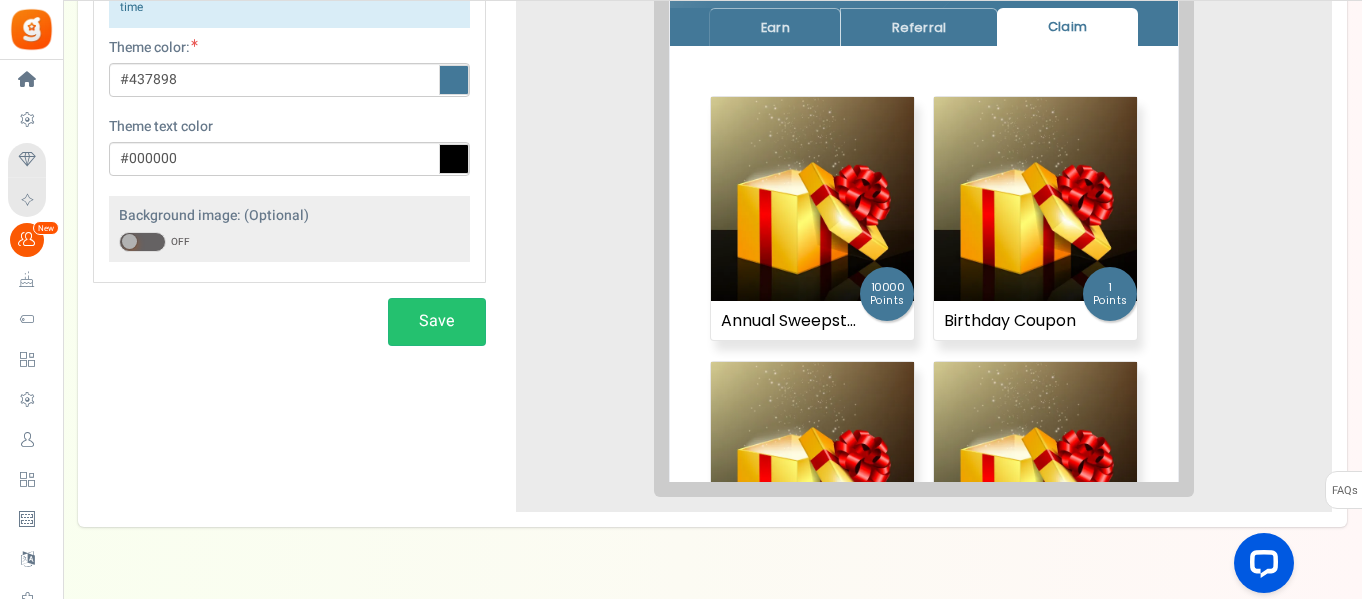 drag, startPoint x: 1361, startPoint y: 372, endPoint x: 1357, endPoint y: 266, distance: 106.07545 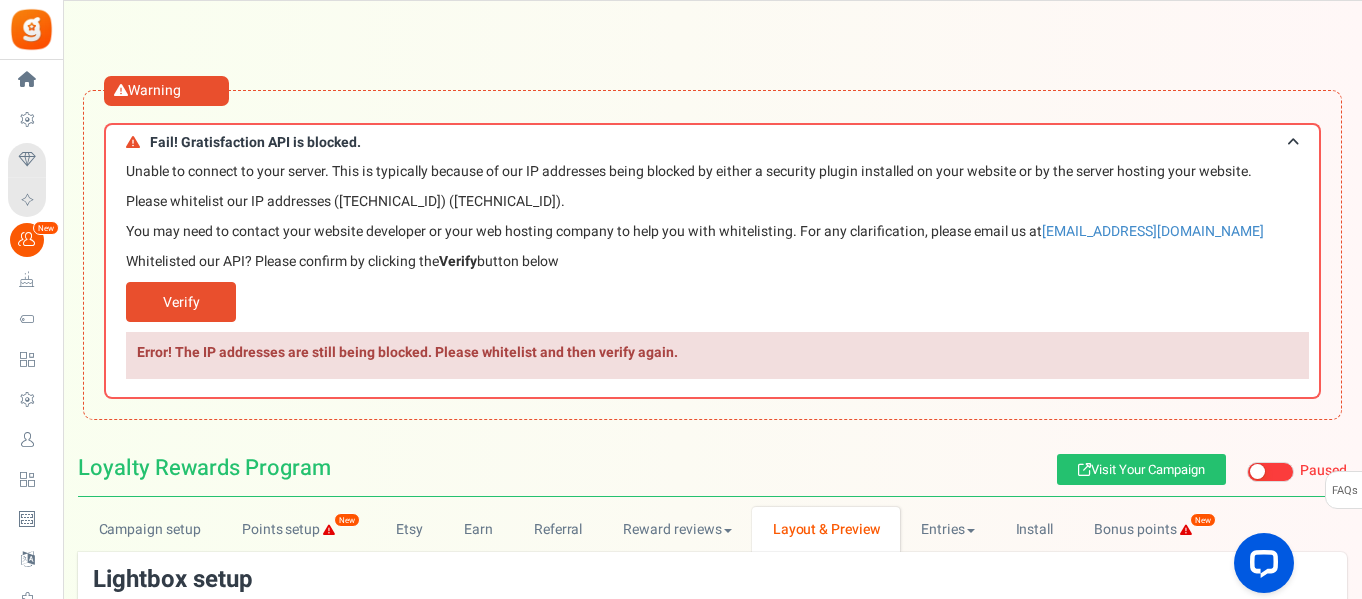 scroll, scrollTop: 524, scrollLeft: 0, axis: vertical 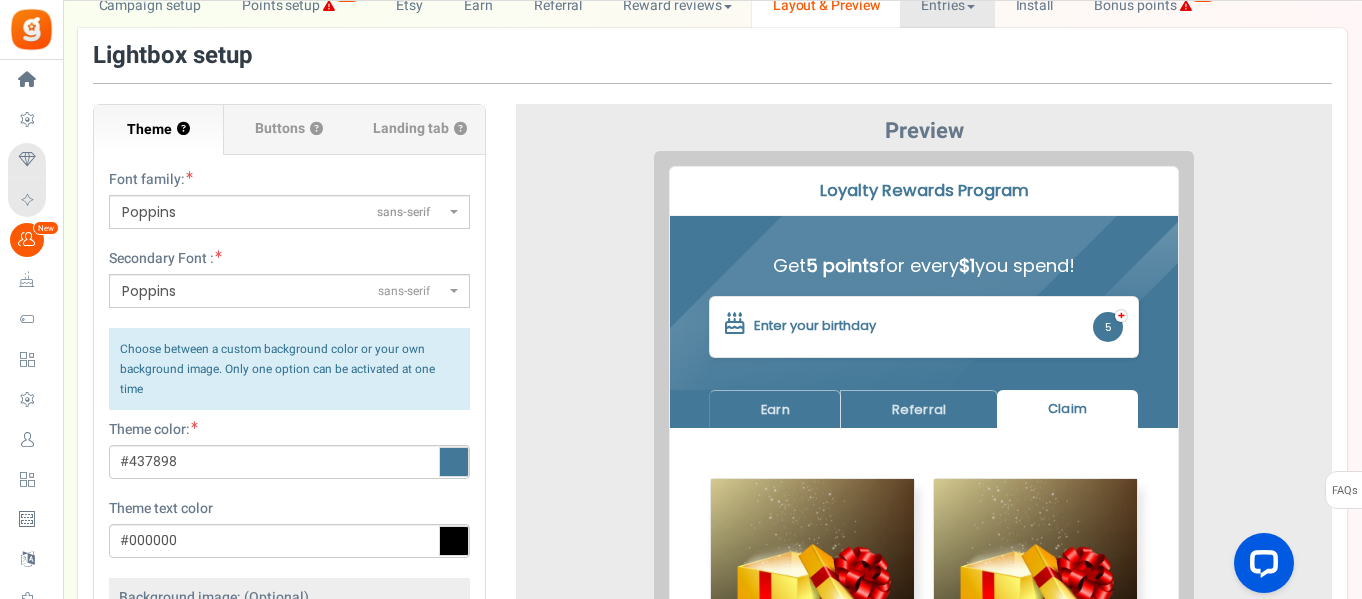 click on "Entries" at bounding box center (947, 5) 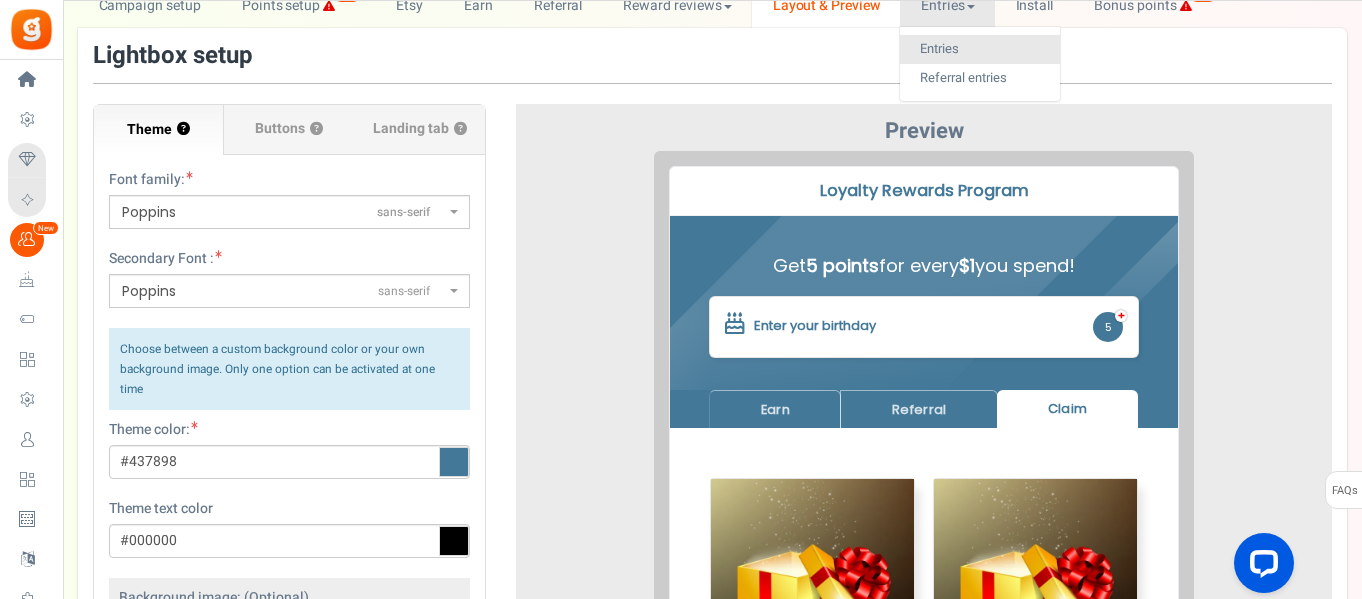 click on "Entries" at bounding box center (980, 49) 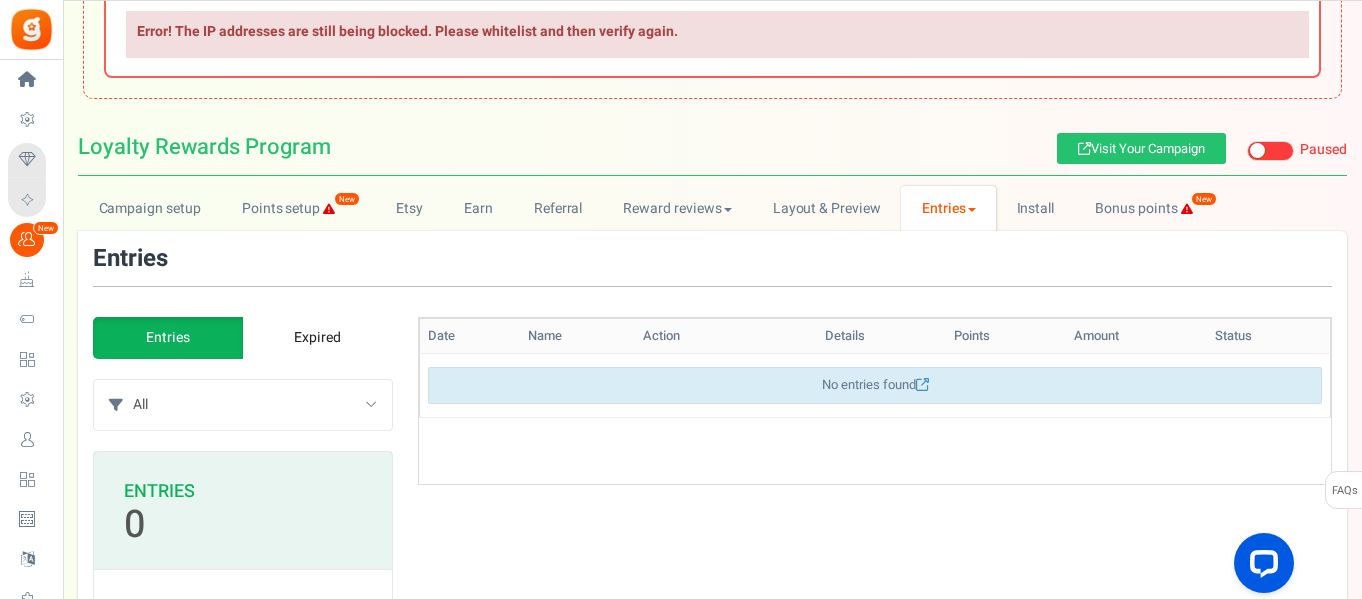 drag, startPoint x: 1361, startPoint y: 130, endPoint x: 1361, endPoint y: 155, distance: 25 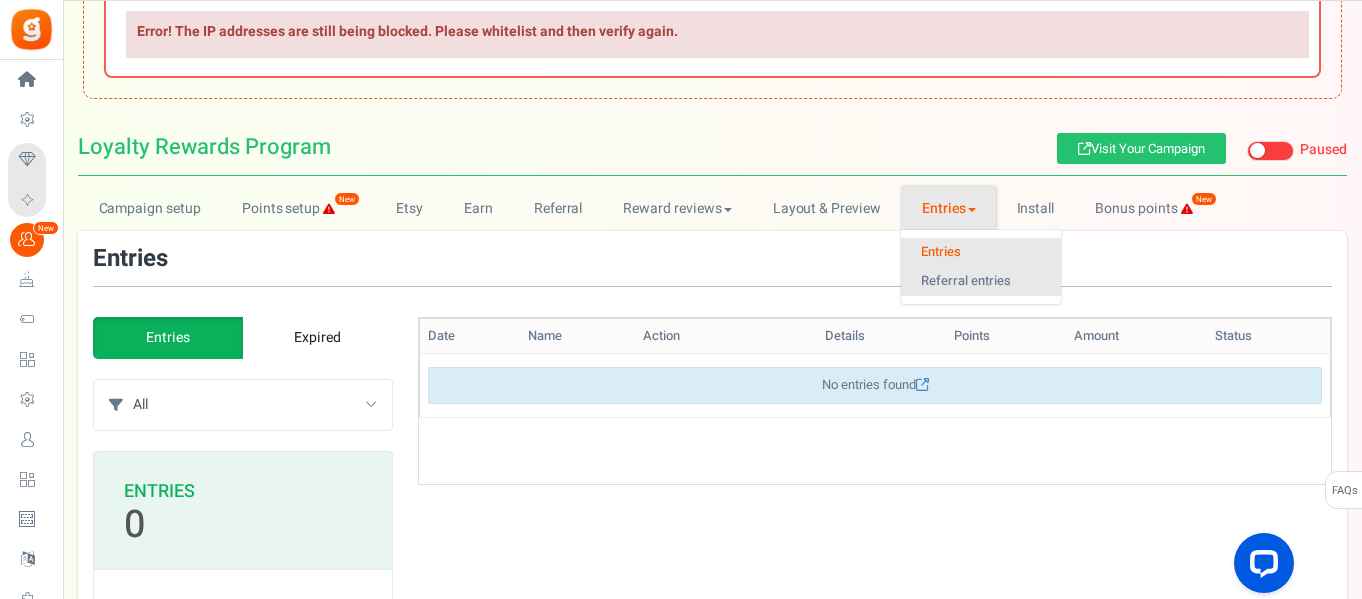 click on "Referral entries" at bounding box center [981, 281] 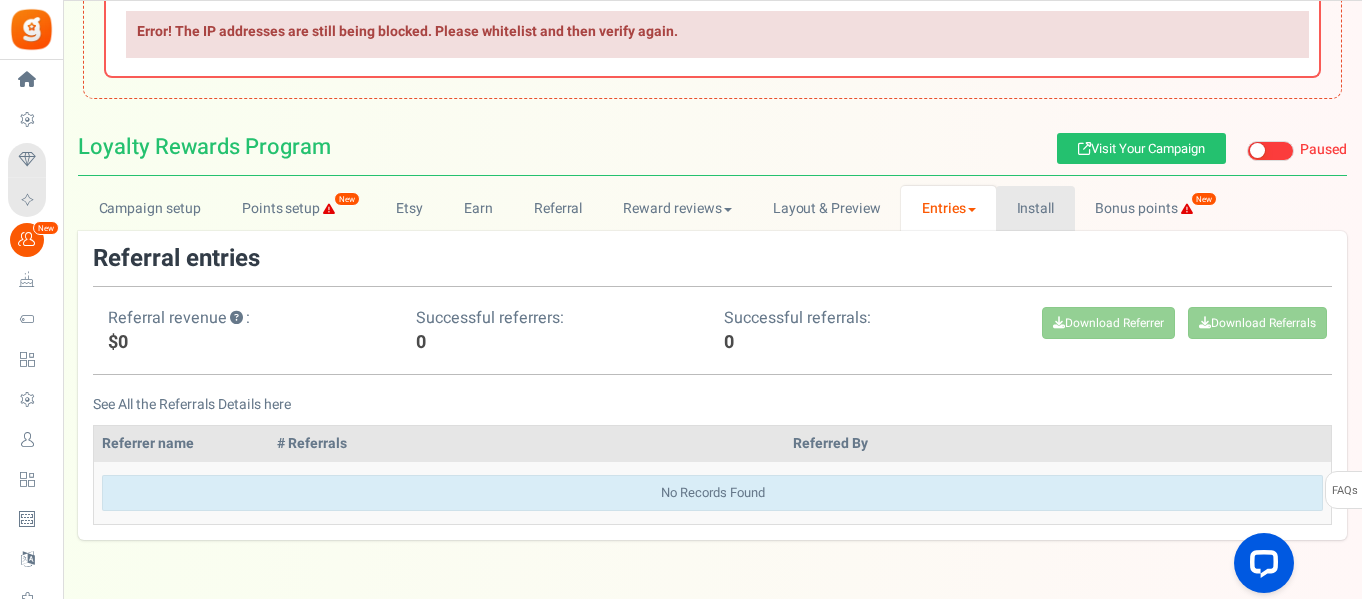 click on "Install" at bounding box center [1035, 208] 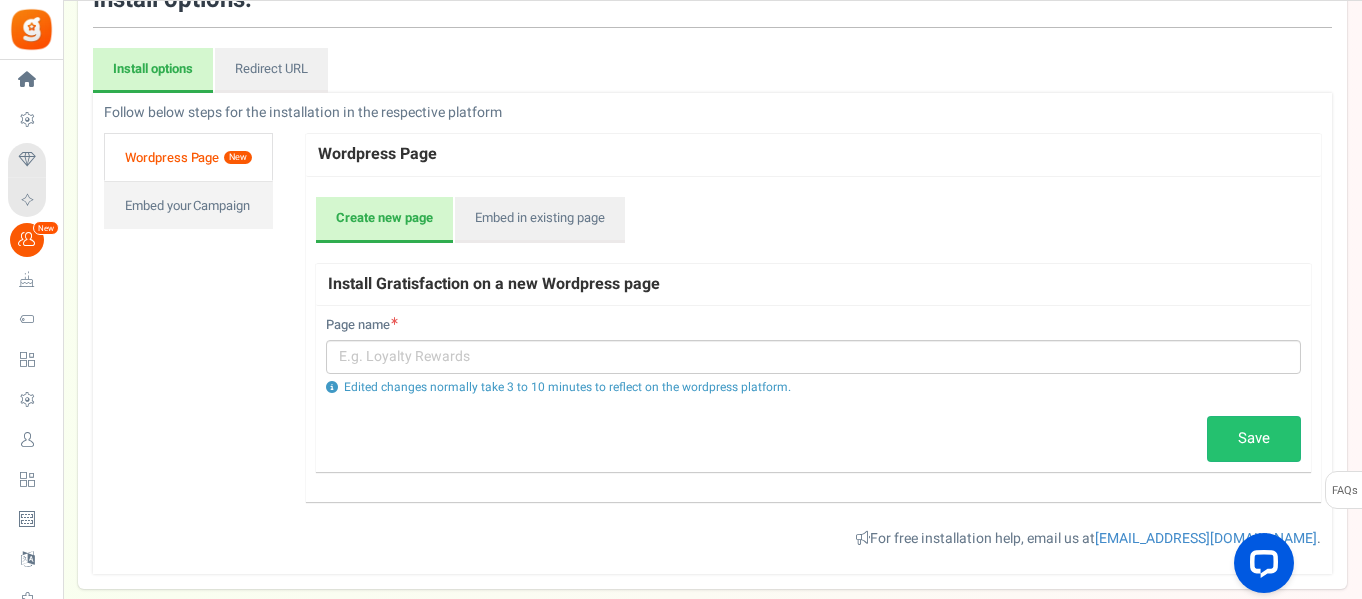 scroll, scrollTop: 576, scrollLeft: 0, axis: vertical 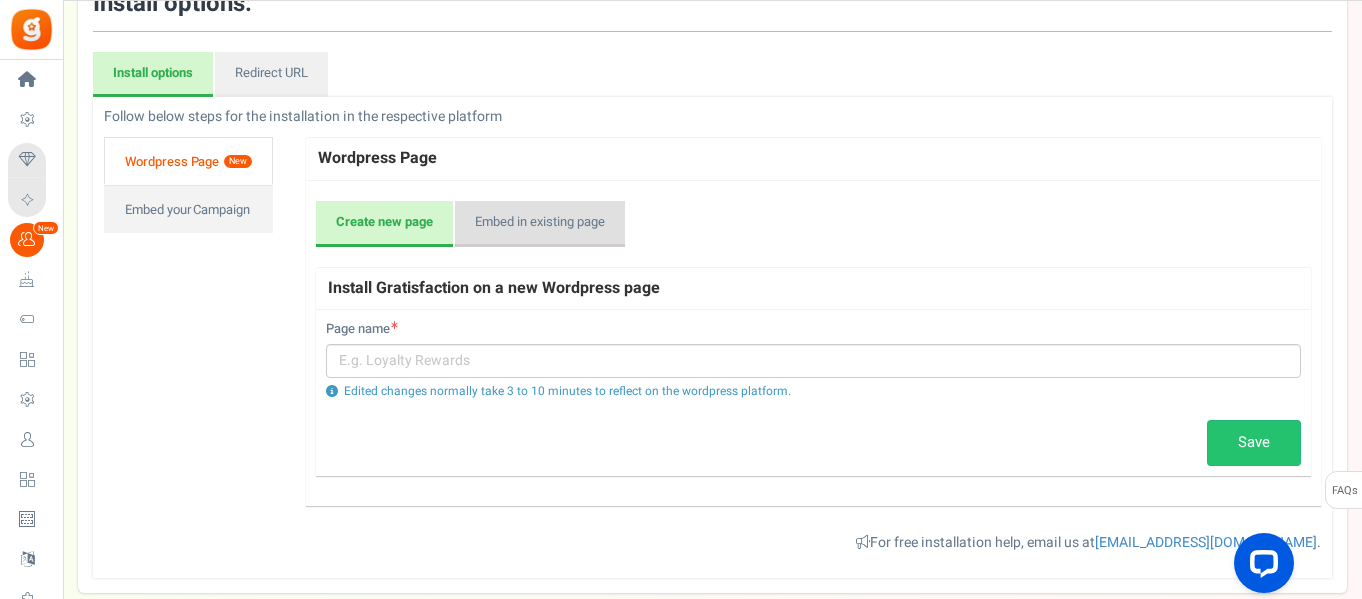 click on "Embed in existing page" at bounding box center (540, 224) 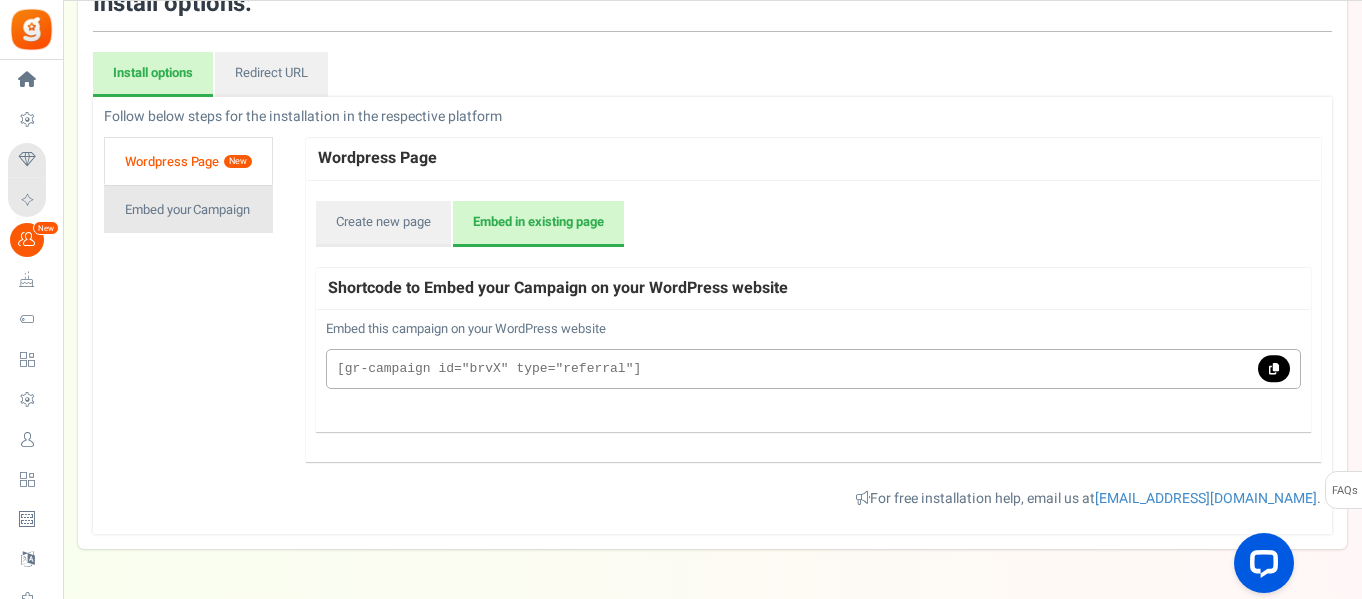 click on "Embed your Campaign" at bounding box center [188, 209] 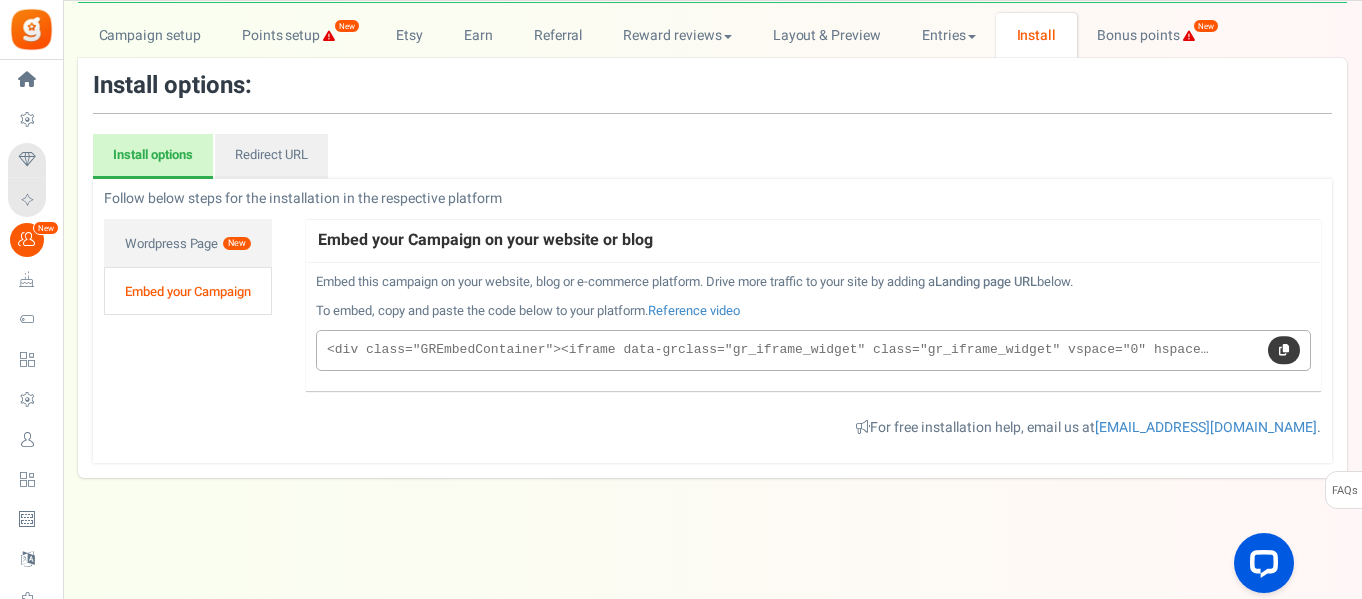 click at bounding box center [1284, 349] 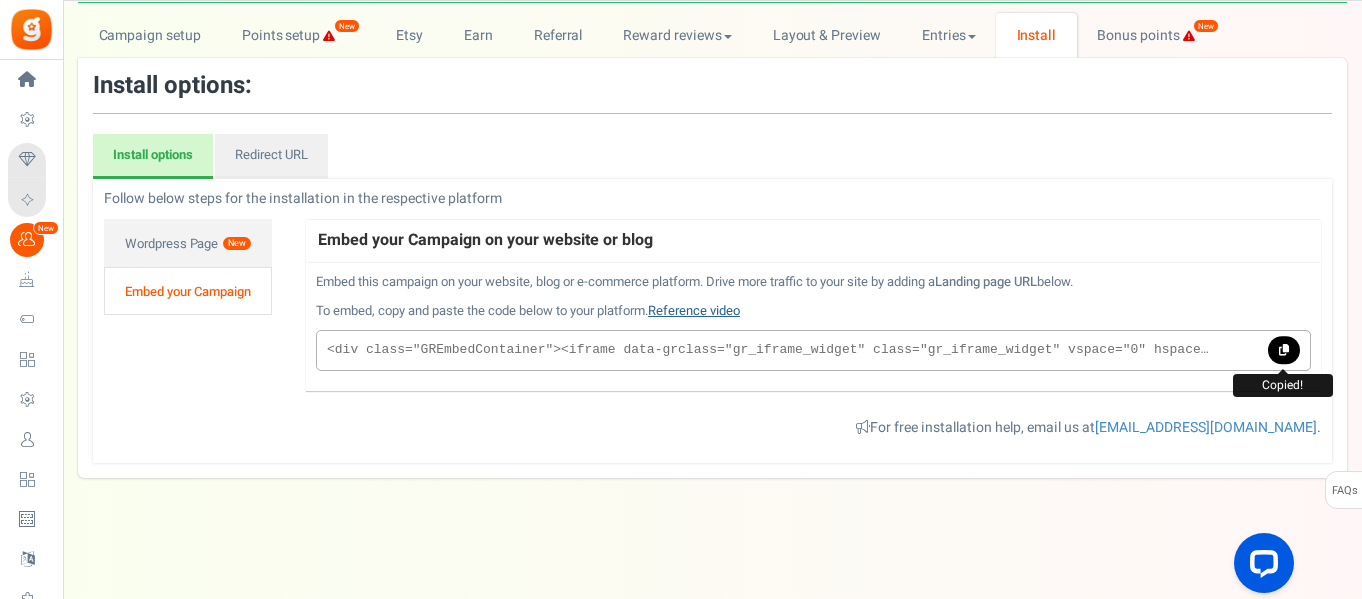 click on "Reference video" at bounding box center [694, 310] 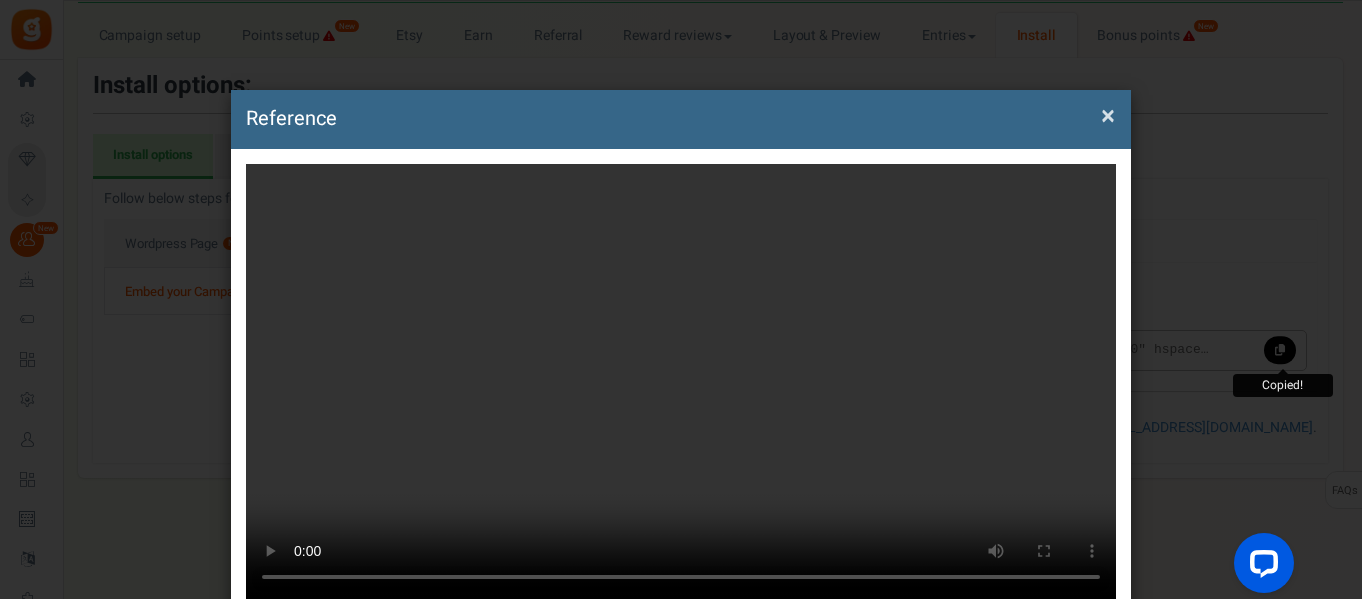 scroll, scrollTop: 0, scrollLeft: 0, axis: both 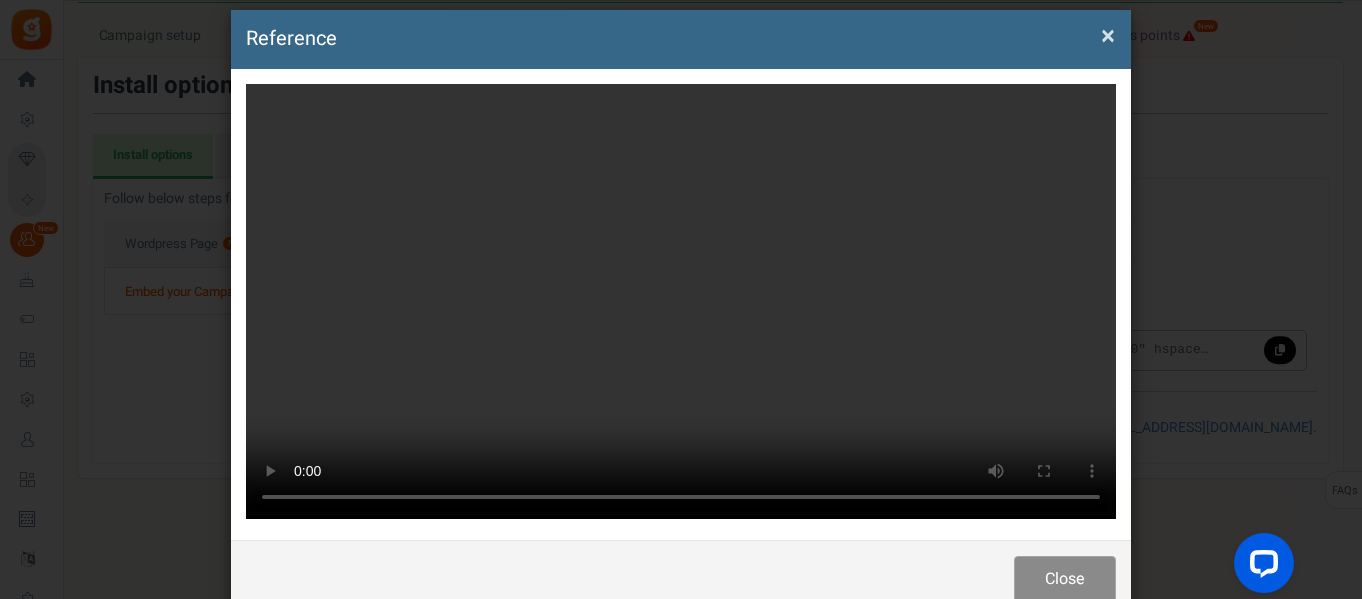 click on "Close" at bounding box center [1065, 579] 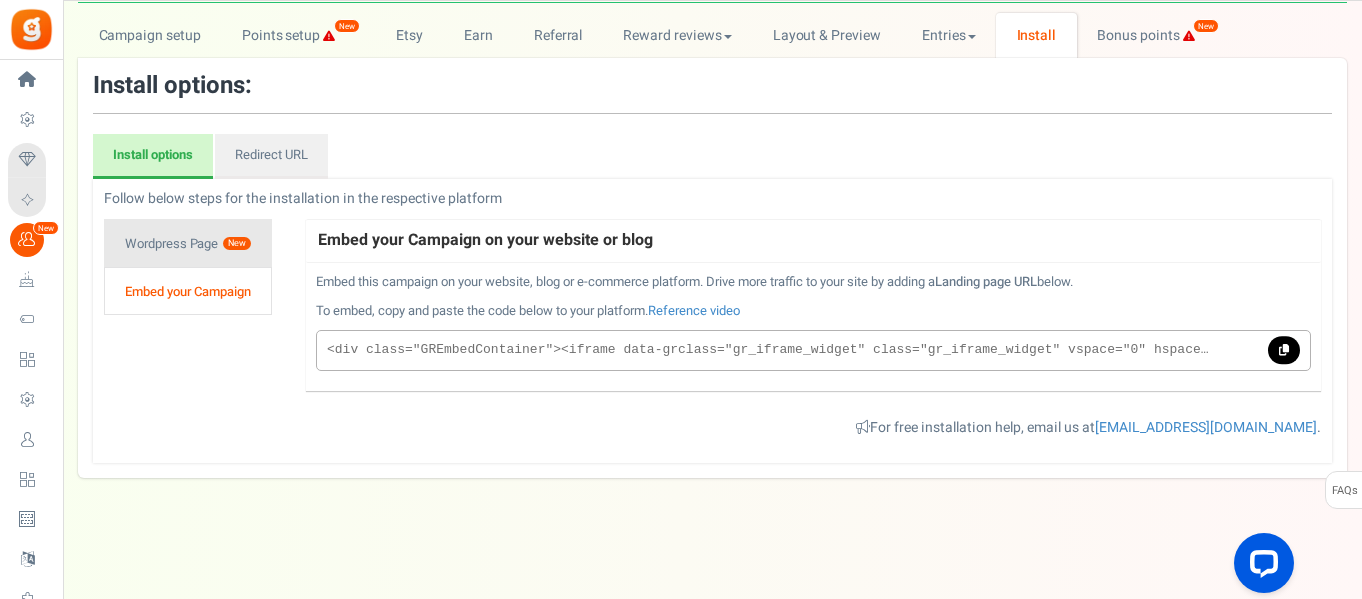 click on "Wordpress Page  New" at bounding box center (188, 243) 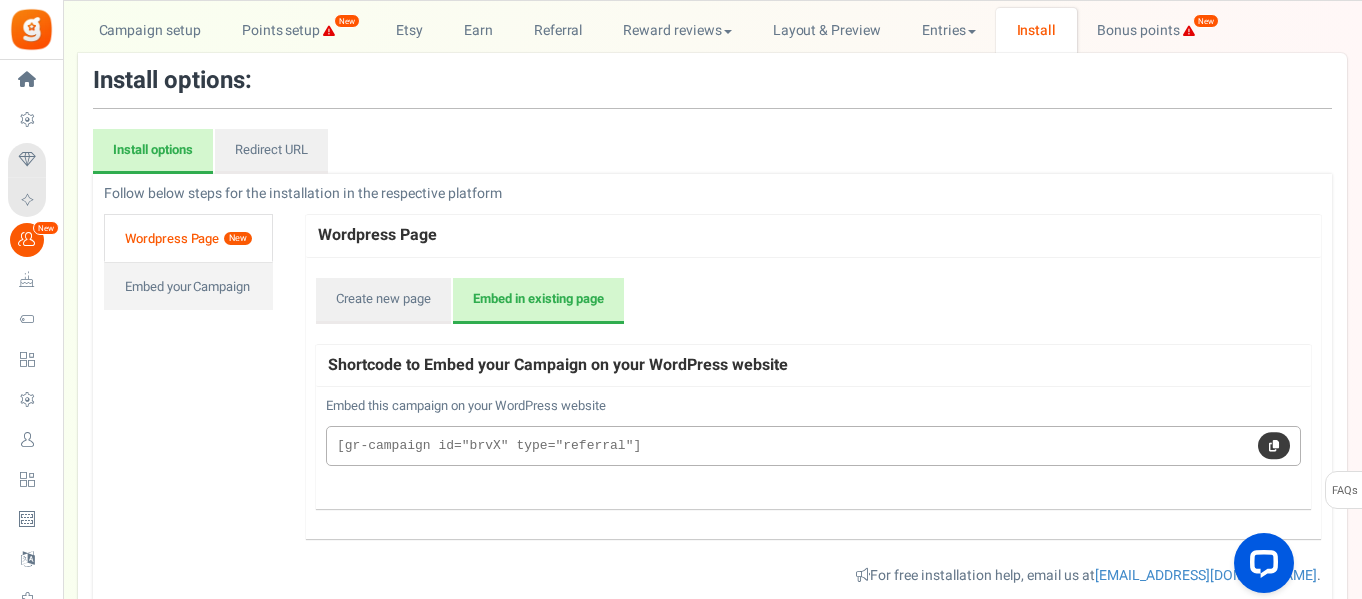 click at bounding box center (1274, 445) 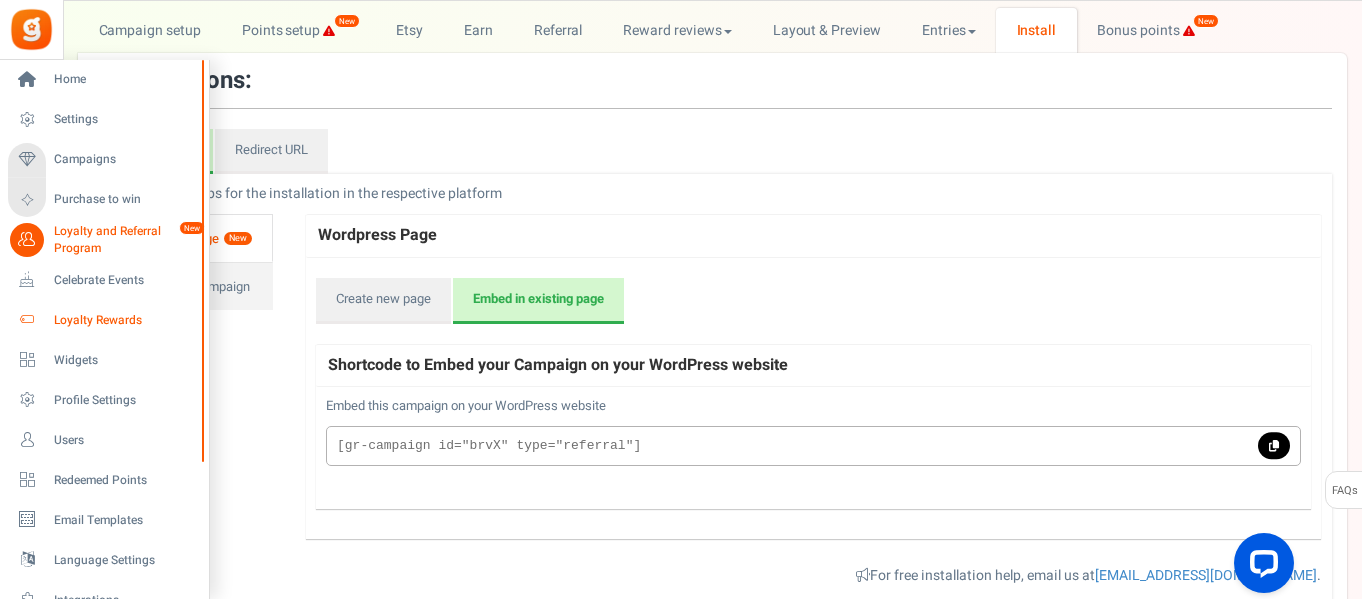 click on "Loyalty Rewards" at bounding box center (124, 320) 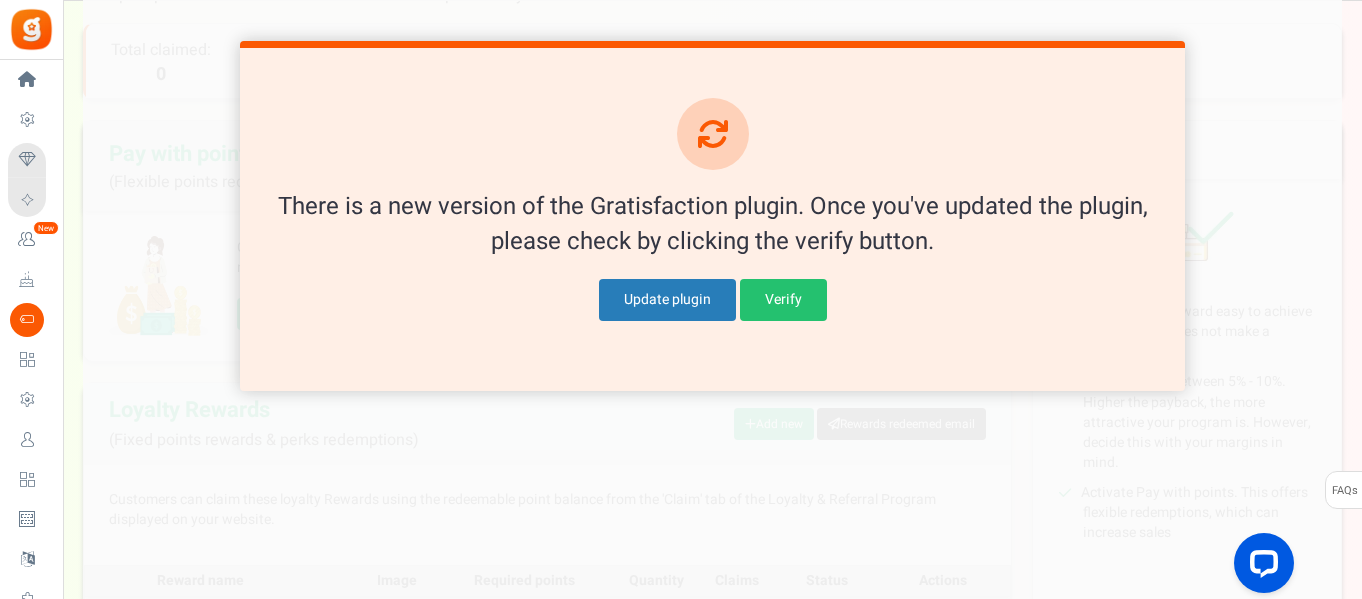 scroll, scrollTop: 0, scrollLeft: 0, axis: both 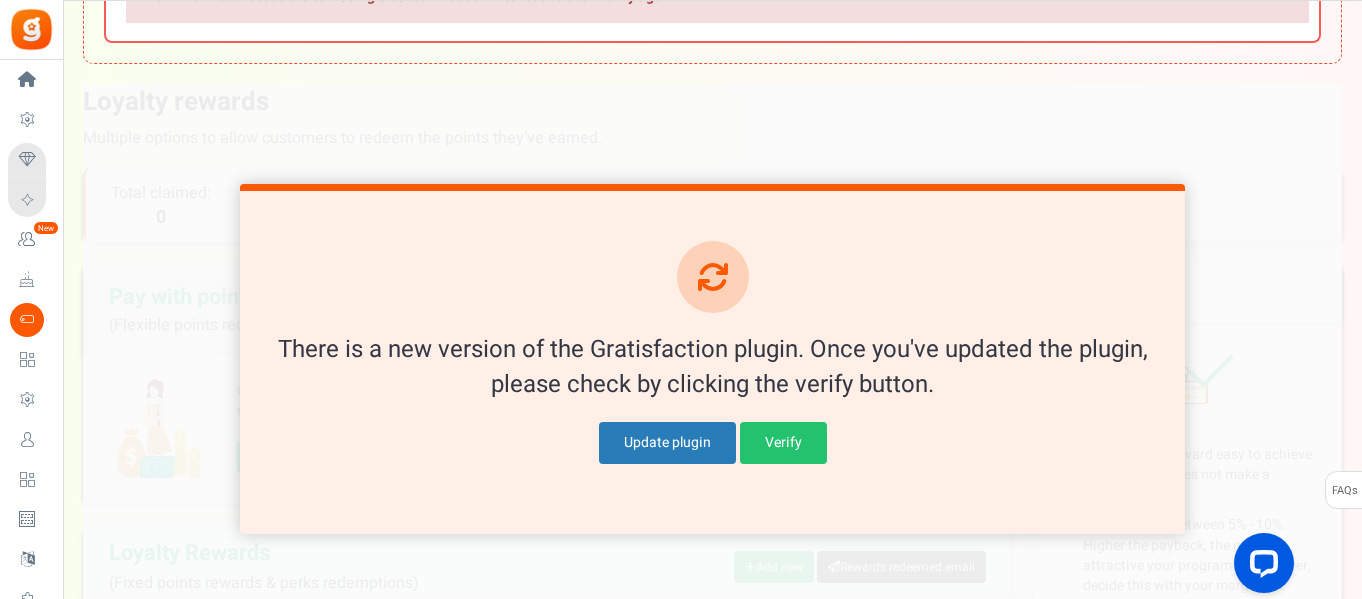 click on "Update plugin" at bounding box center (667, 443) 